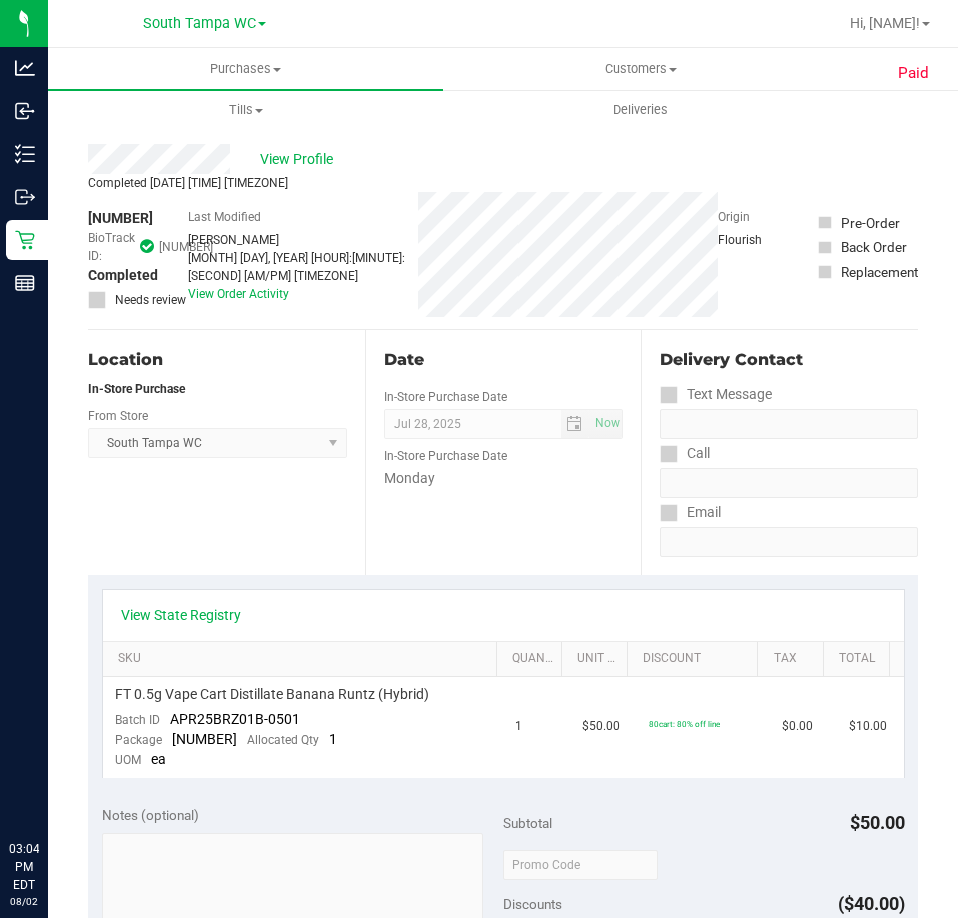 scroll, scrollTop: 0, scrollLeft: 0, axis: both 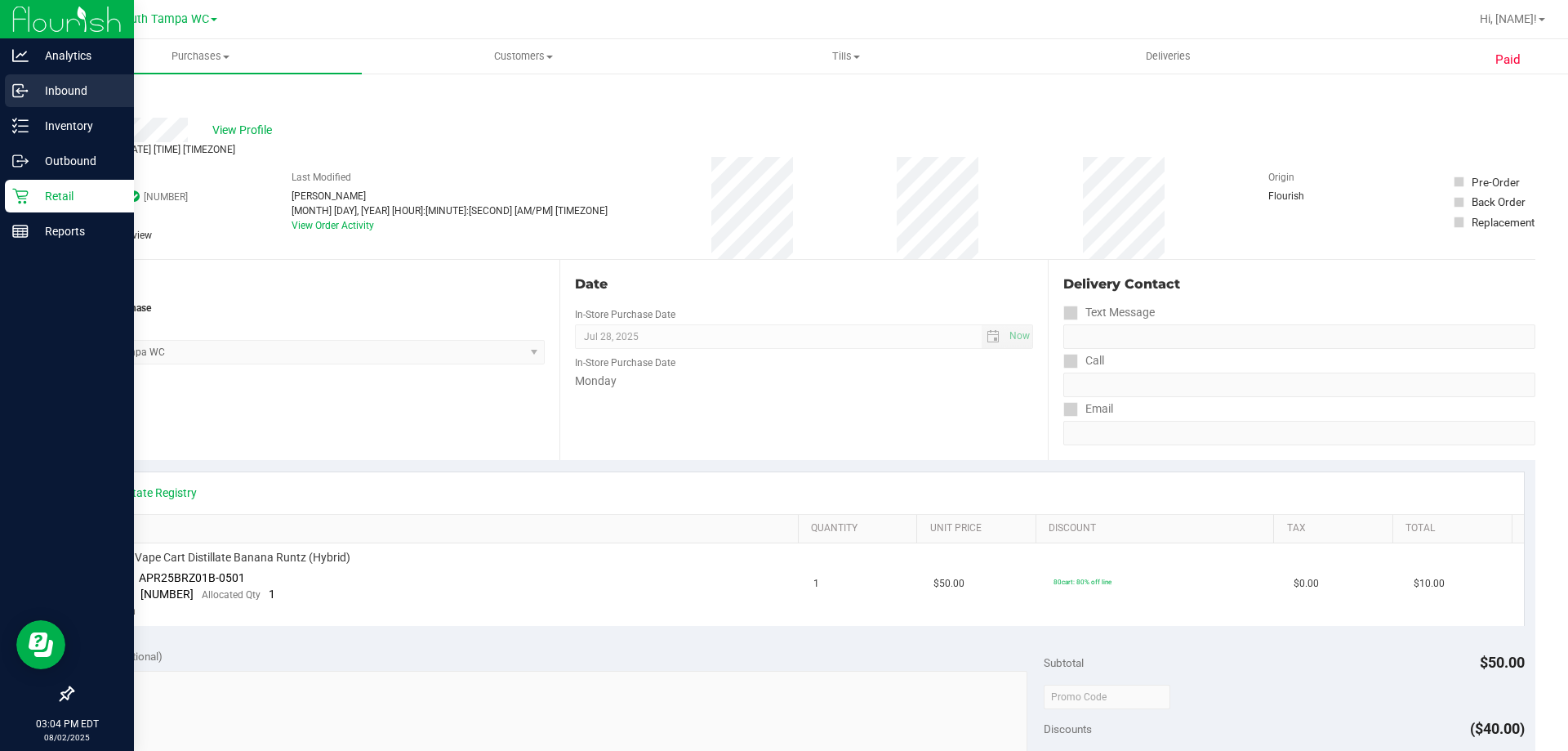 click on "Inbound" at bounding box center [67, 92] 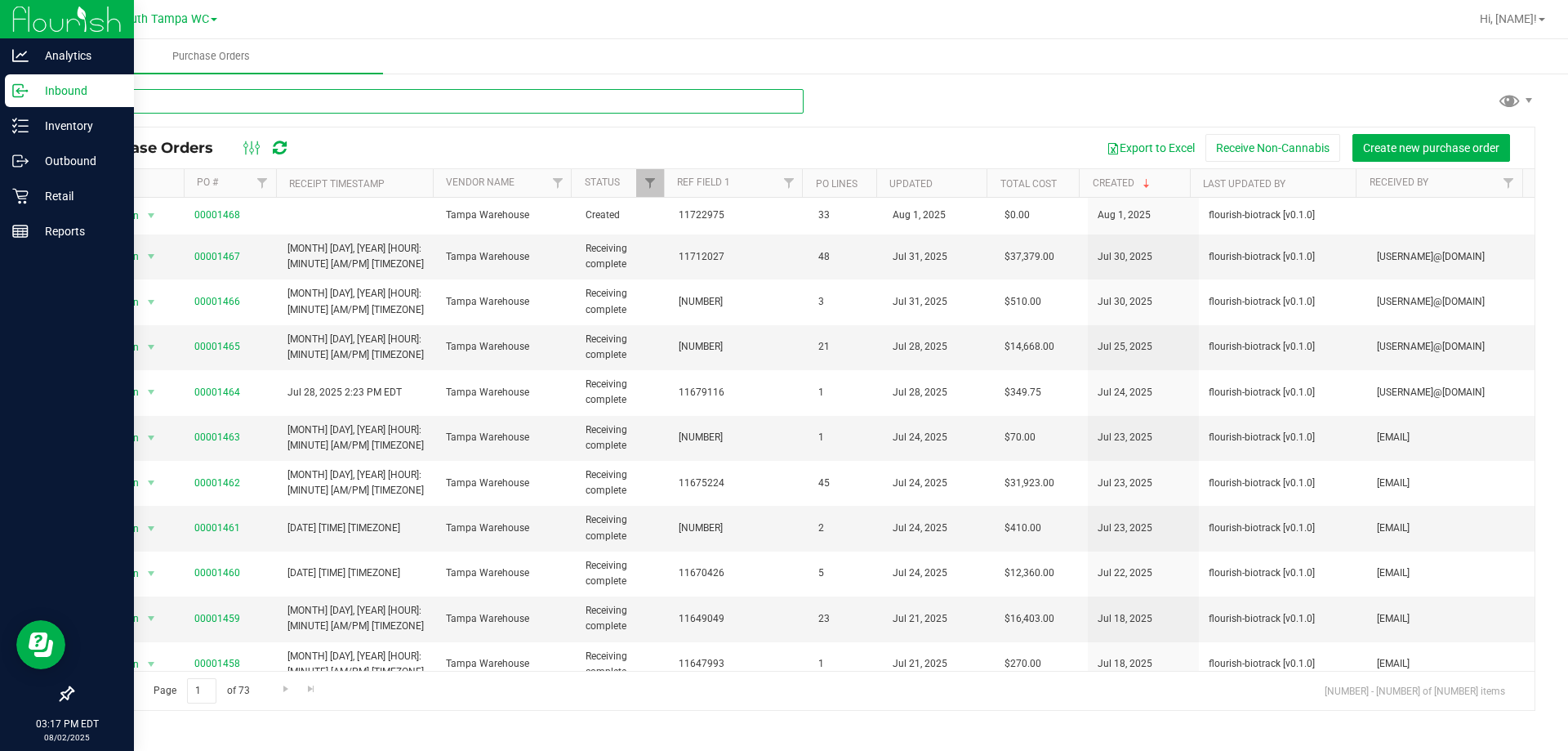 click at bounding box center (438, 101) 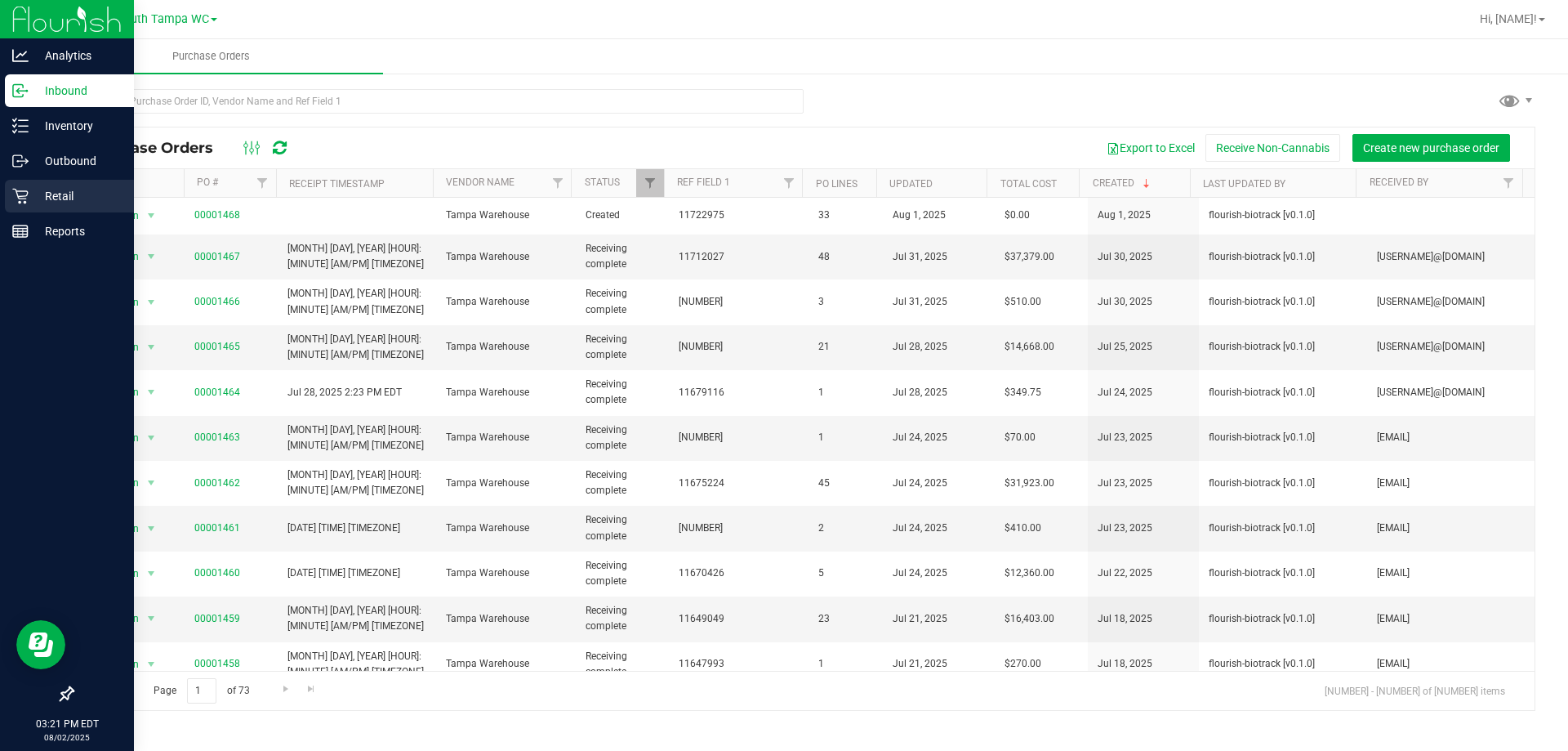click 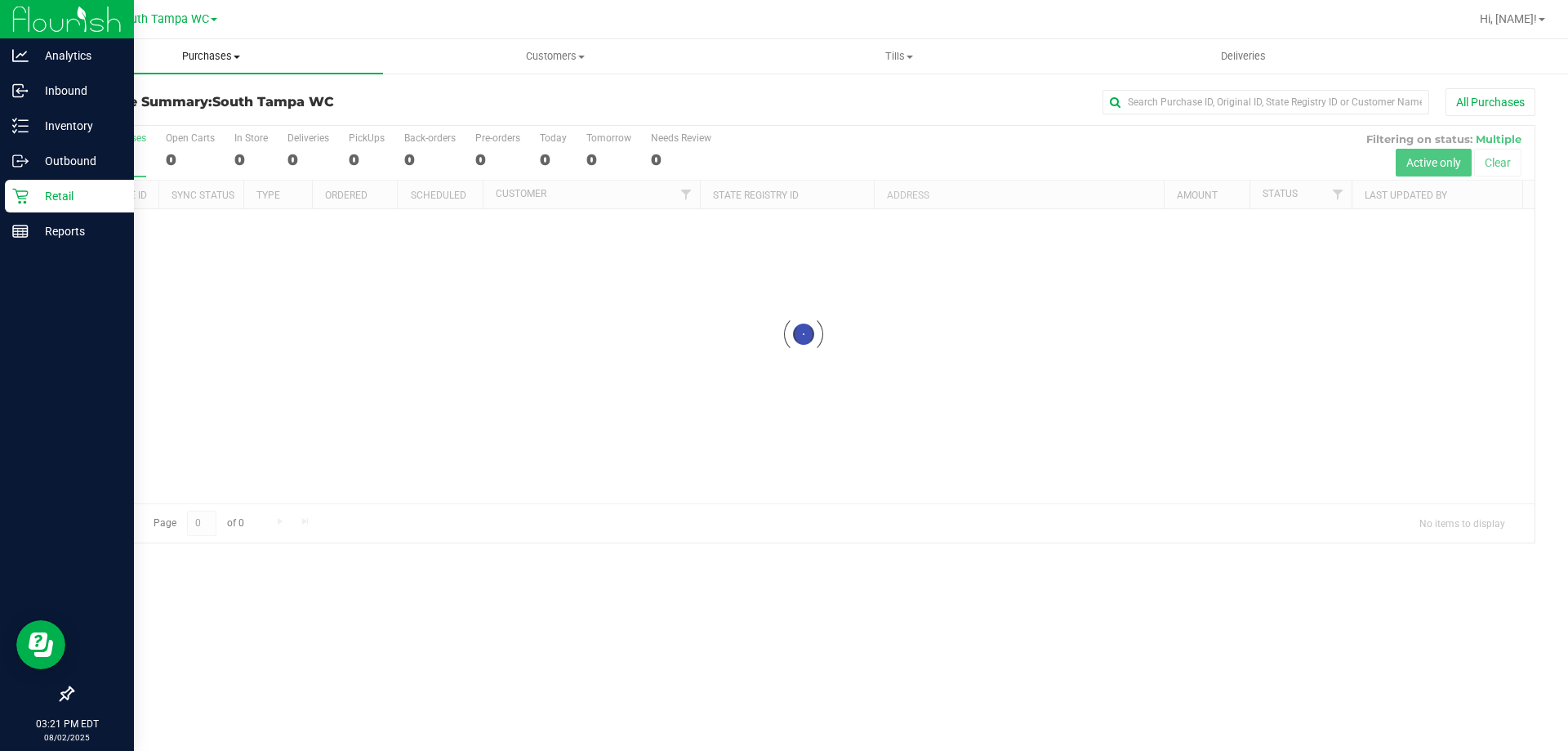 click on "Purchases" at bounding box center [211, 56] 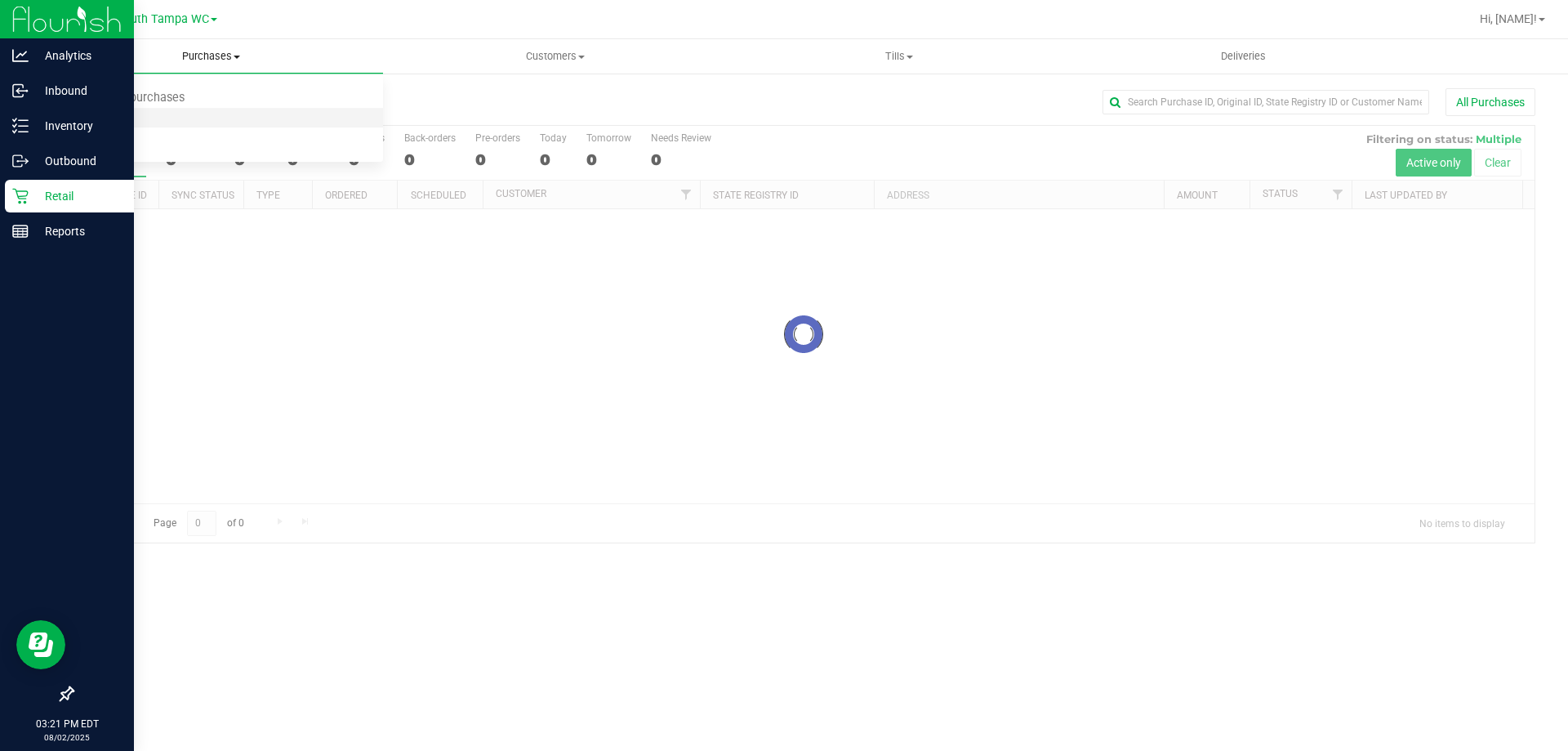 click on "Fulfillment" at bounding box center [90, 118] 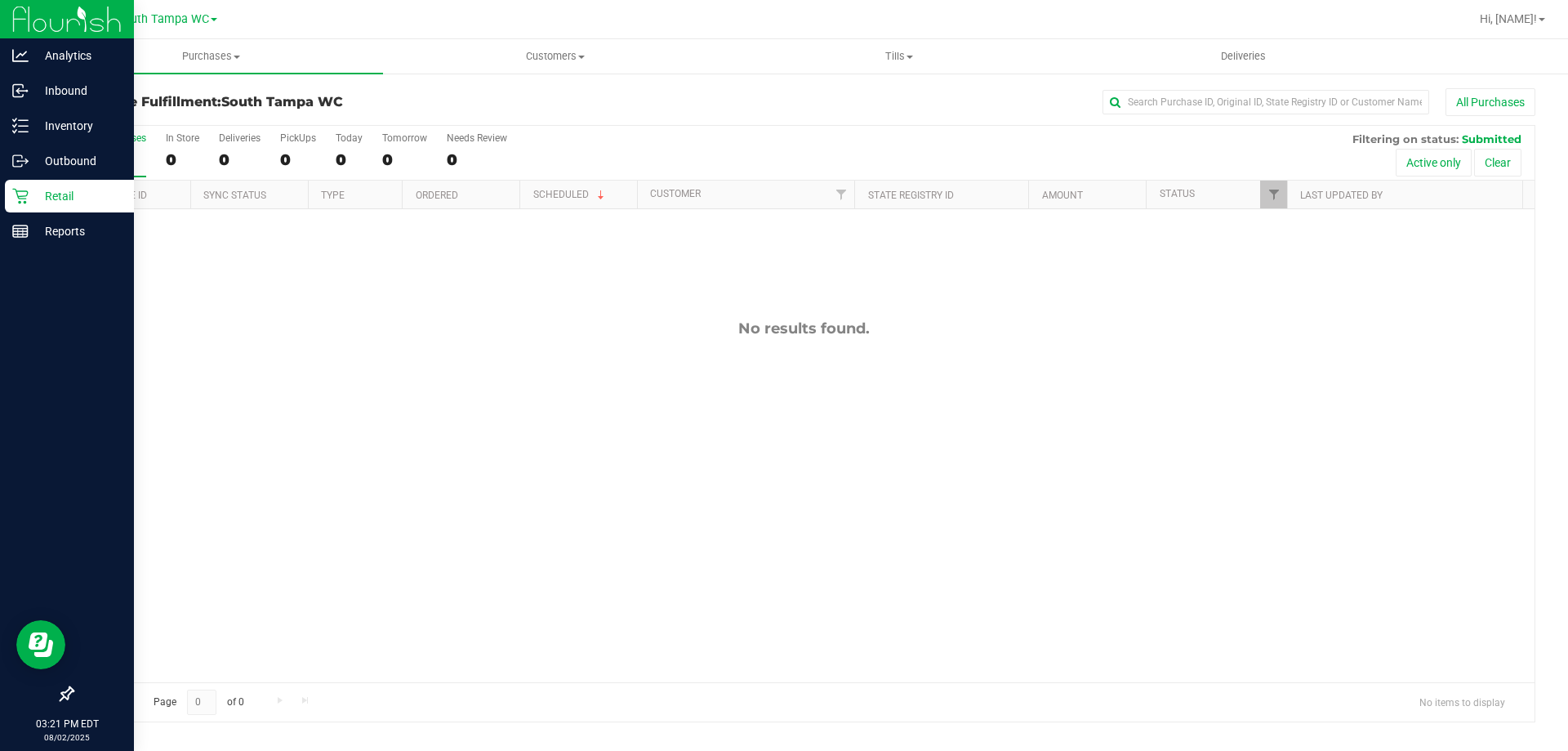 click on "No results found." at bounding box center [804, 501] 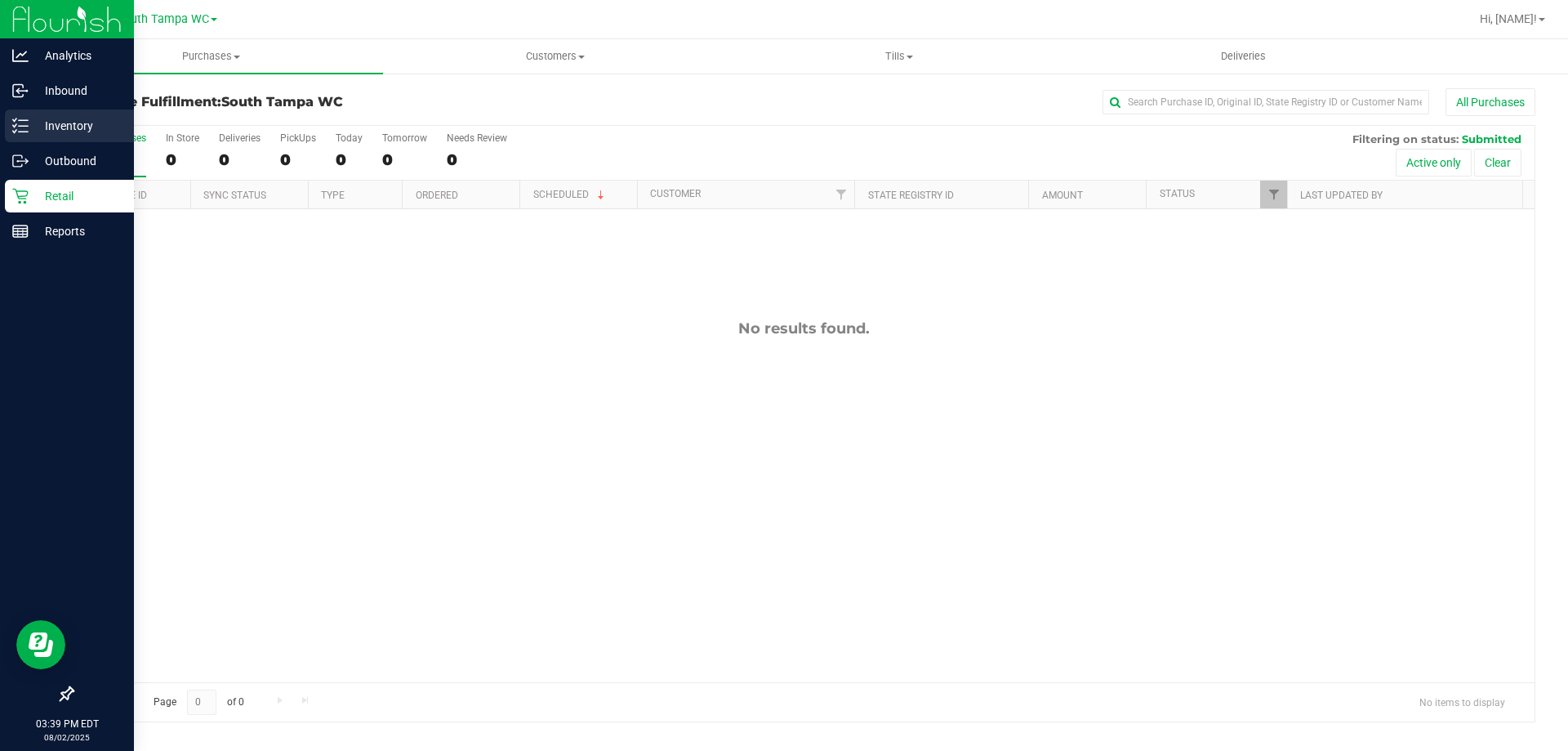 click on "Inventory" at bounding box center (69, 126) 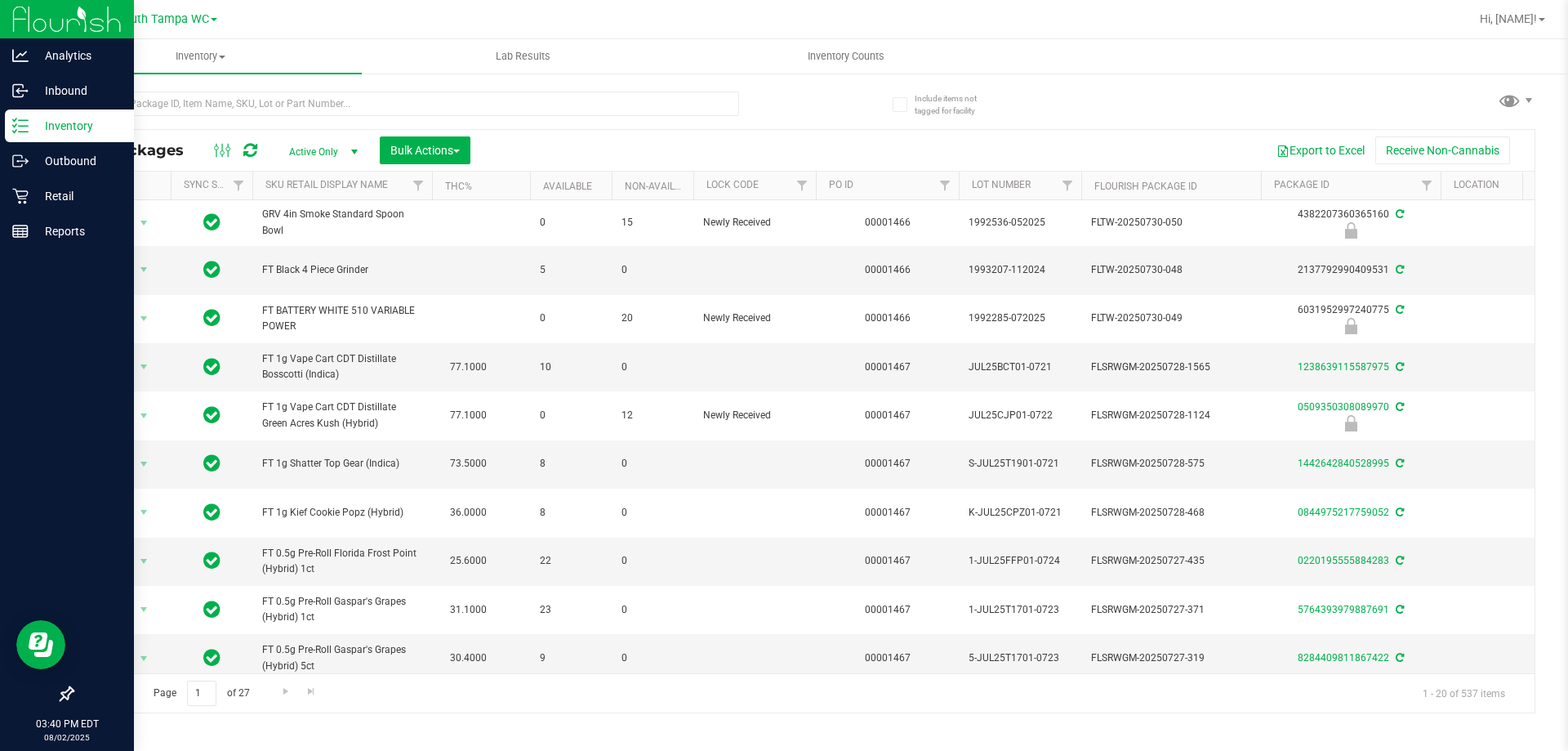 click on "Page [NUMBER] of [NUMBER] [NUMBER] - [NUMBER] of [NUMBER] items" at bounding box center [804, 693] 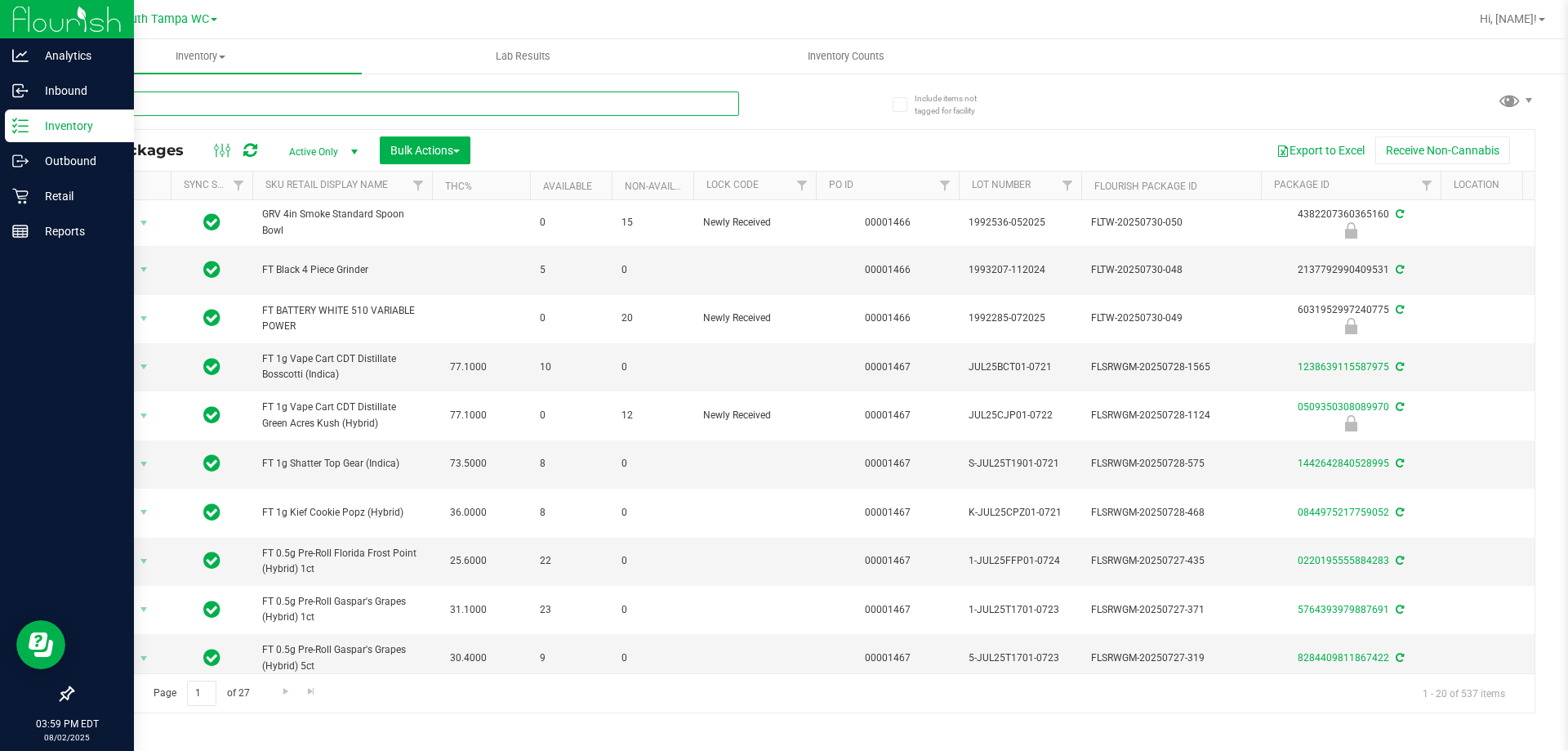 click at bounding box center (405, 104) 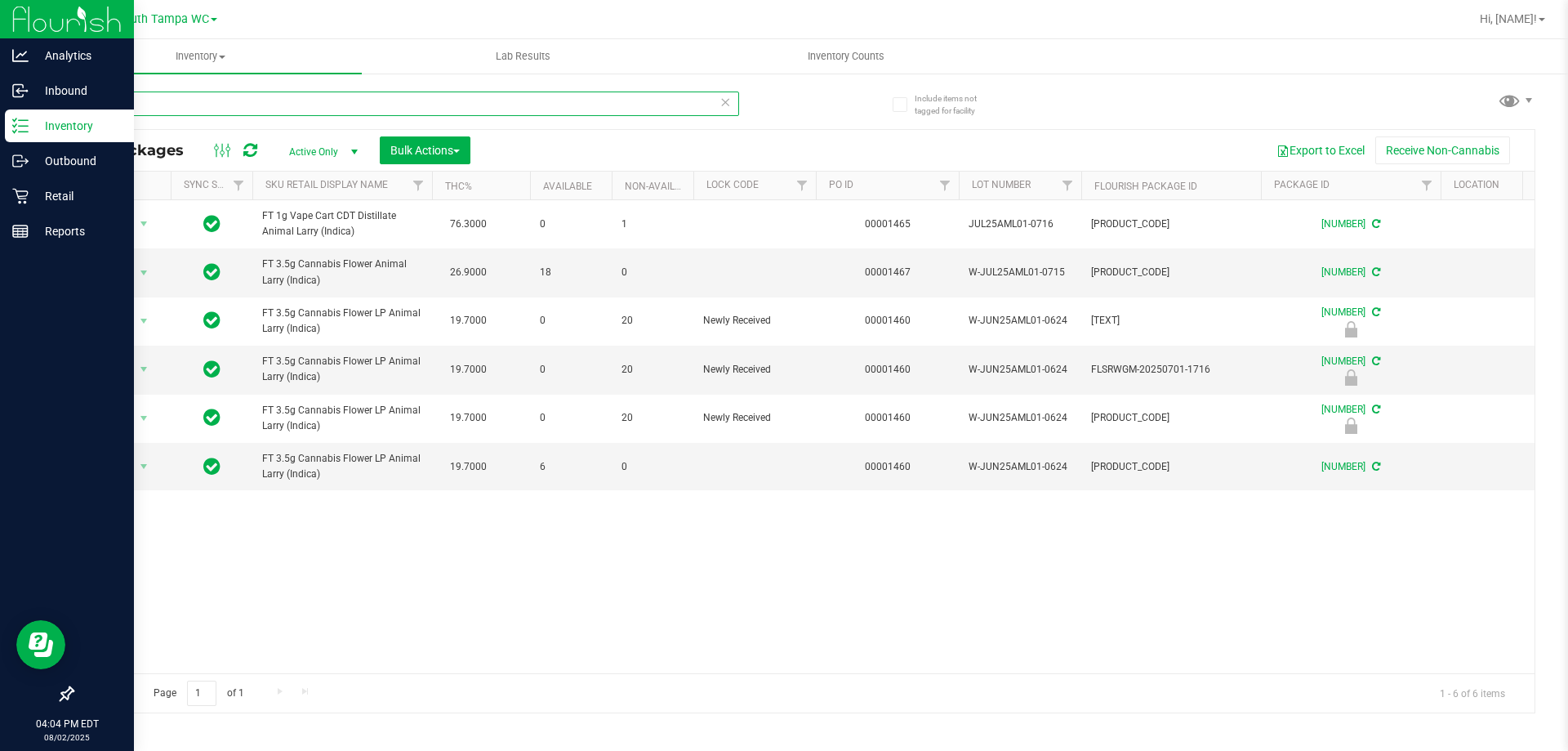 type on "a" 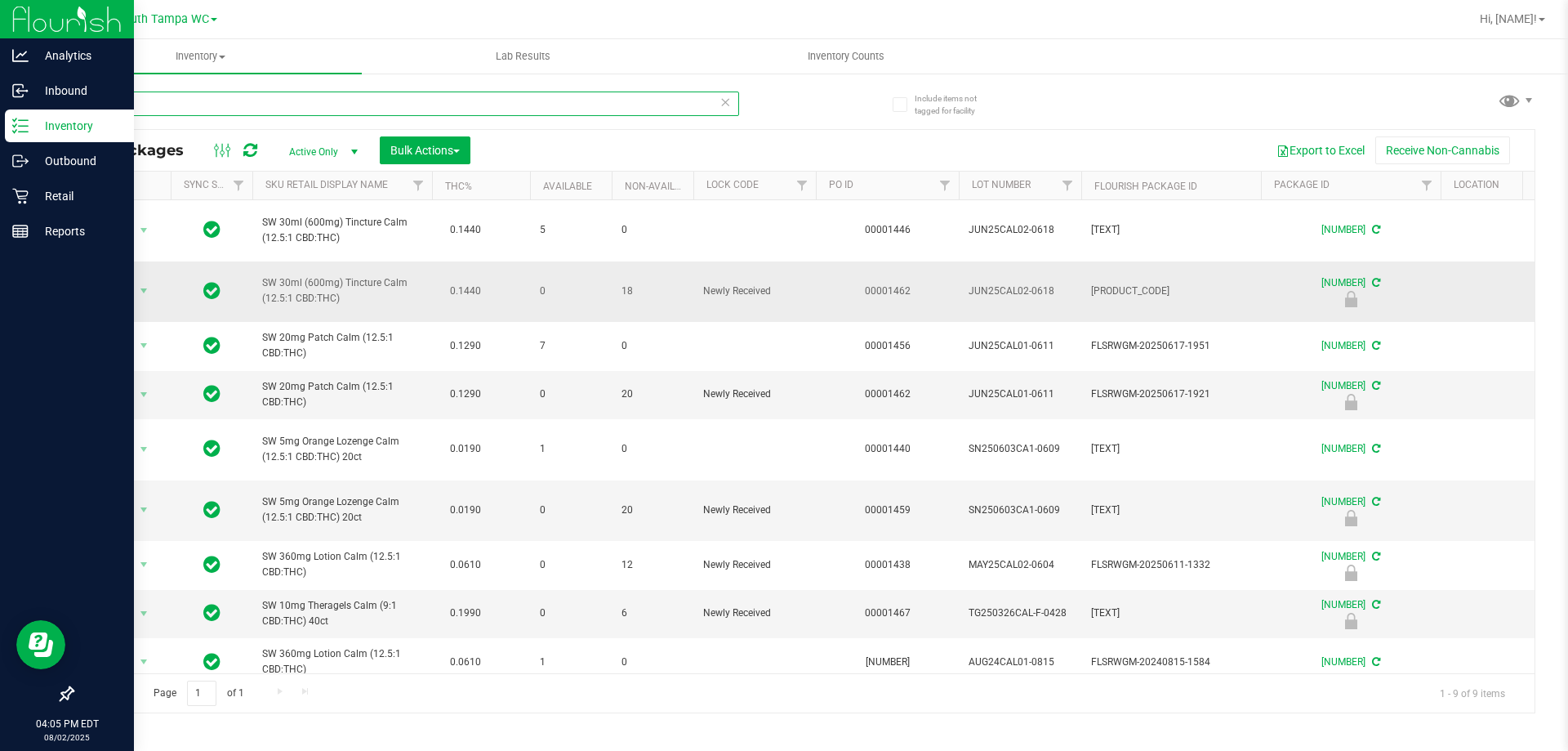 scroll, scrollTop: 25, scrollLeft: 0, axis: vertical 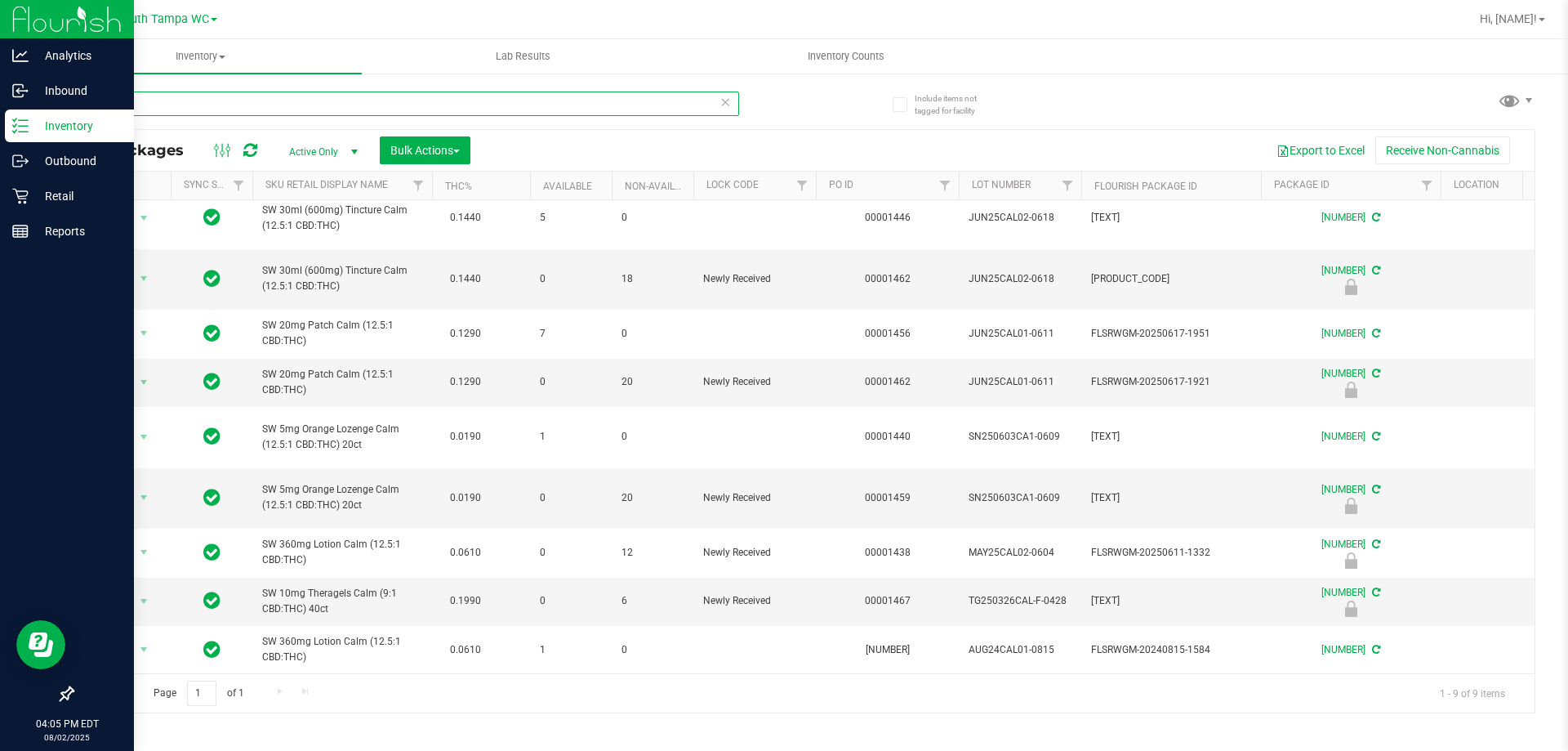click on "calm" at bounding box center [405, 104] 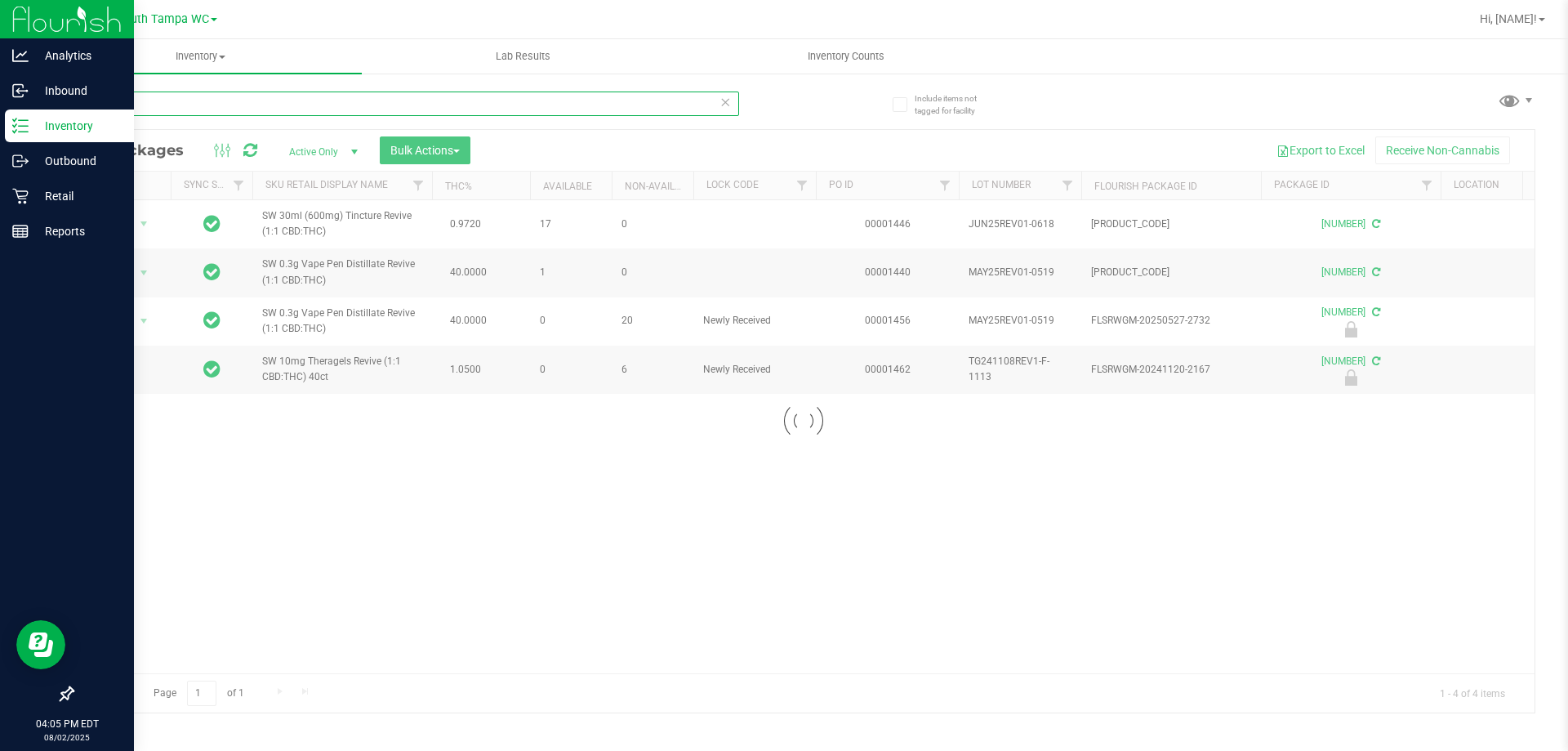 scroll, scrollTop: 0, scrollLeft: 0, axis: both 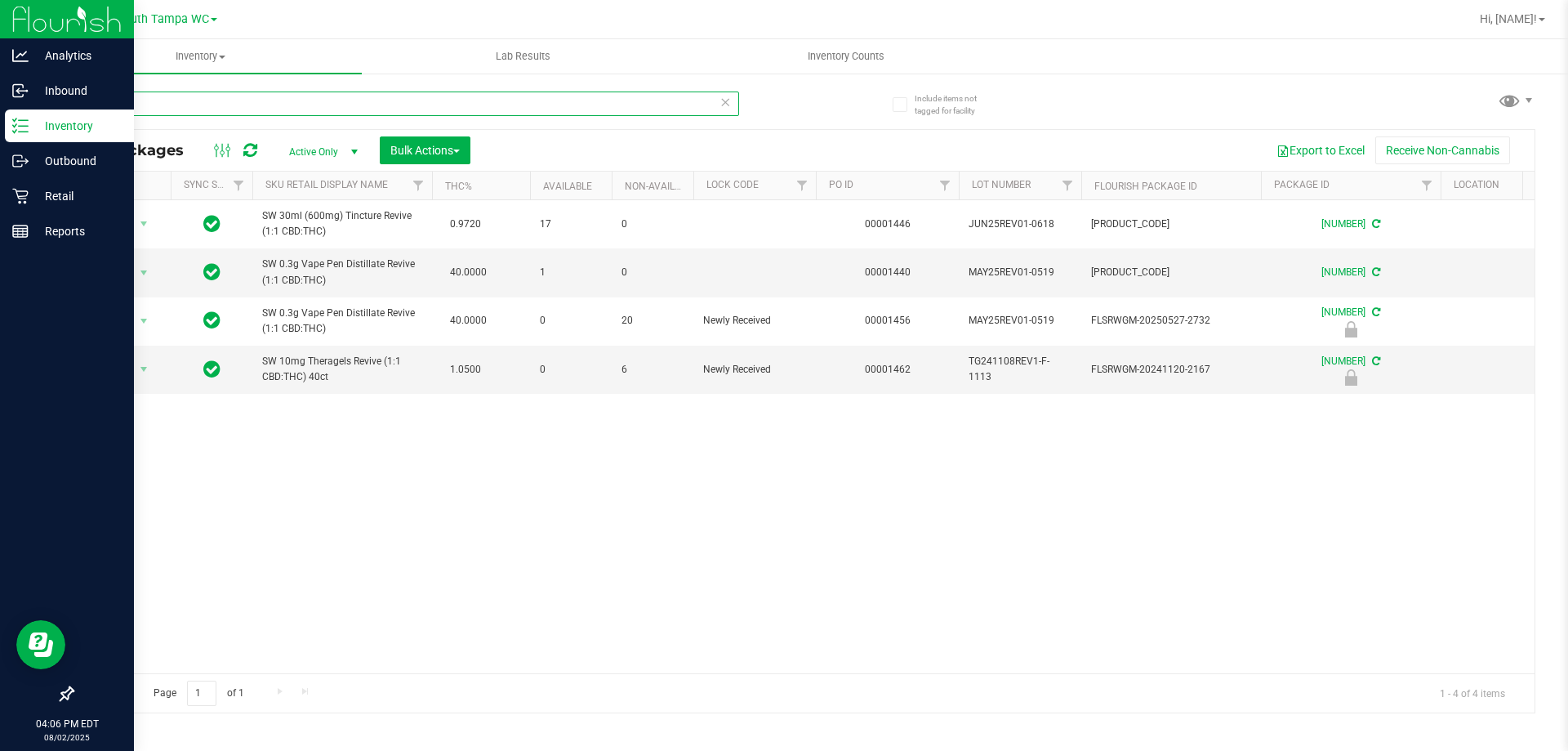 click on "[TEXT]" at bounding box center [405, 104] 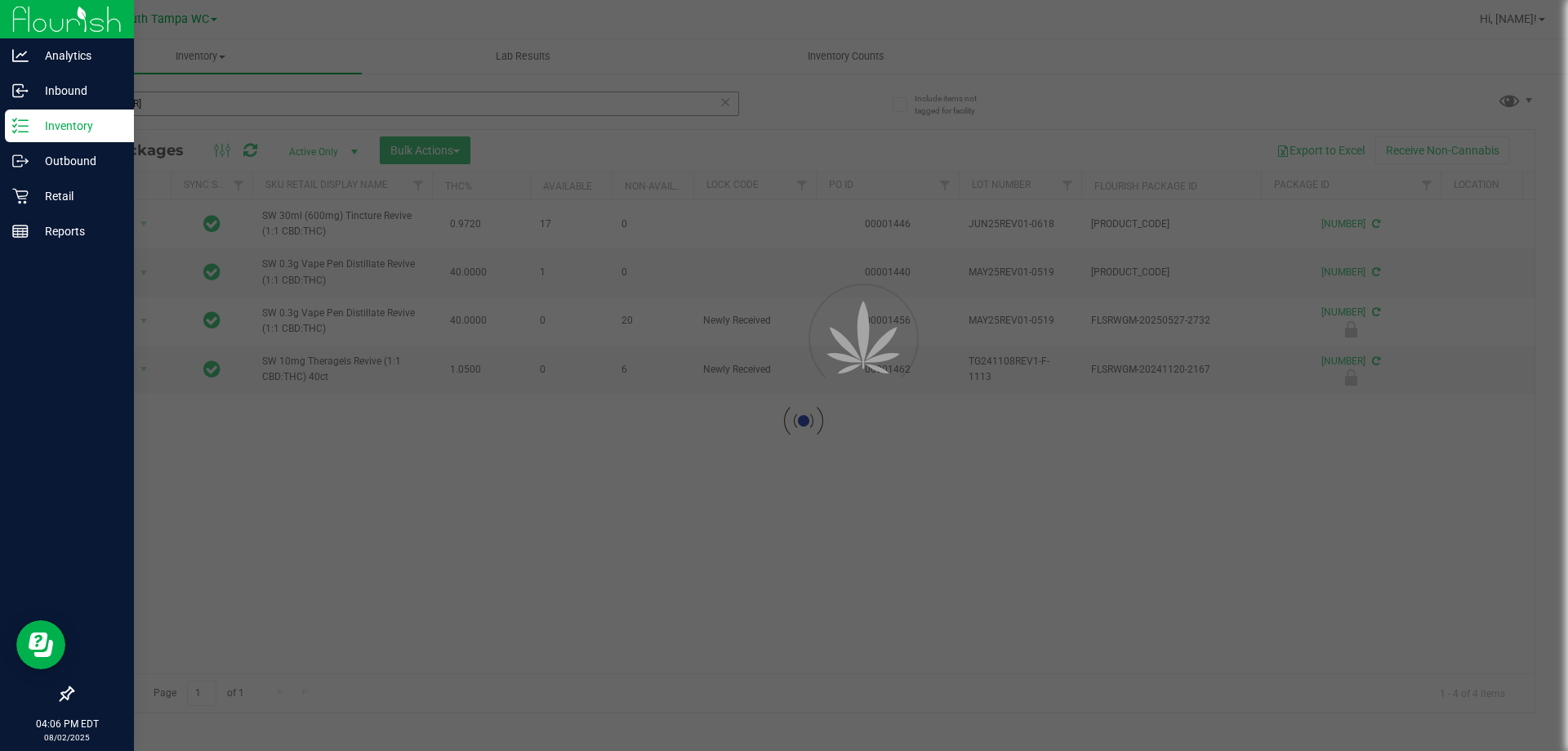click at bounding box center [784, 375] 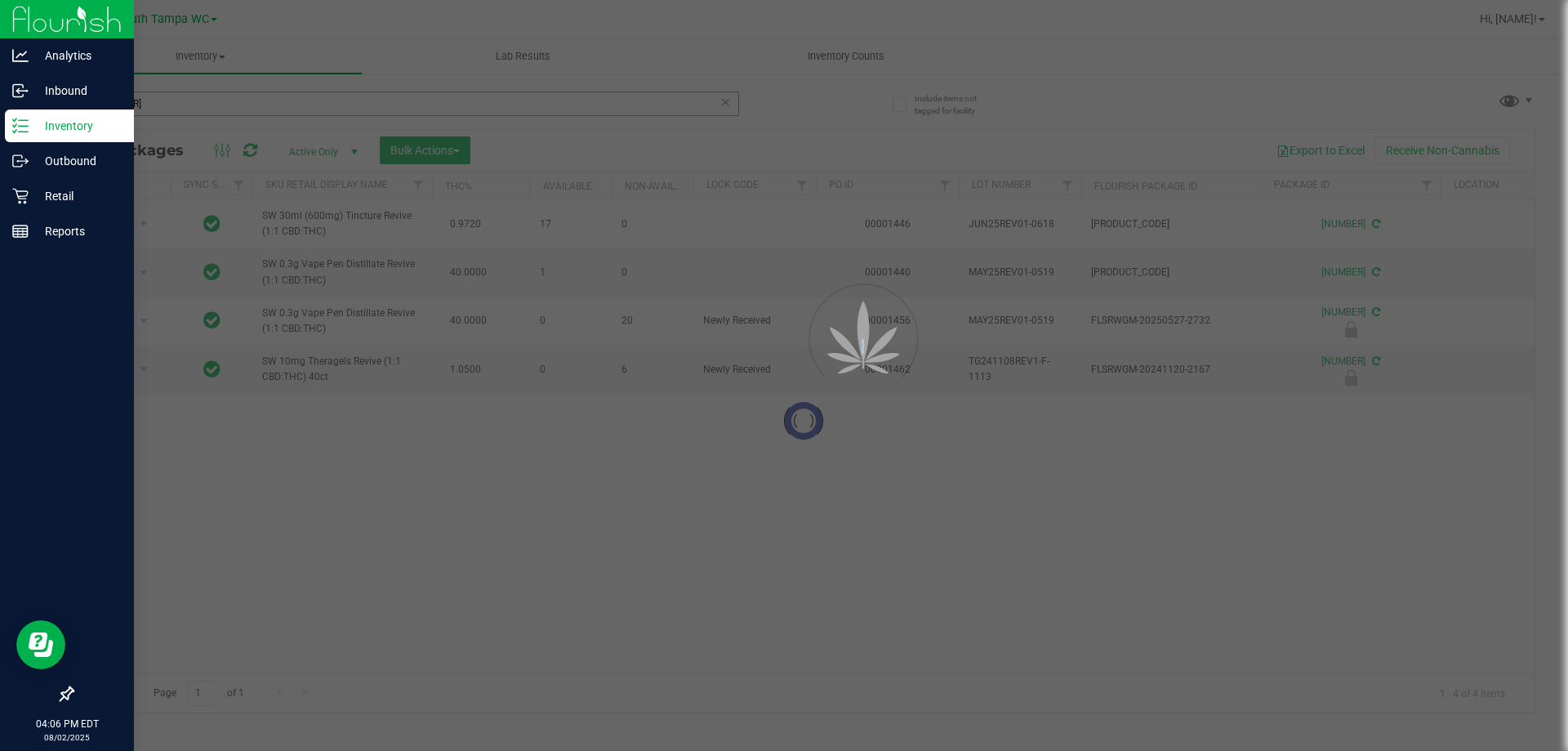 click at bounding box center (784, 375) 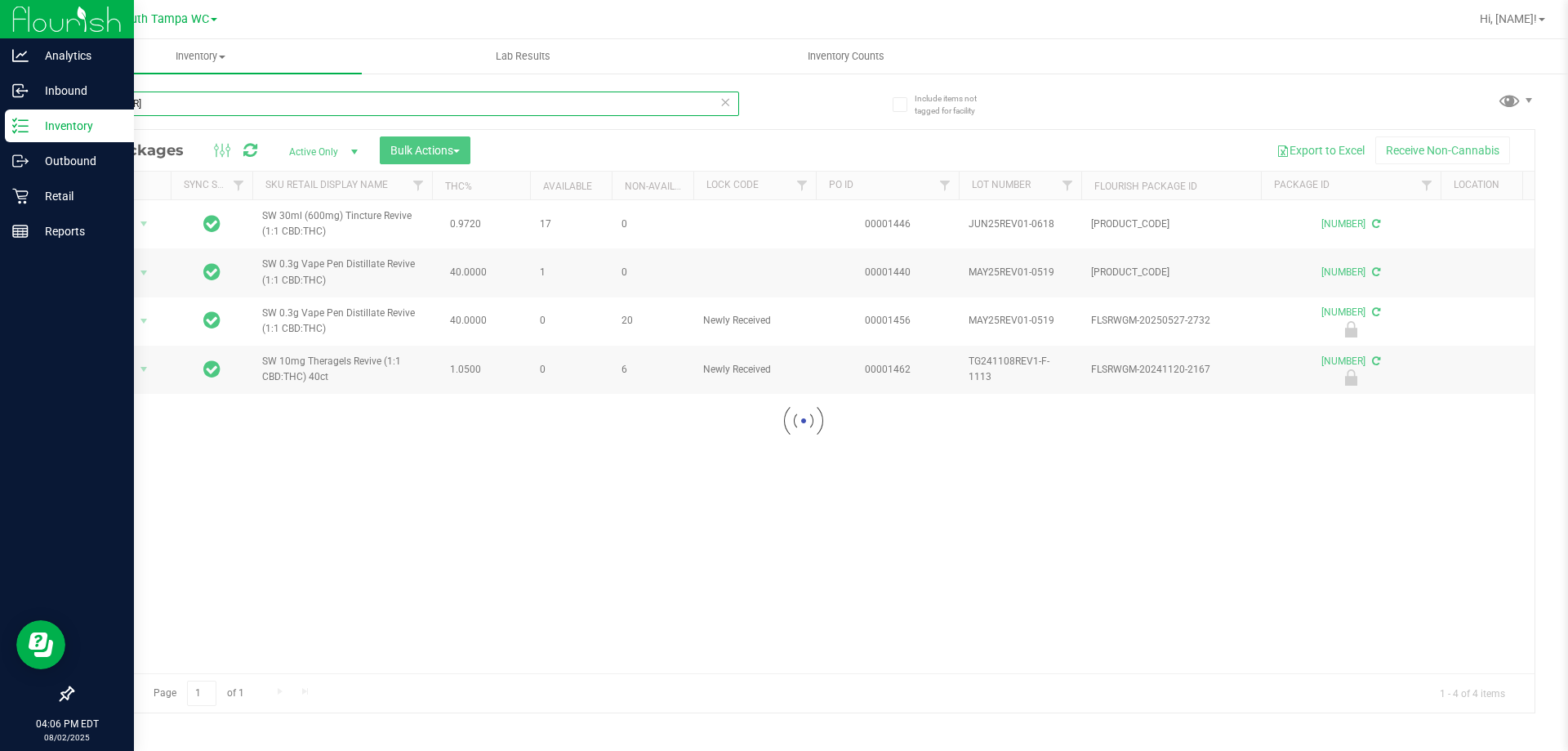 click on "[NUMBER]" at bounding box center [405, 104] 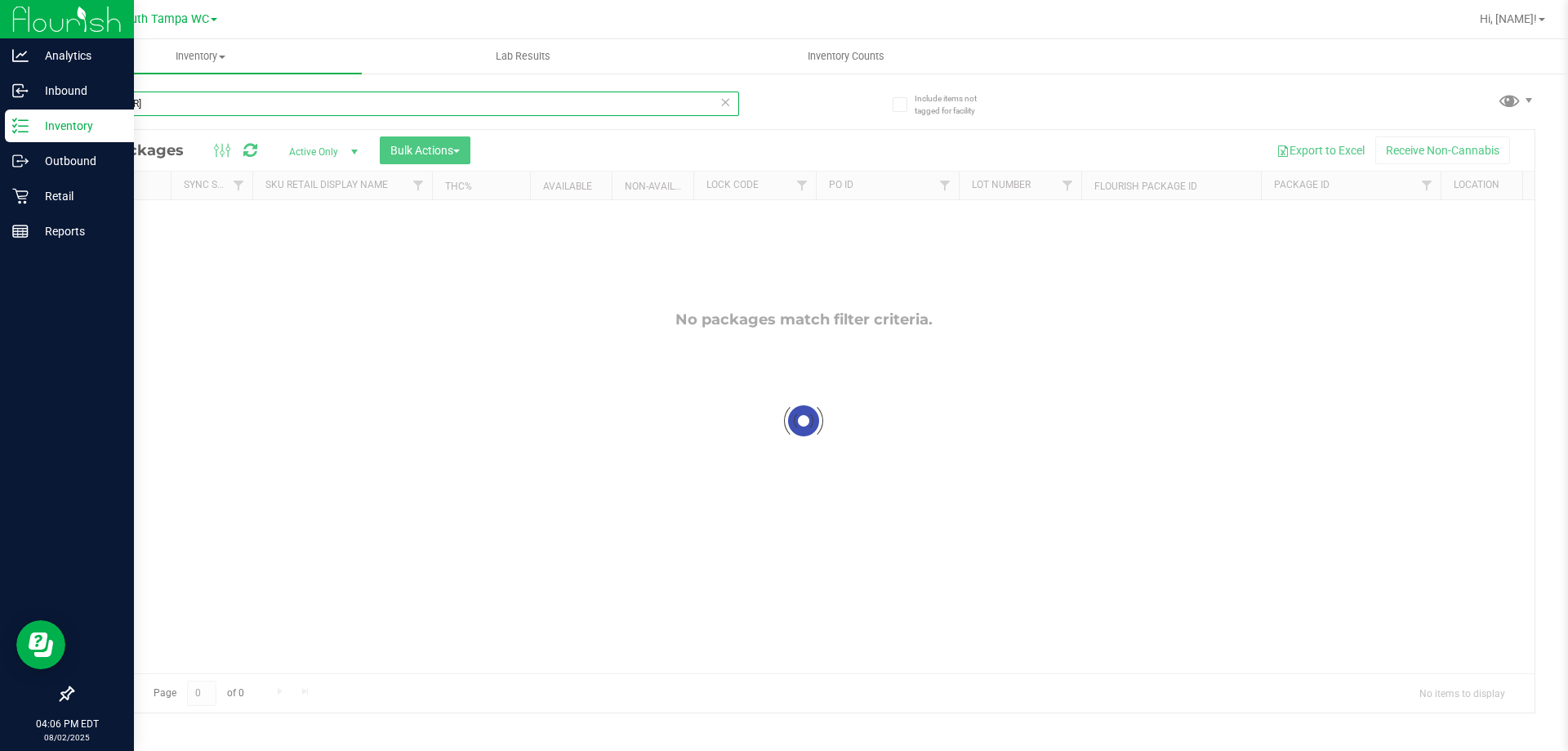 click on "[NUMBER]" at bounding box center (405, 104) 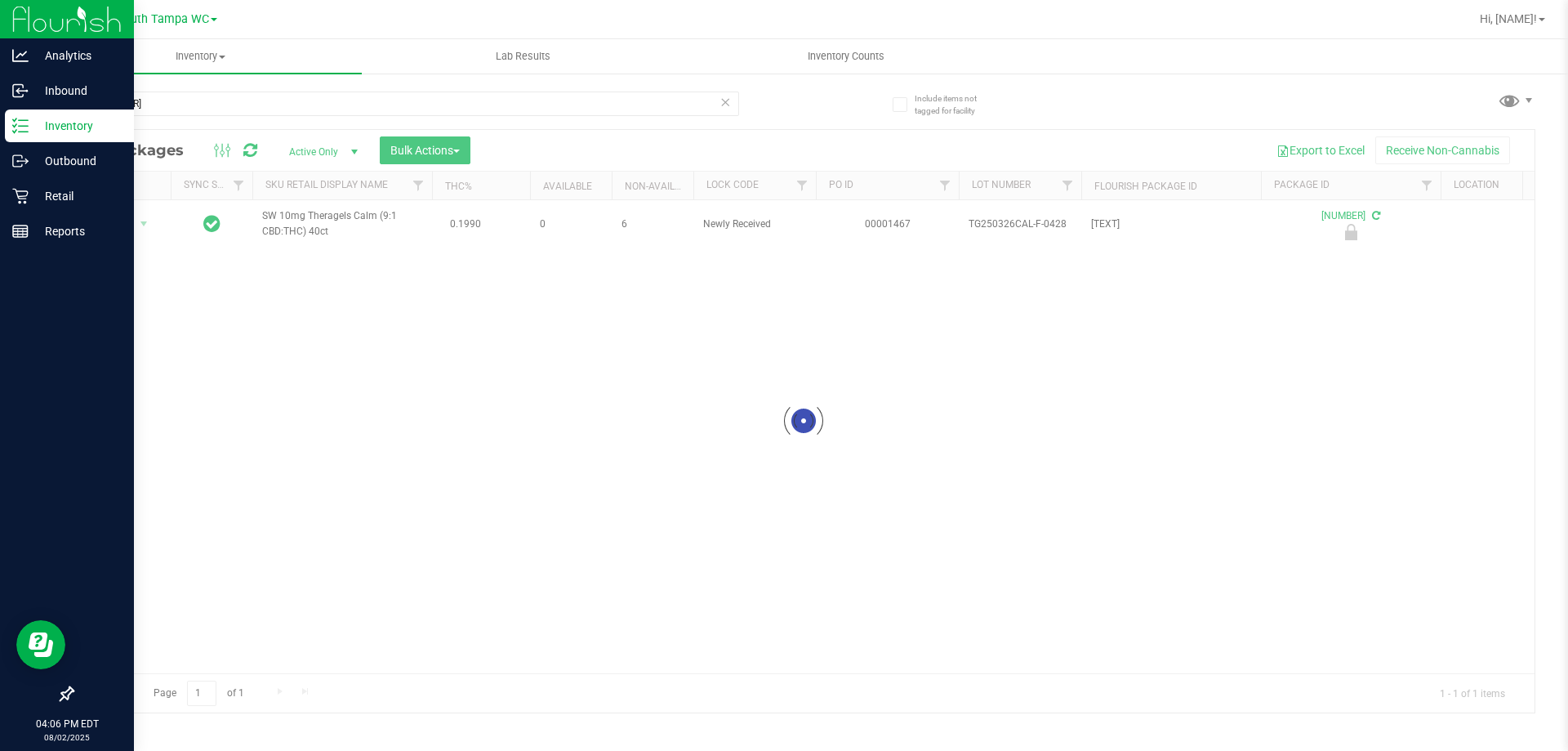 click at bounding box center [804, 421] 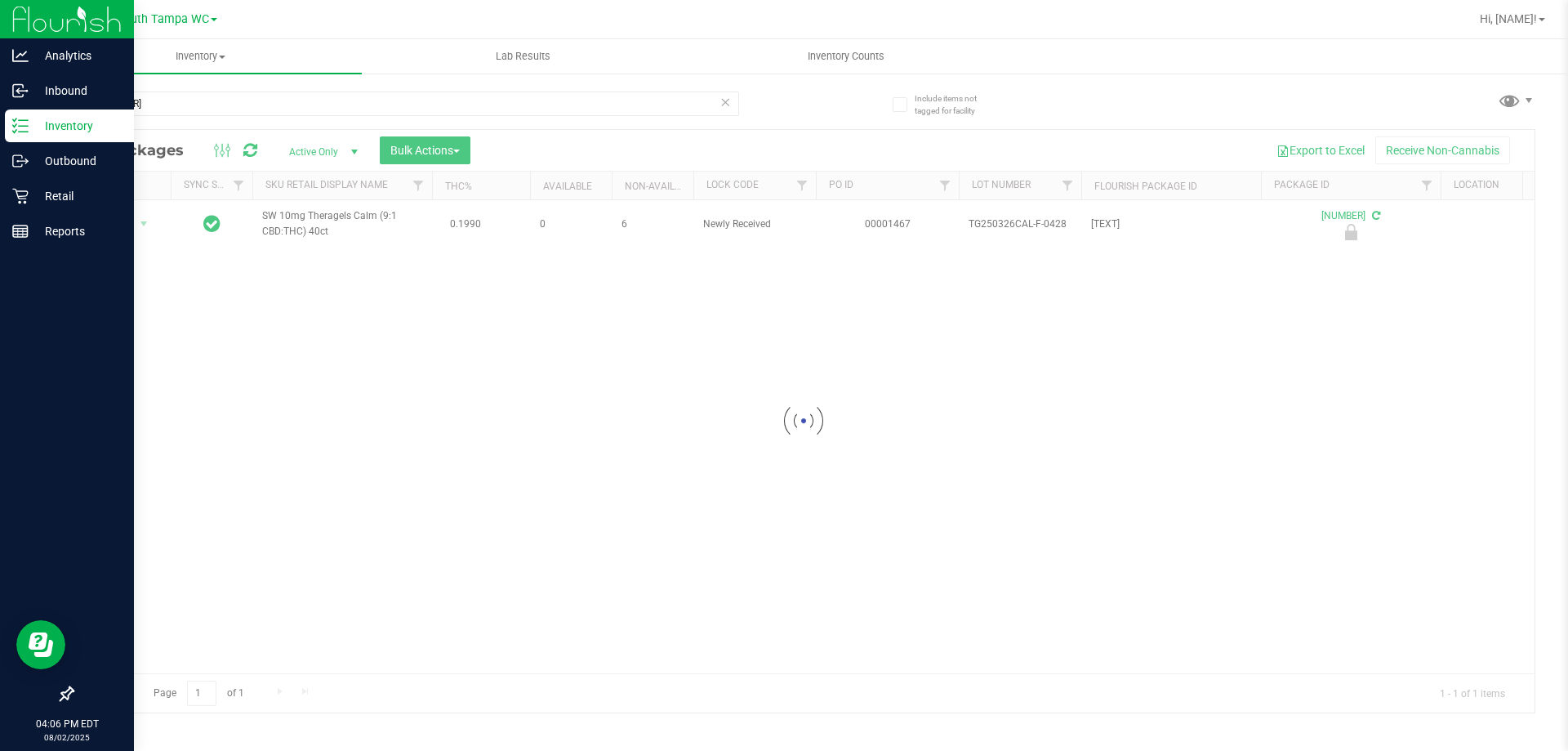 click at bounding box center (804, 421) 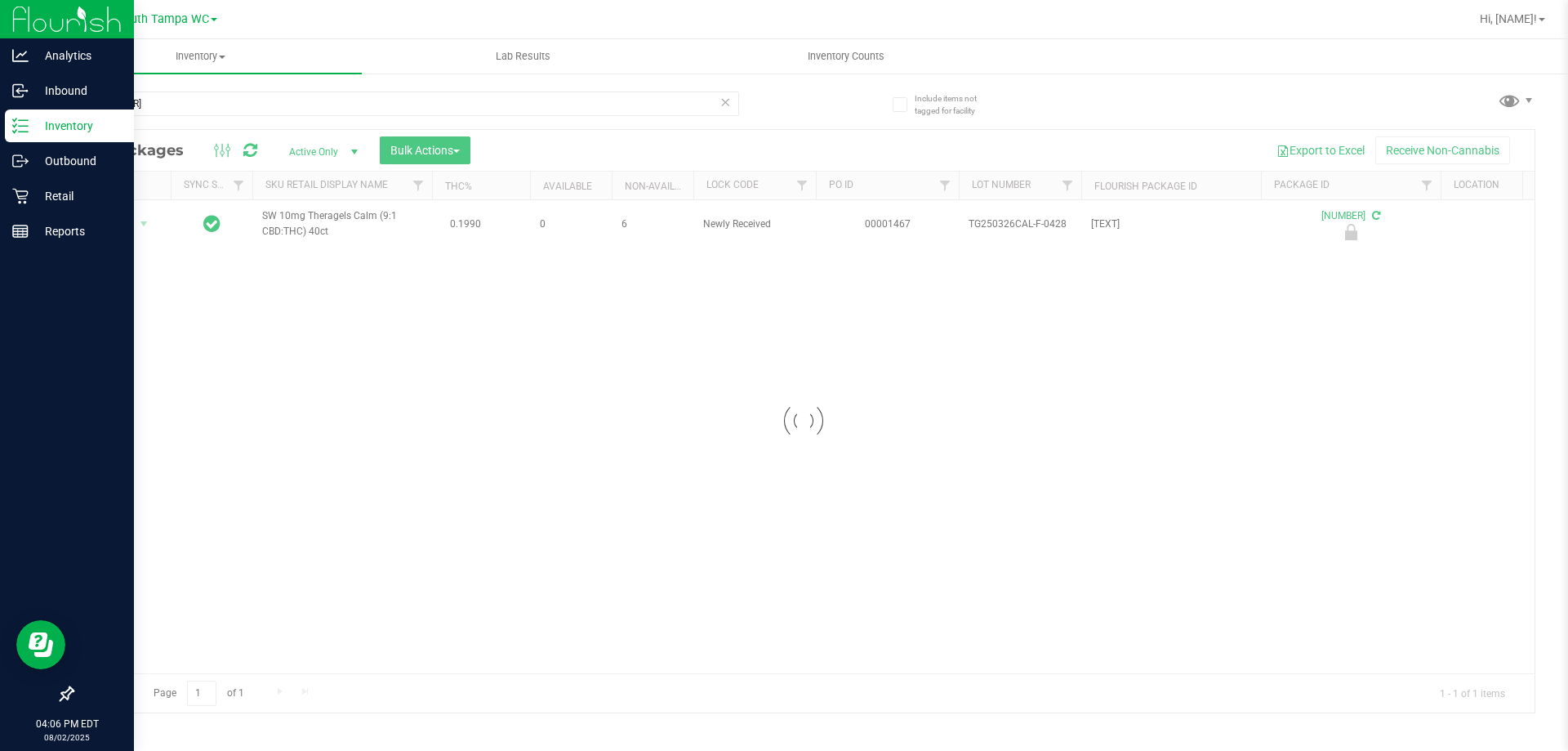 click at bounding box center (804, 421) 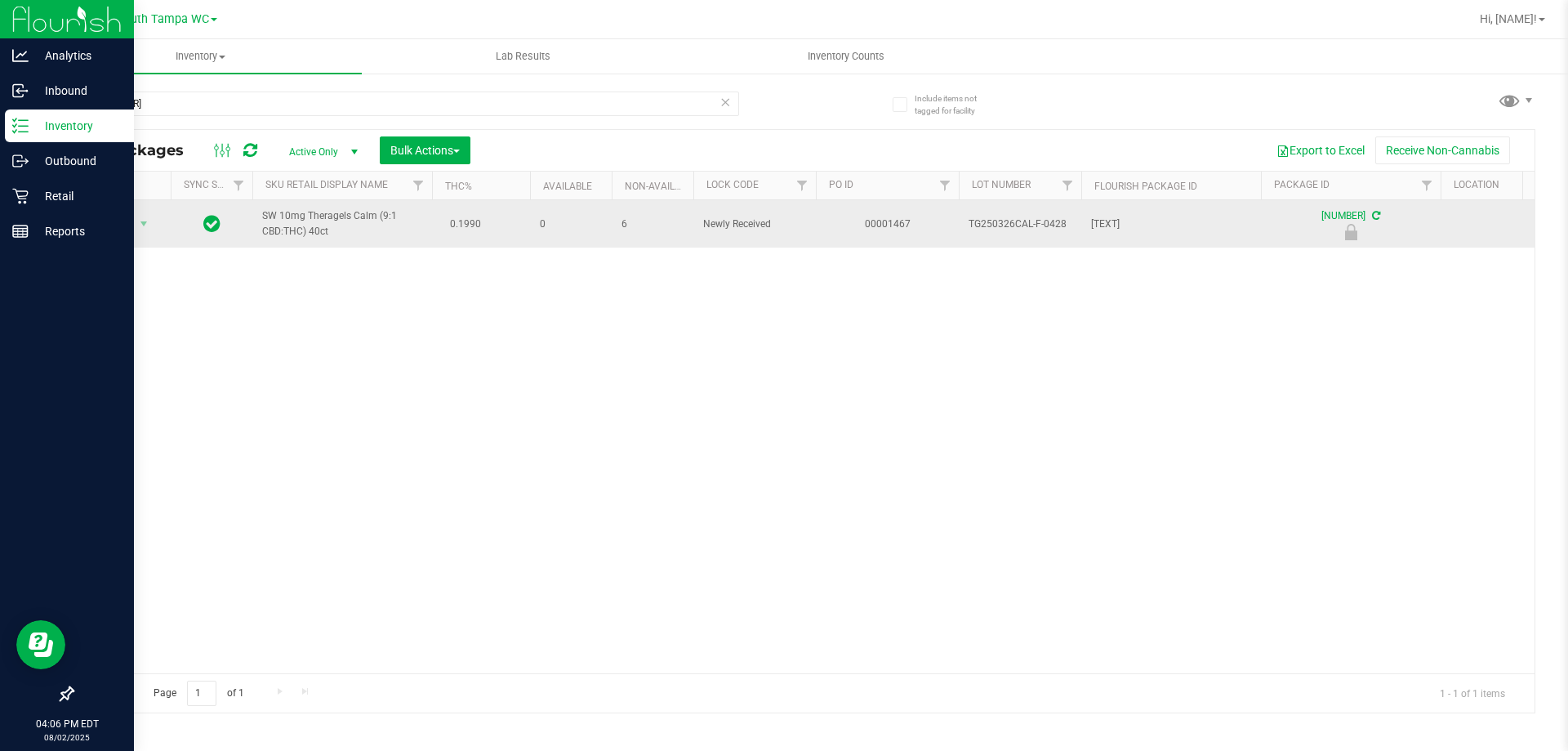 click on "SW 10mg Theragels Calm (9:1 CBD:THC) 40ct" at bounding box center [342, 224] 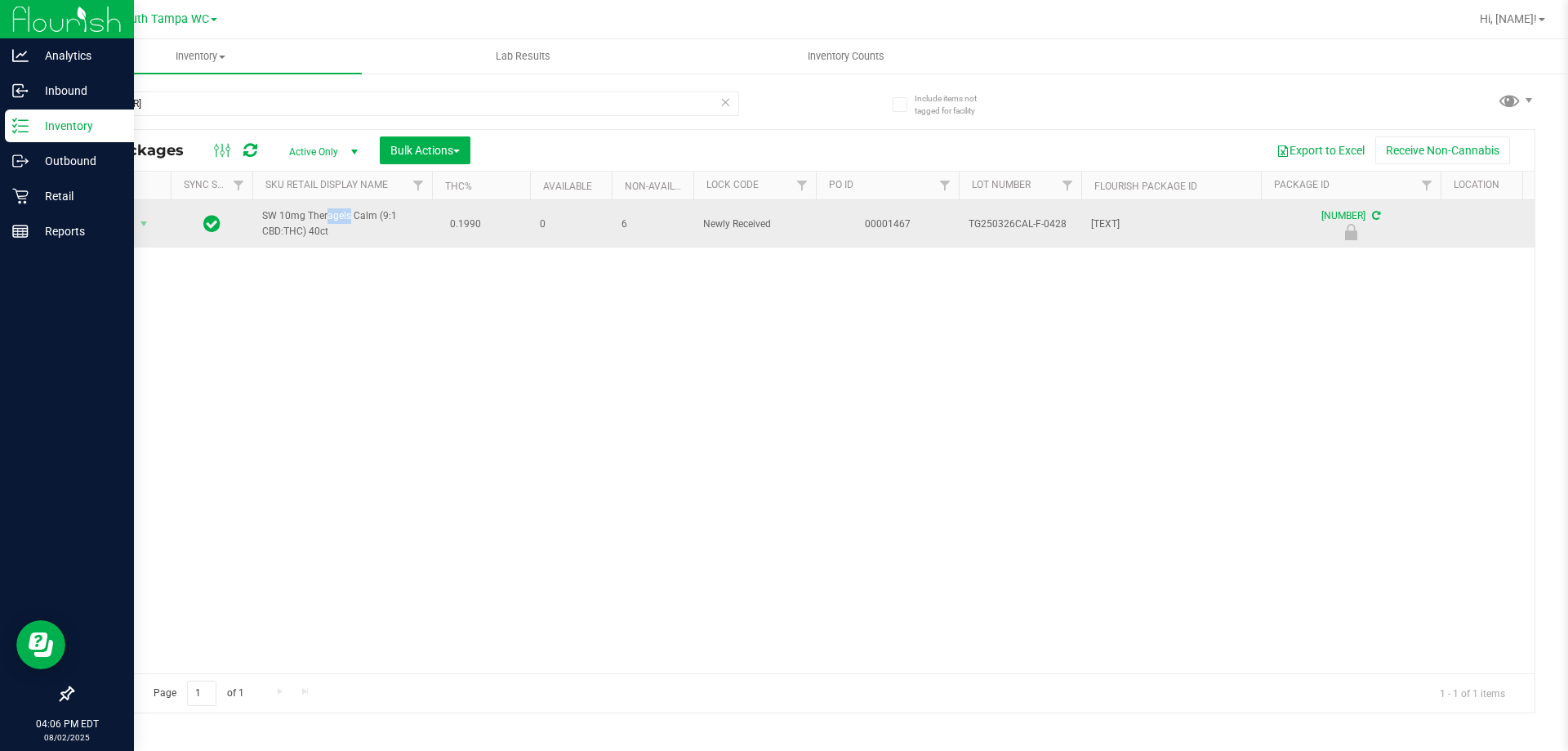 click on "SW 10mg Theragels Calm (9:1 CBD:THC) 40ct" at bounding box center [342, 224] 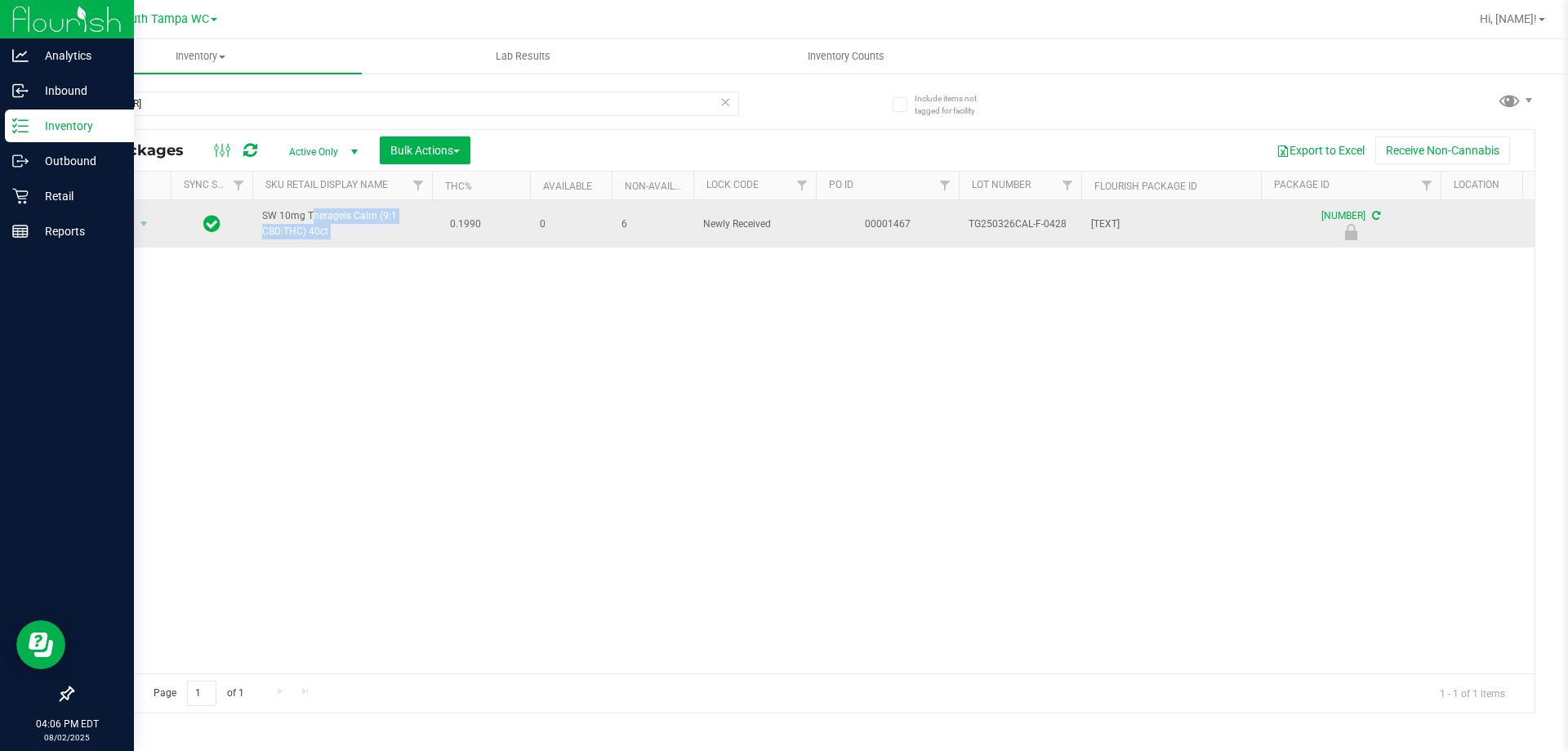 click on "SW 10mg Theragels Calm (9:1 CBD:THC) 40ct" at bounding box center (342, 224) 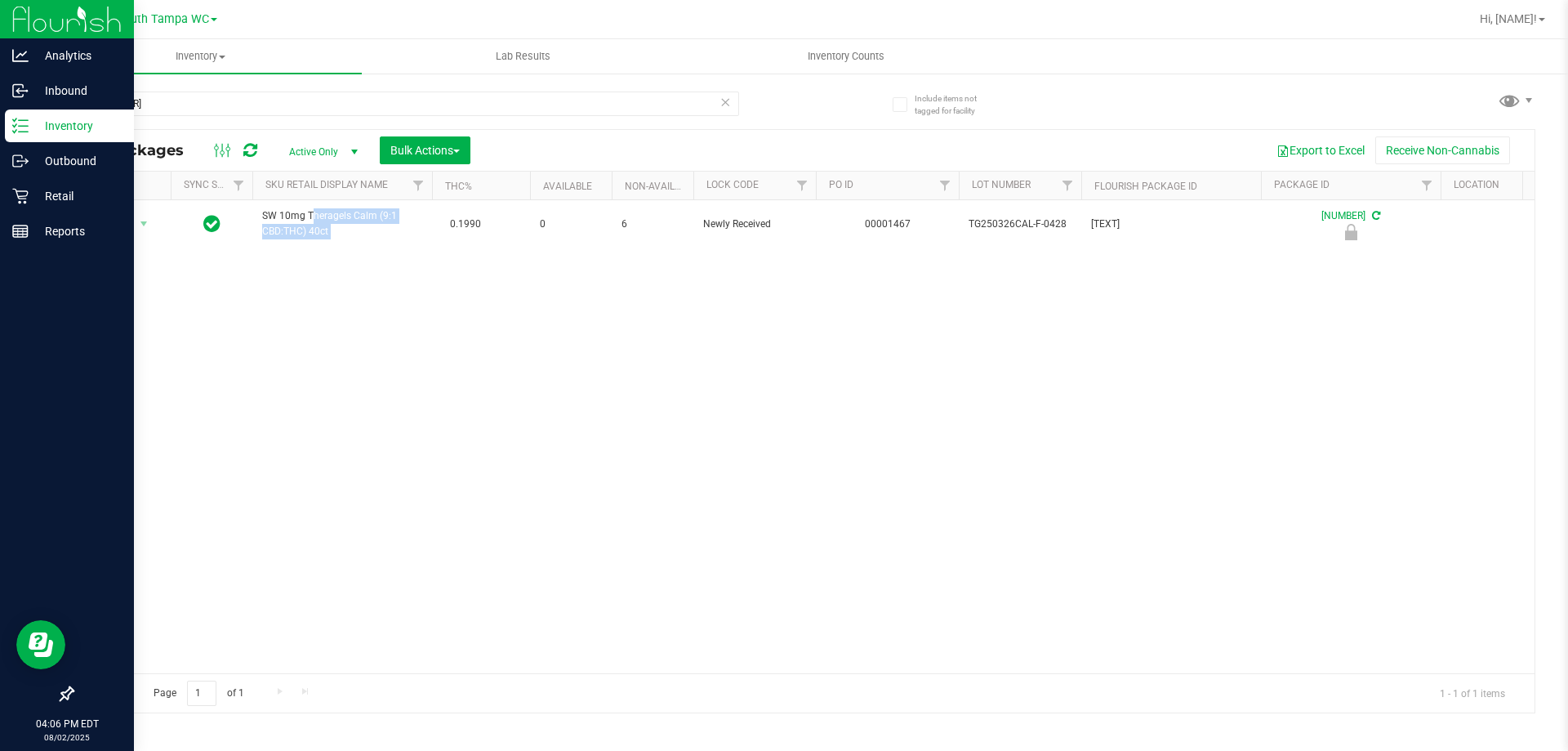 copy on "SW 10mg Theragels Calm (9:1 CBD:THC) 40ct" 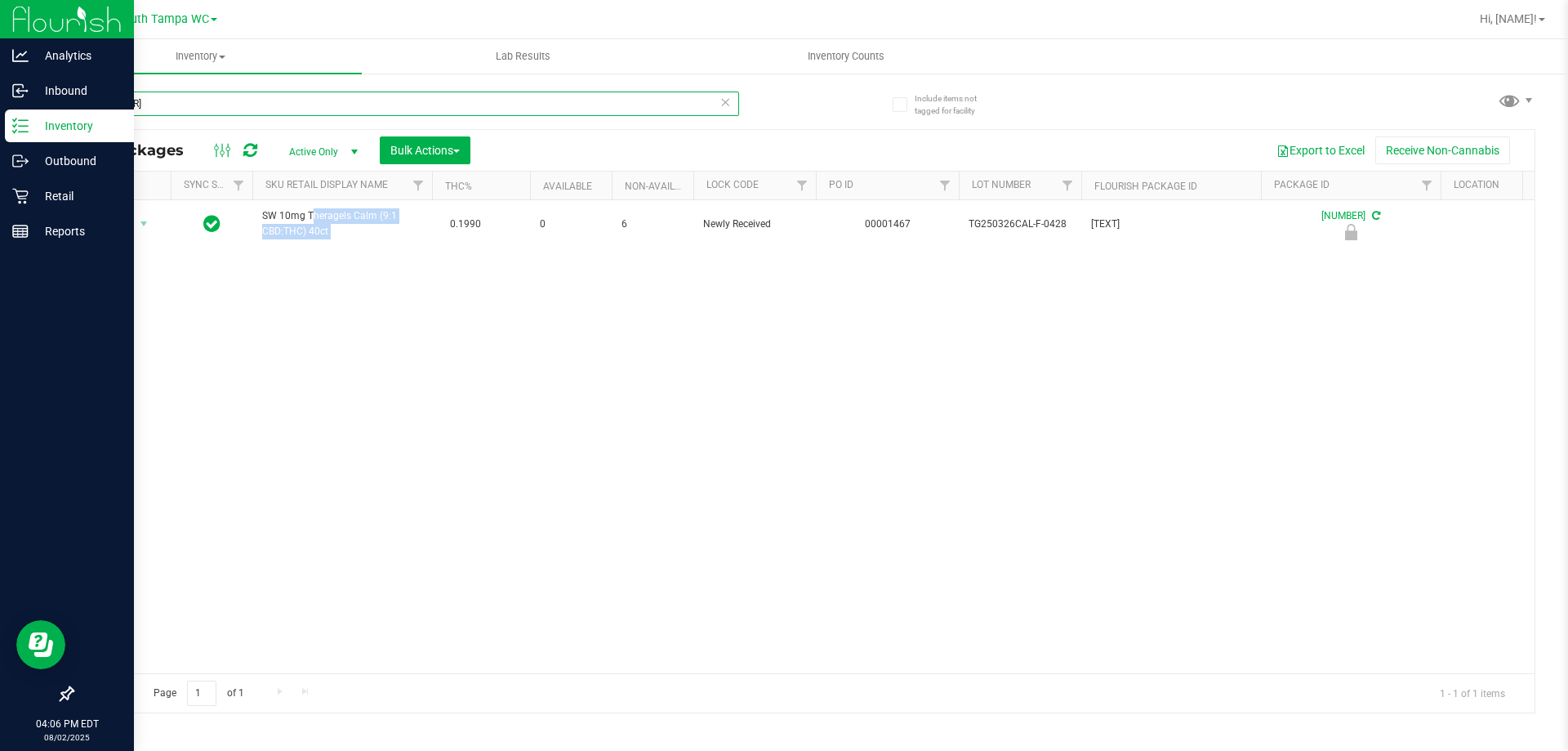click on "[NUMBER]" at bounding box center (405, 104) 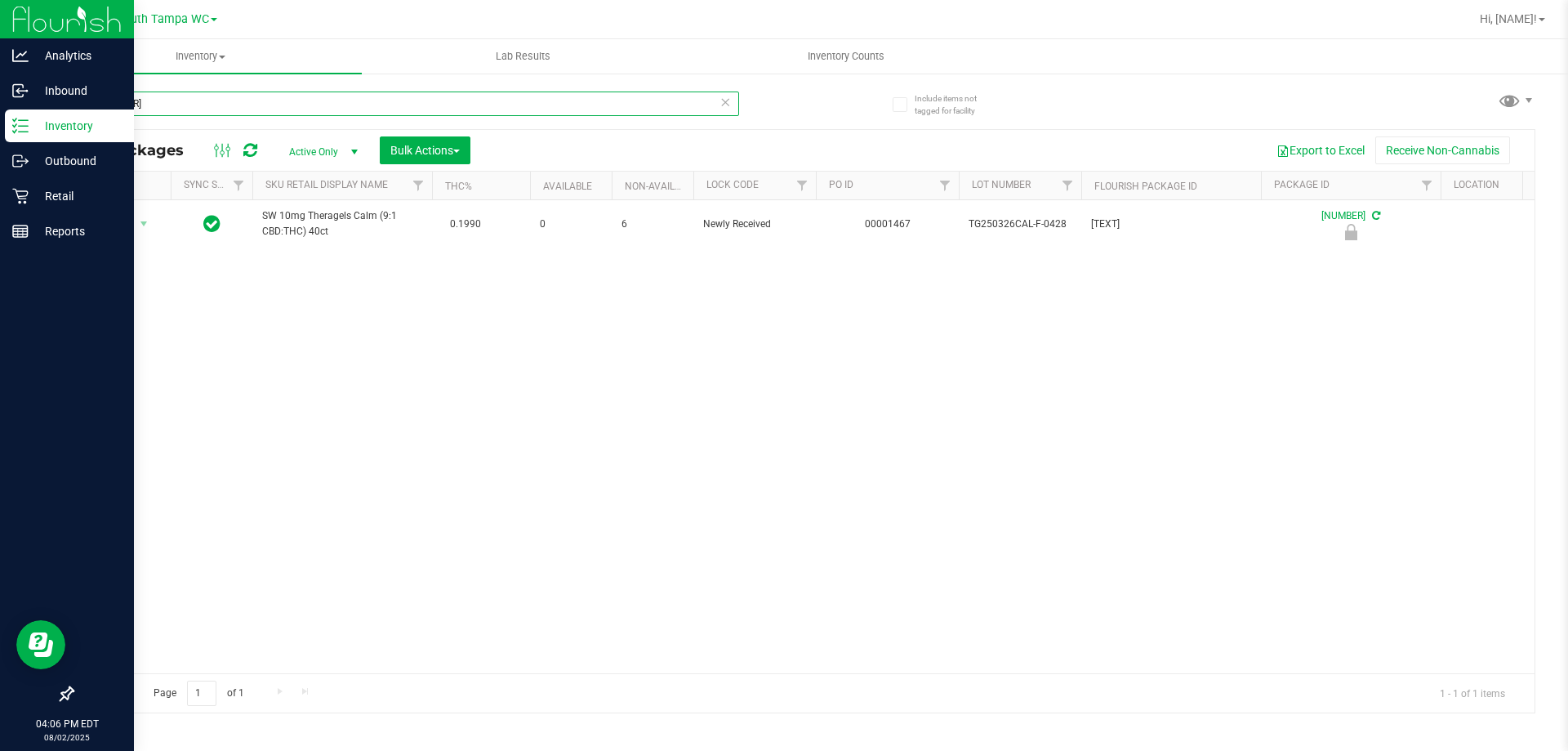 click on "[NUMBER]" at bounding box center (405, 104) 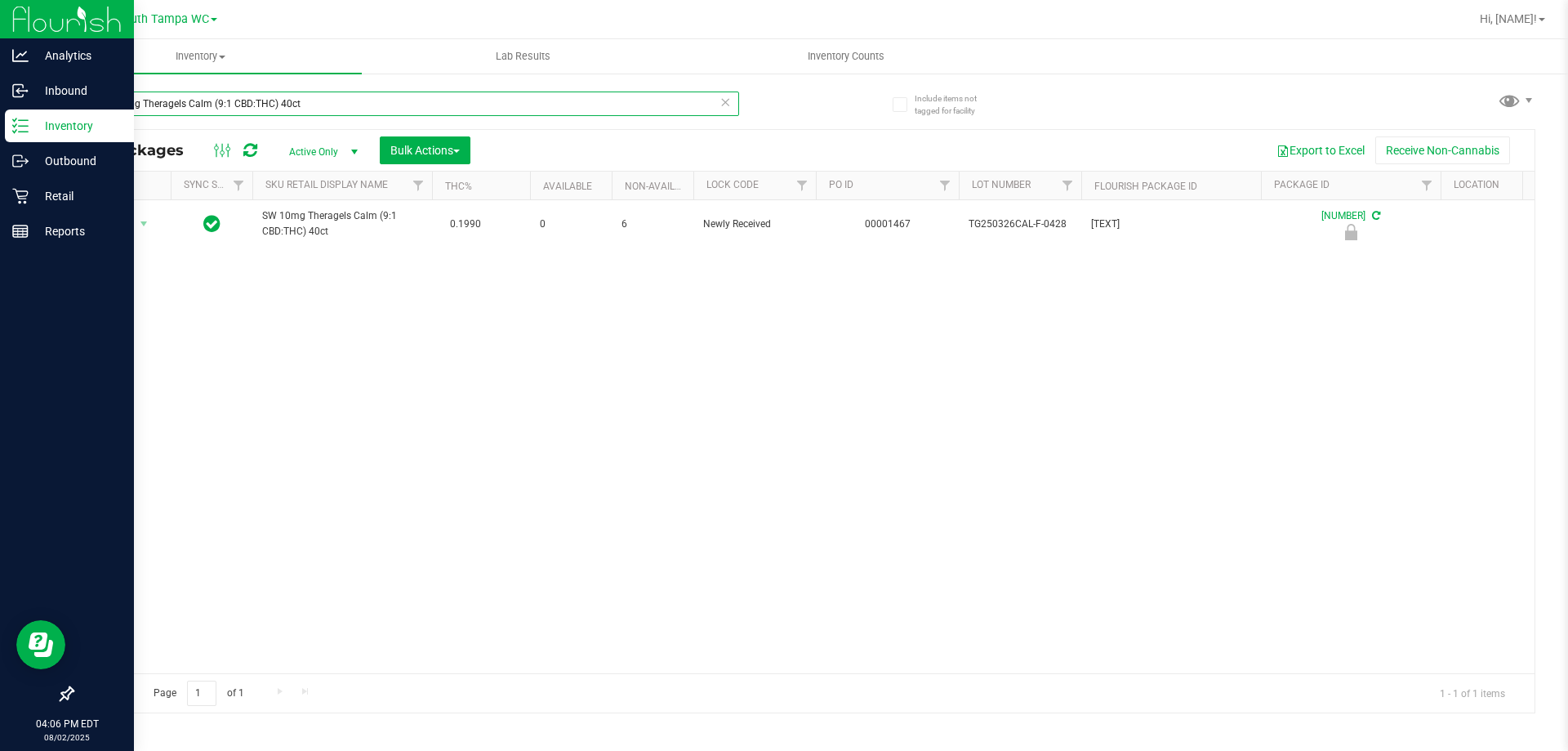 type on "SW 10mg Theragels Calm (9:1 CBD:THC) 40ct" 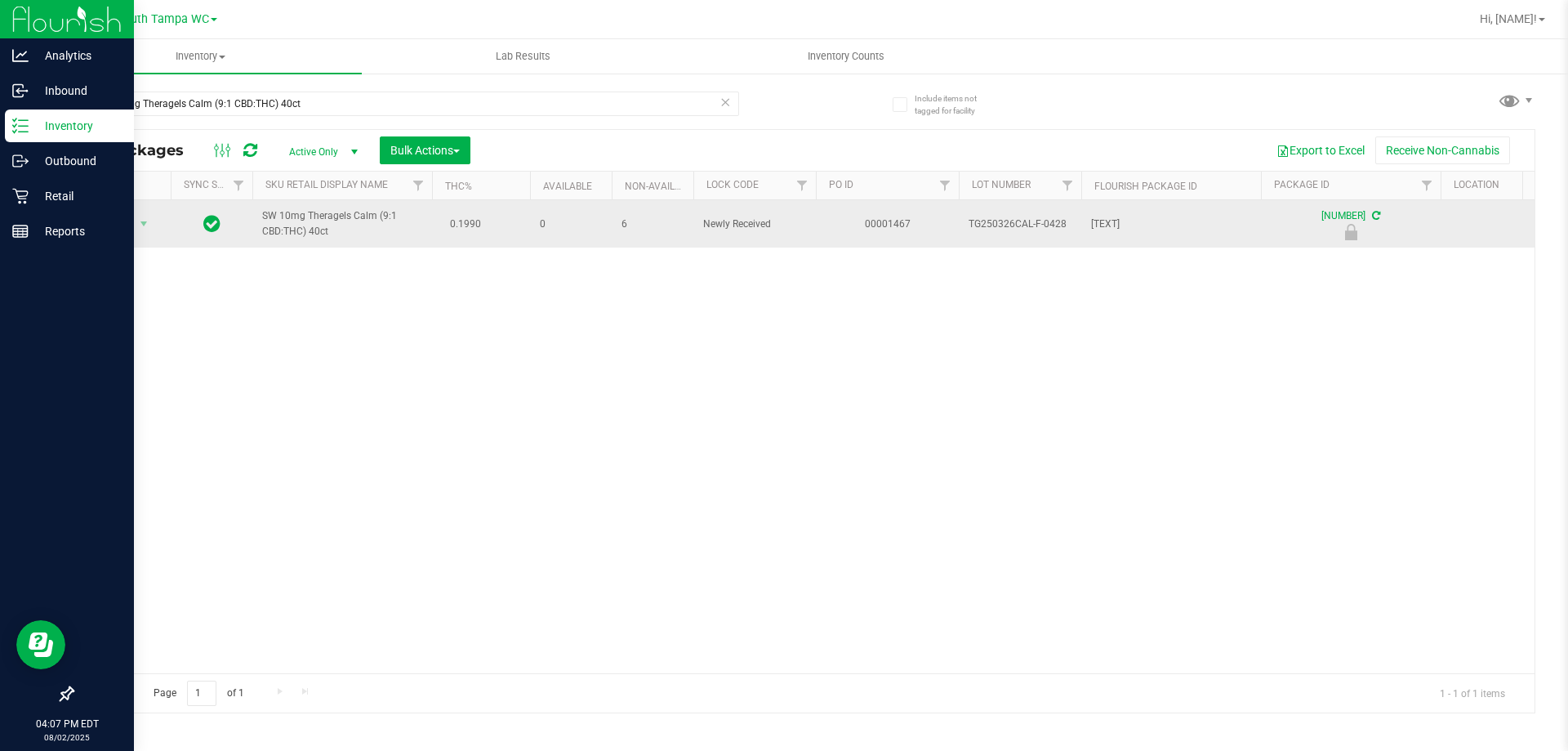 click at bounding box center [144, 224] 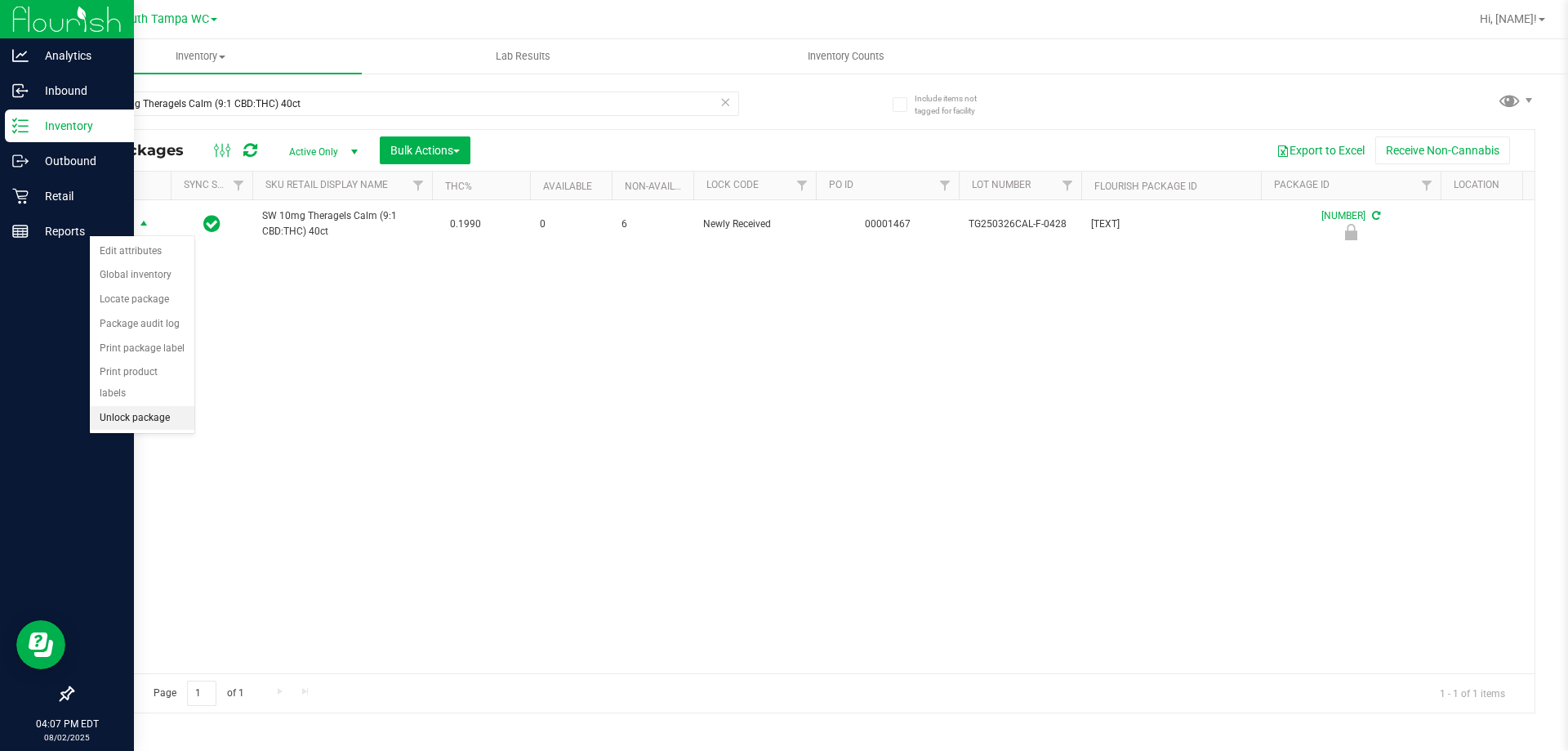 click on "Unlock package" at bounding box center (142, 418) 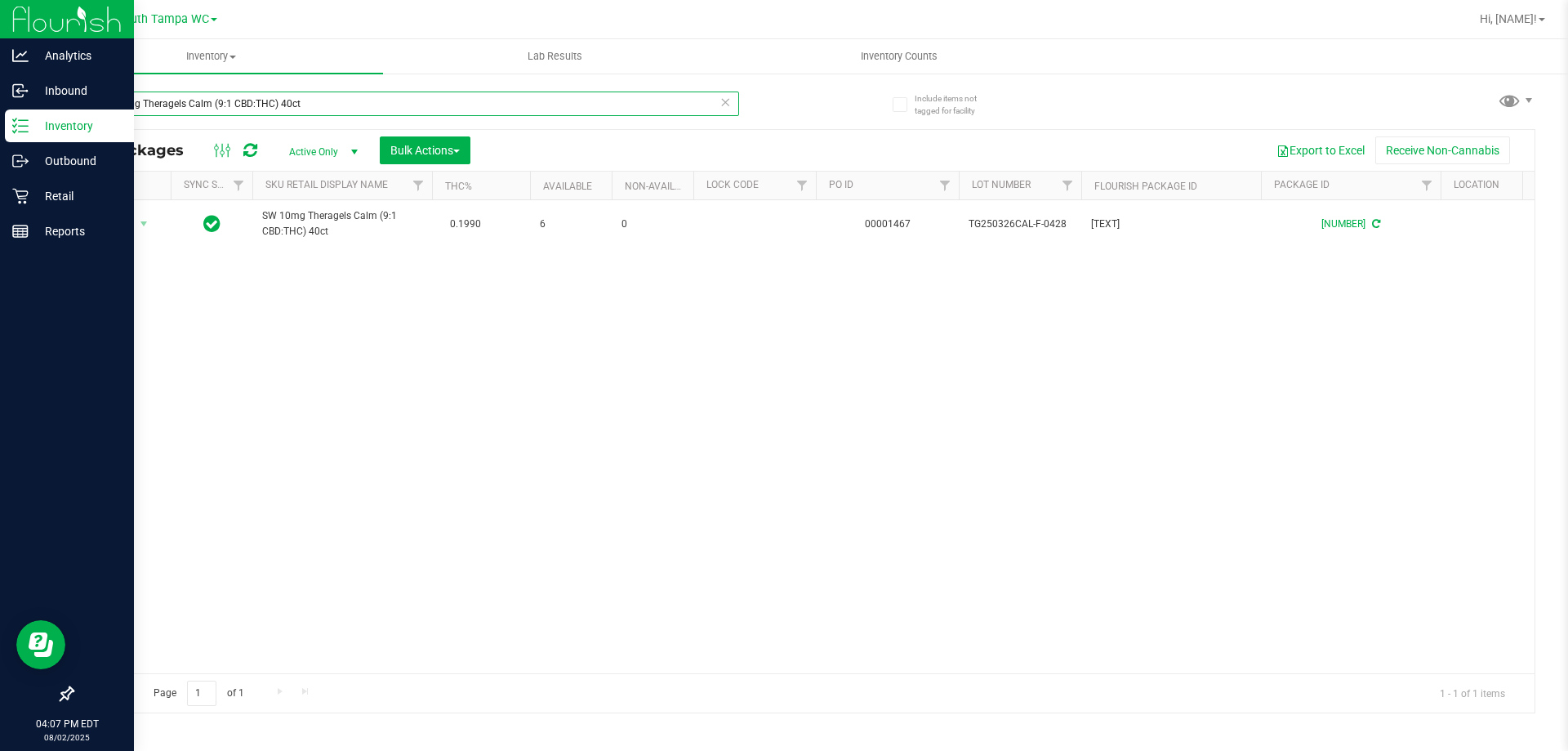 click on "SW 10mg Theragels Calm (9:1 CBD:THC) 40ct" at bounding box center [405, 104] 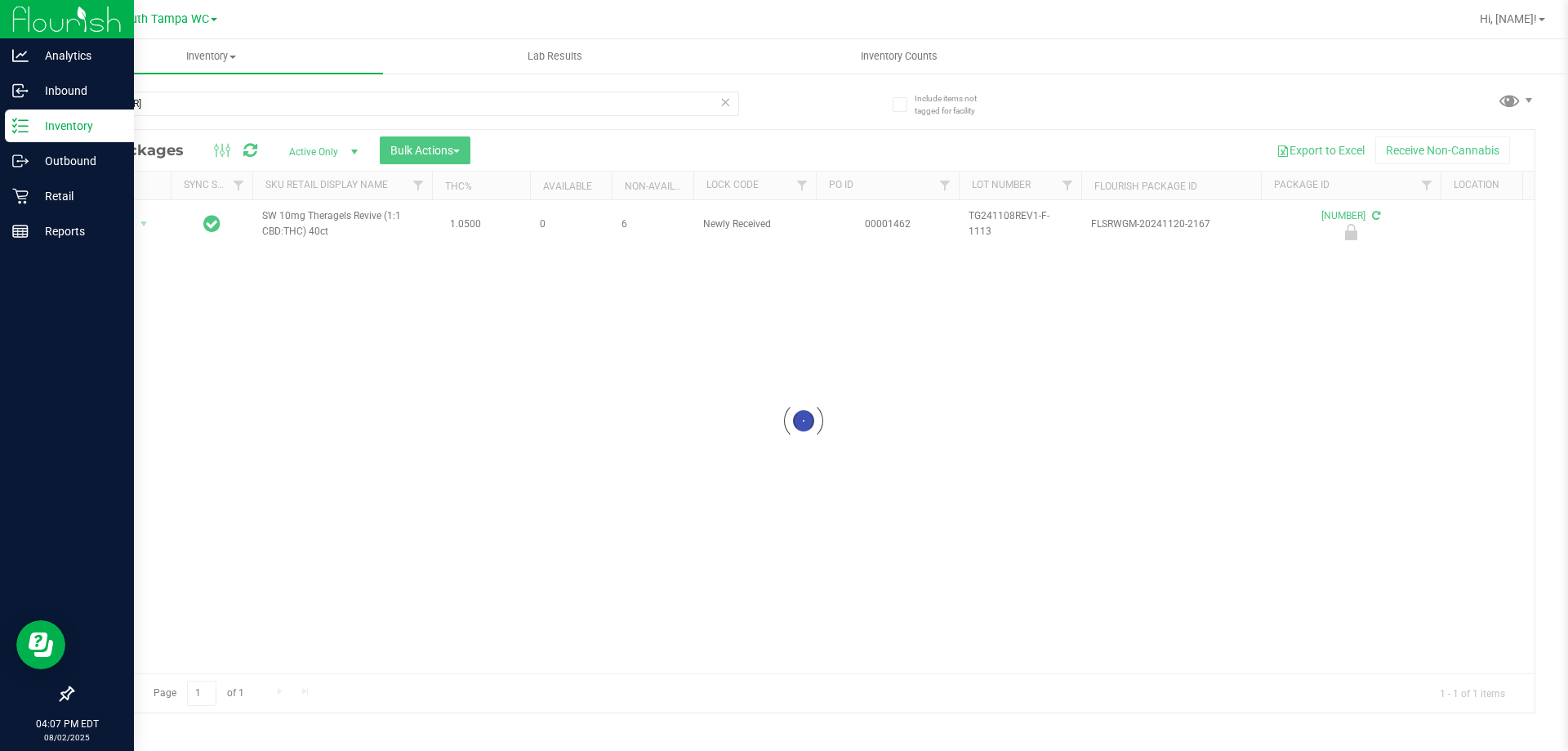 click at bounding box center (804, 421) 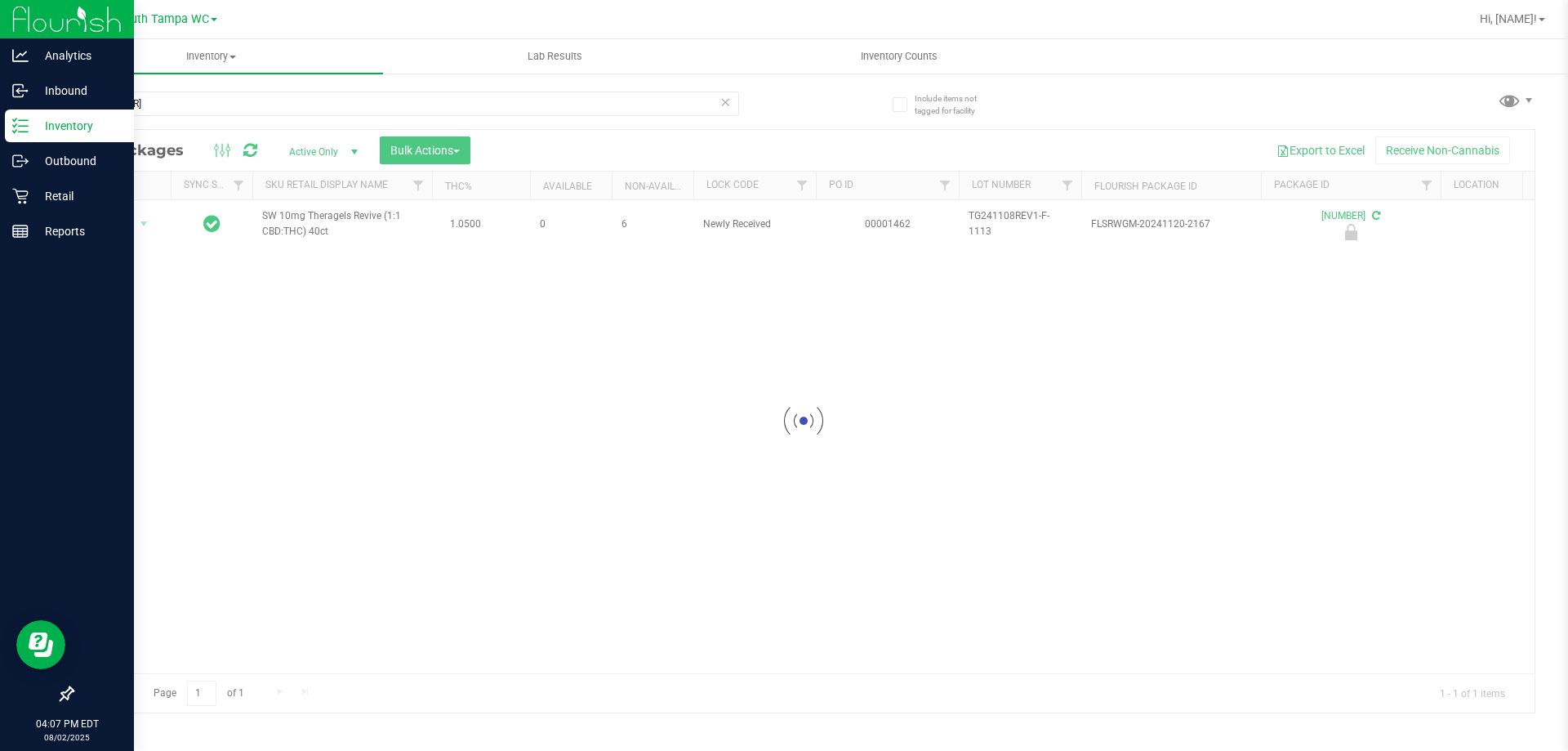 click at bounding box center [804, 421] 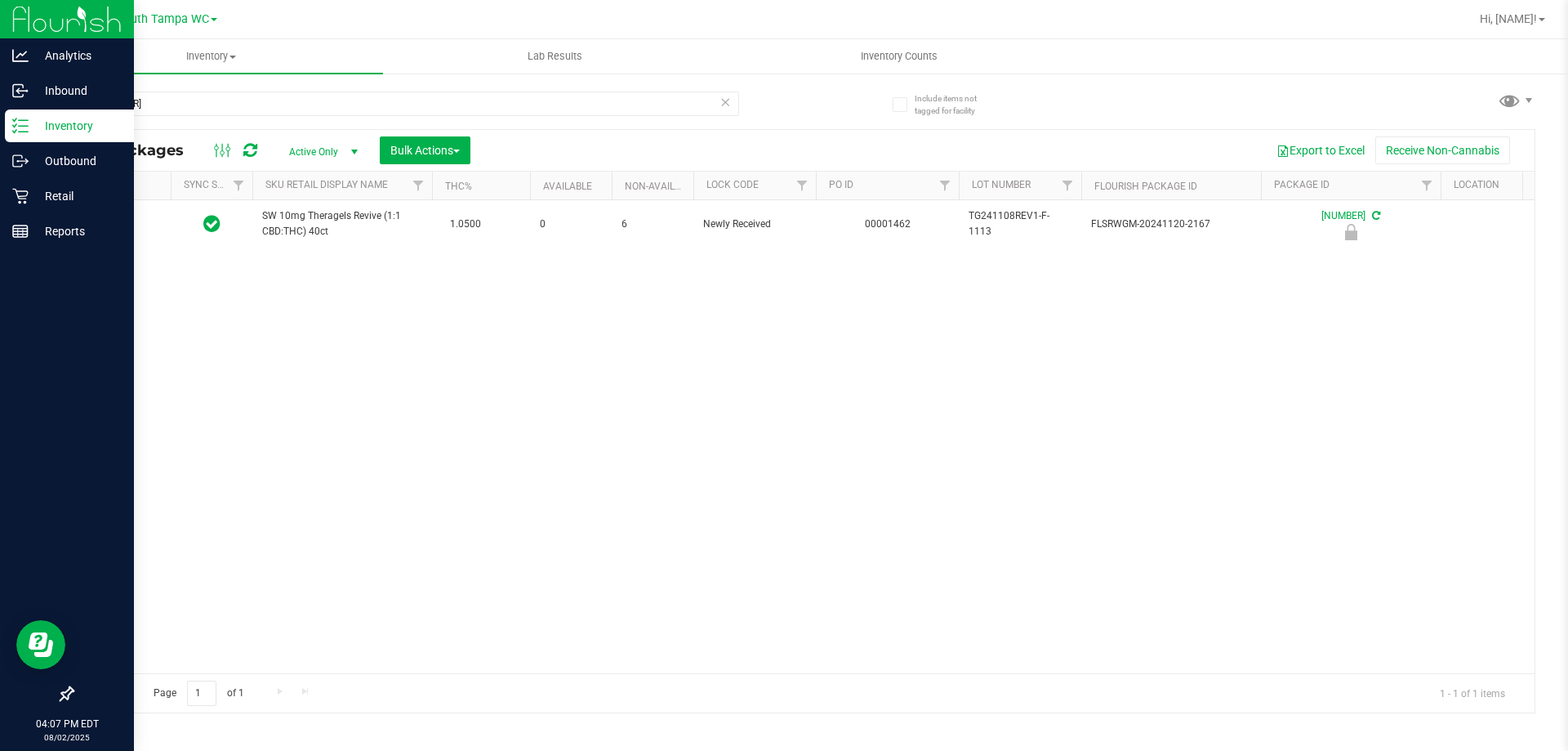 click on "SW 10mg Theragels Revive (1:1 CBD:THC) 40ct" at bounding box center [342, 224] 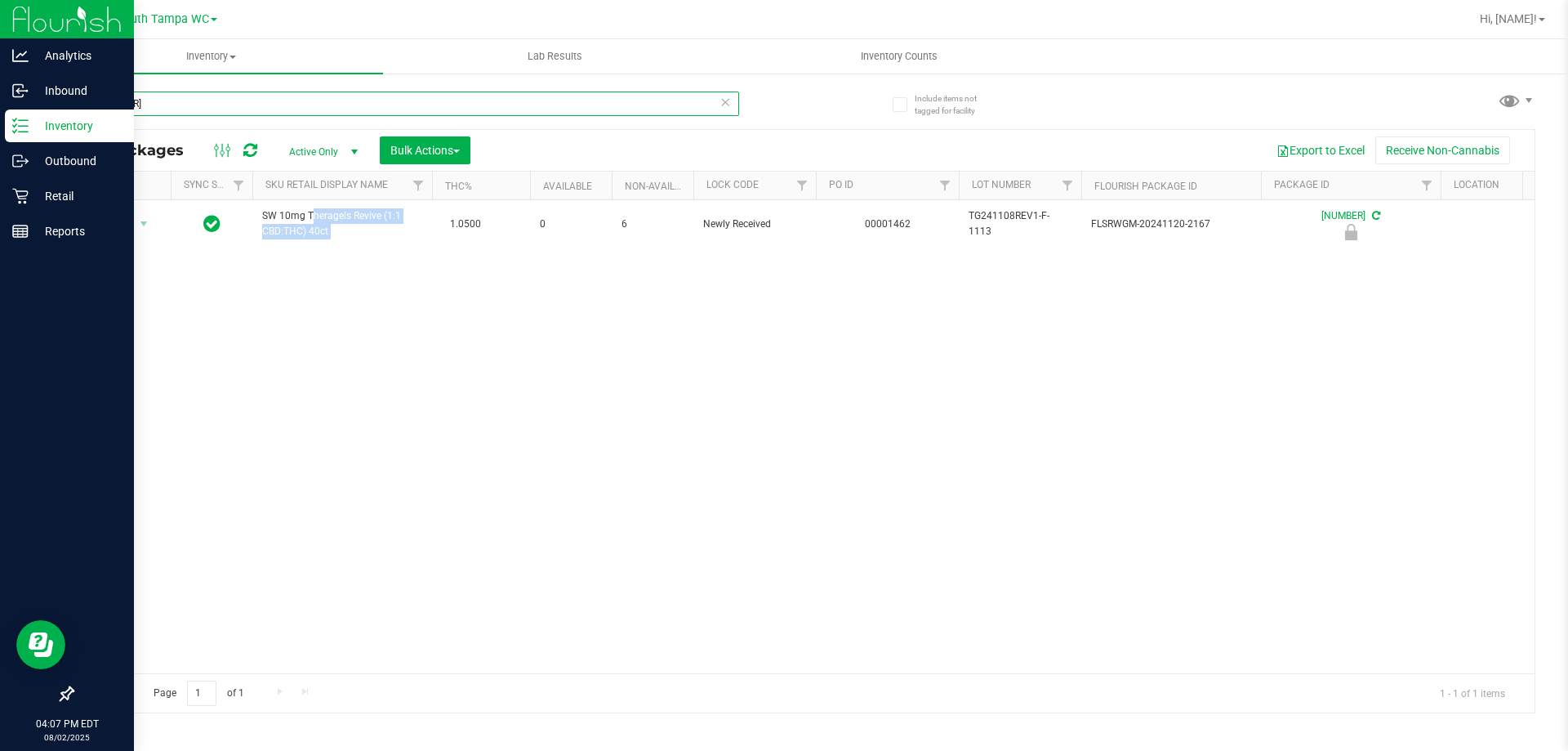 click on "[NUMBER]" at bounding box center [405, 104] 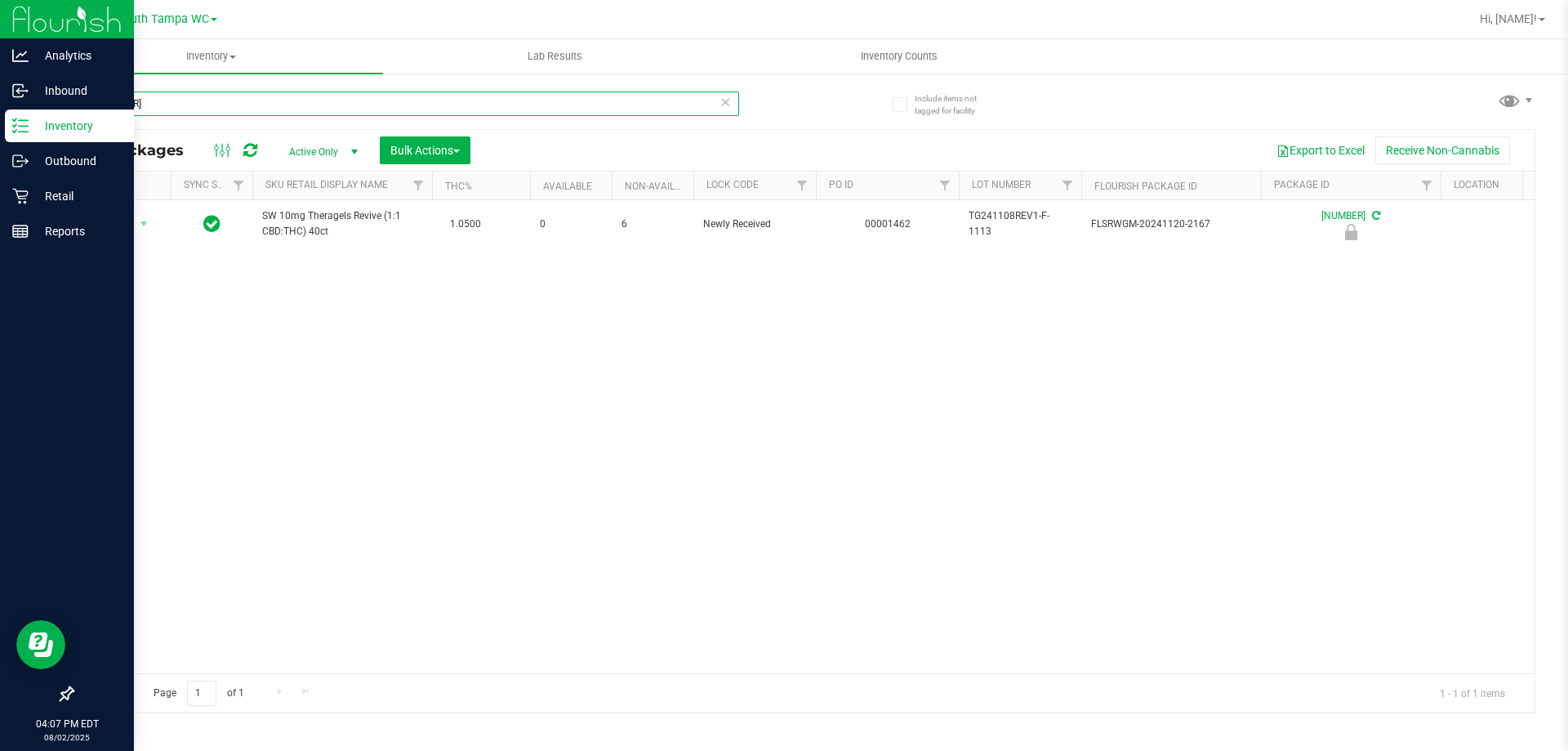click on "[NUMBER]" at bounding box center [405, 104] 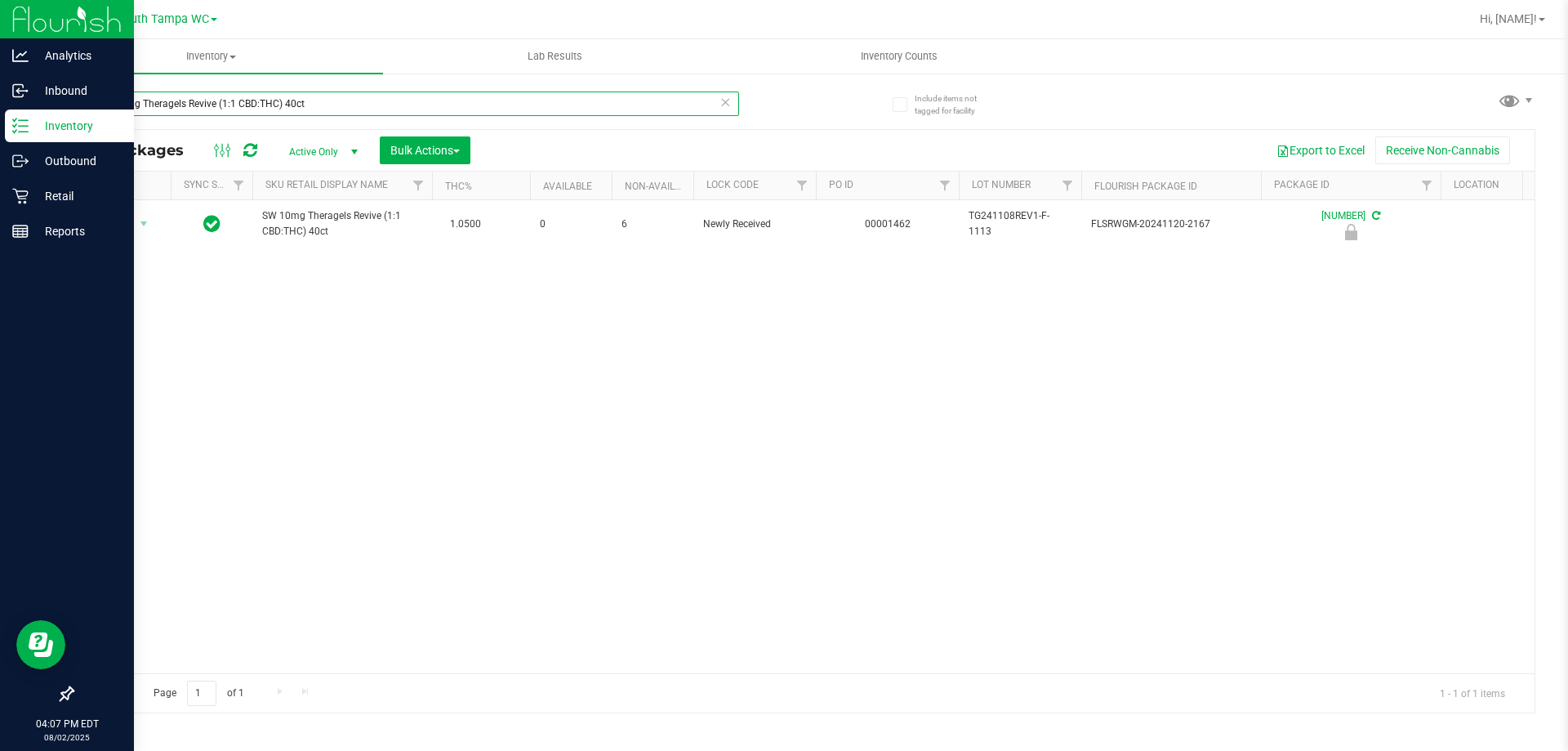 type on "SW 10mg Theragels Revive (1:1 CBD:THC) 40ct" 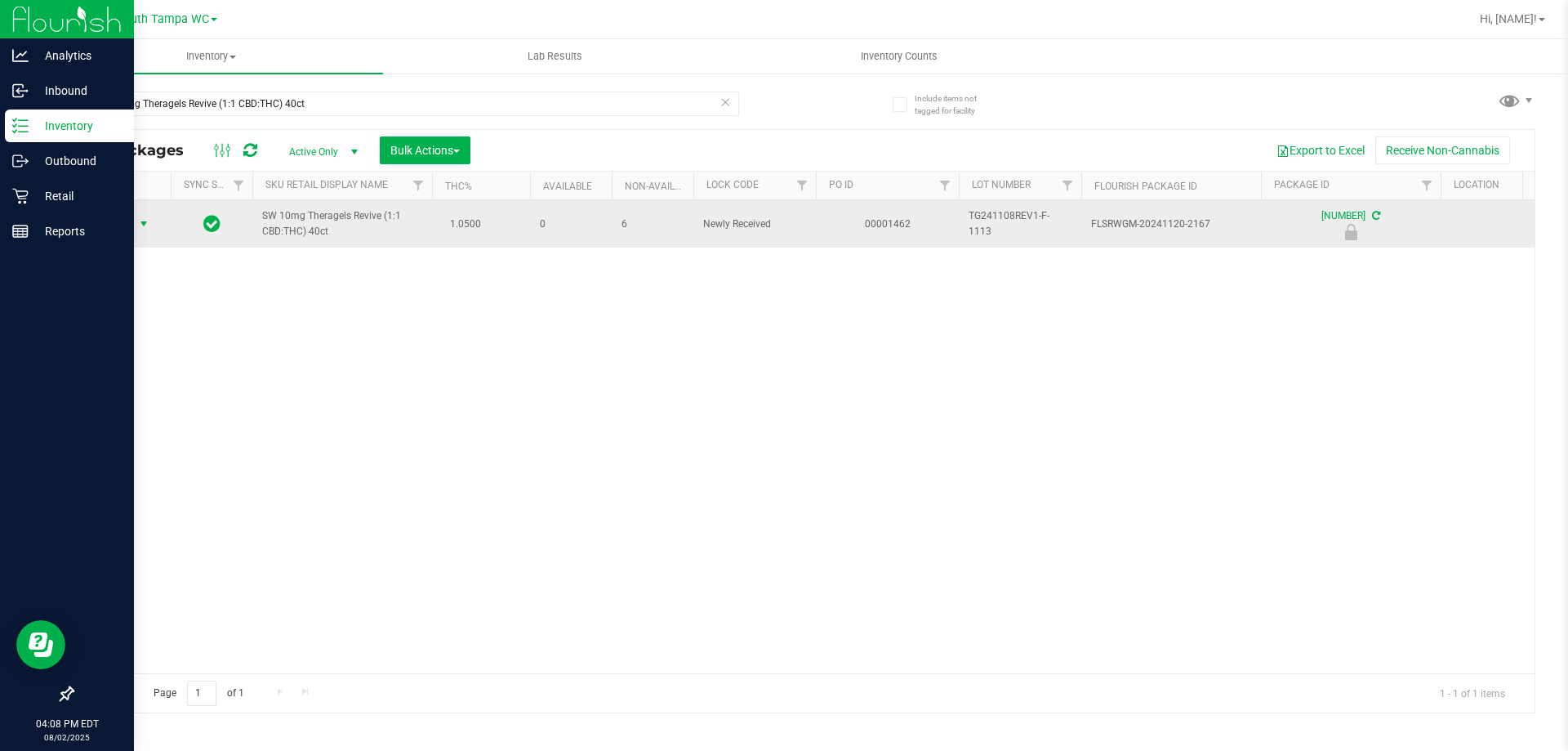 click at bounding box center (144, 224) 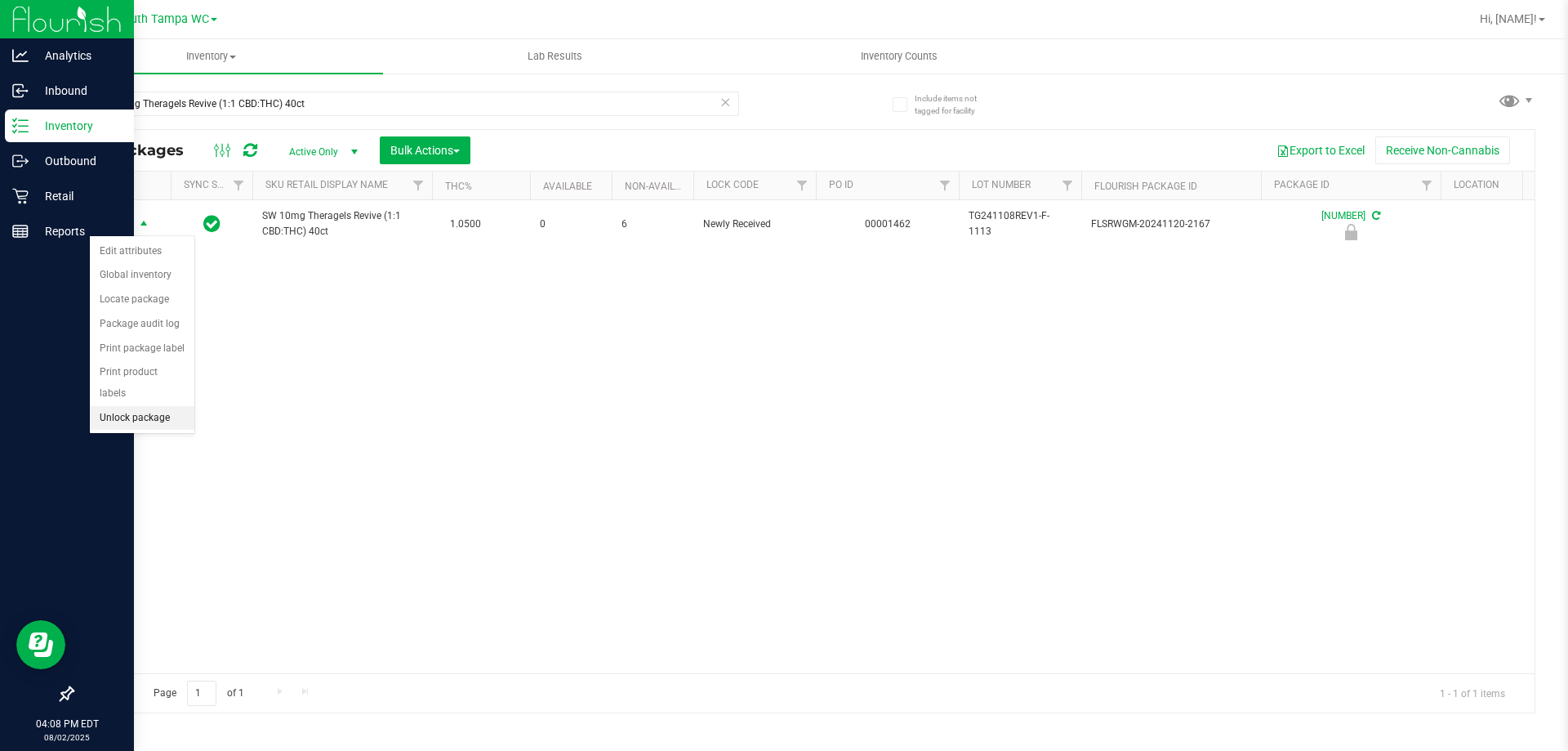 click on "Unlock package" at bounding box center (142, 418) 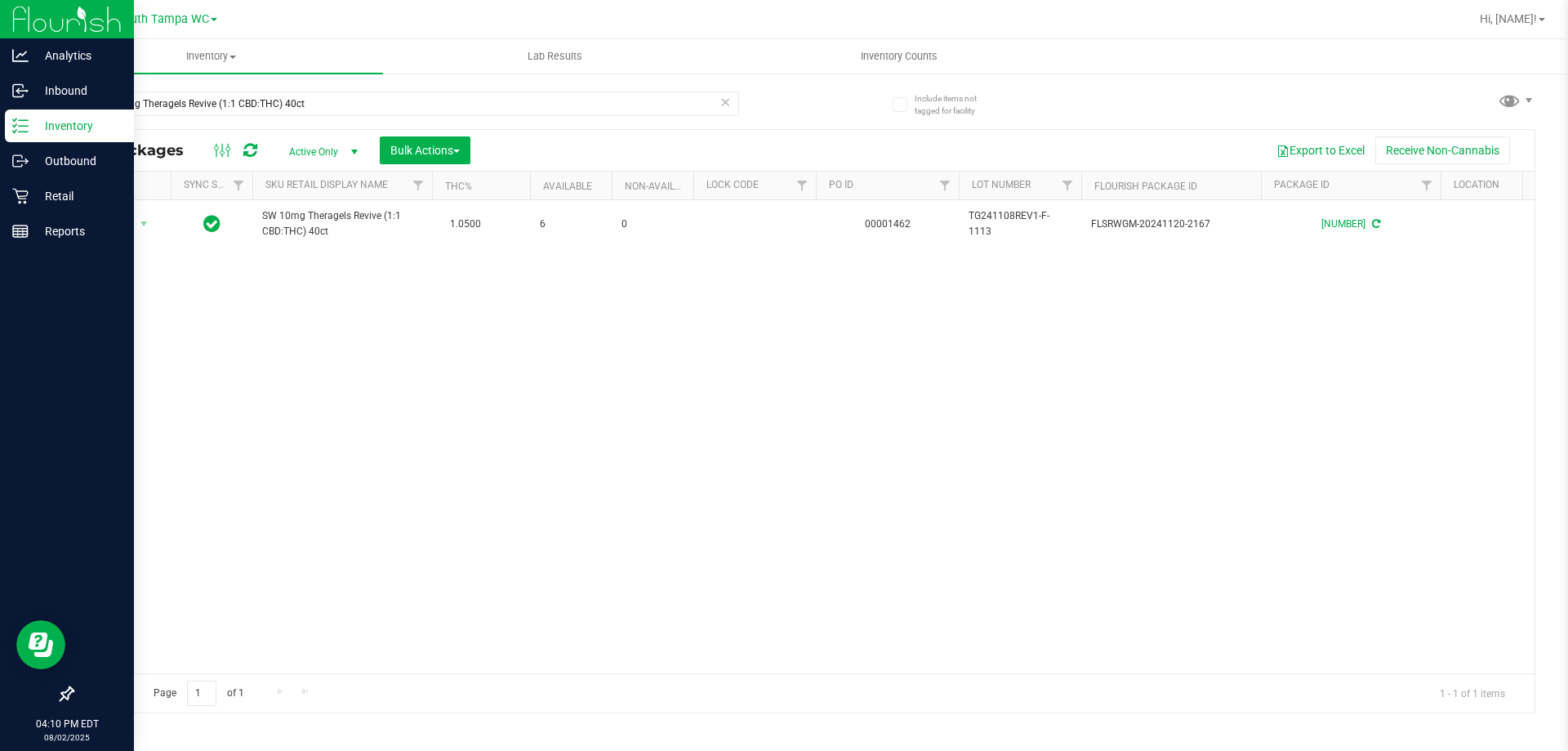click on "SW 10mg Theragels Revive (1:1 CBD:THC) 40ct" at bounding box center [405, 110] 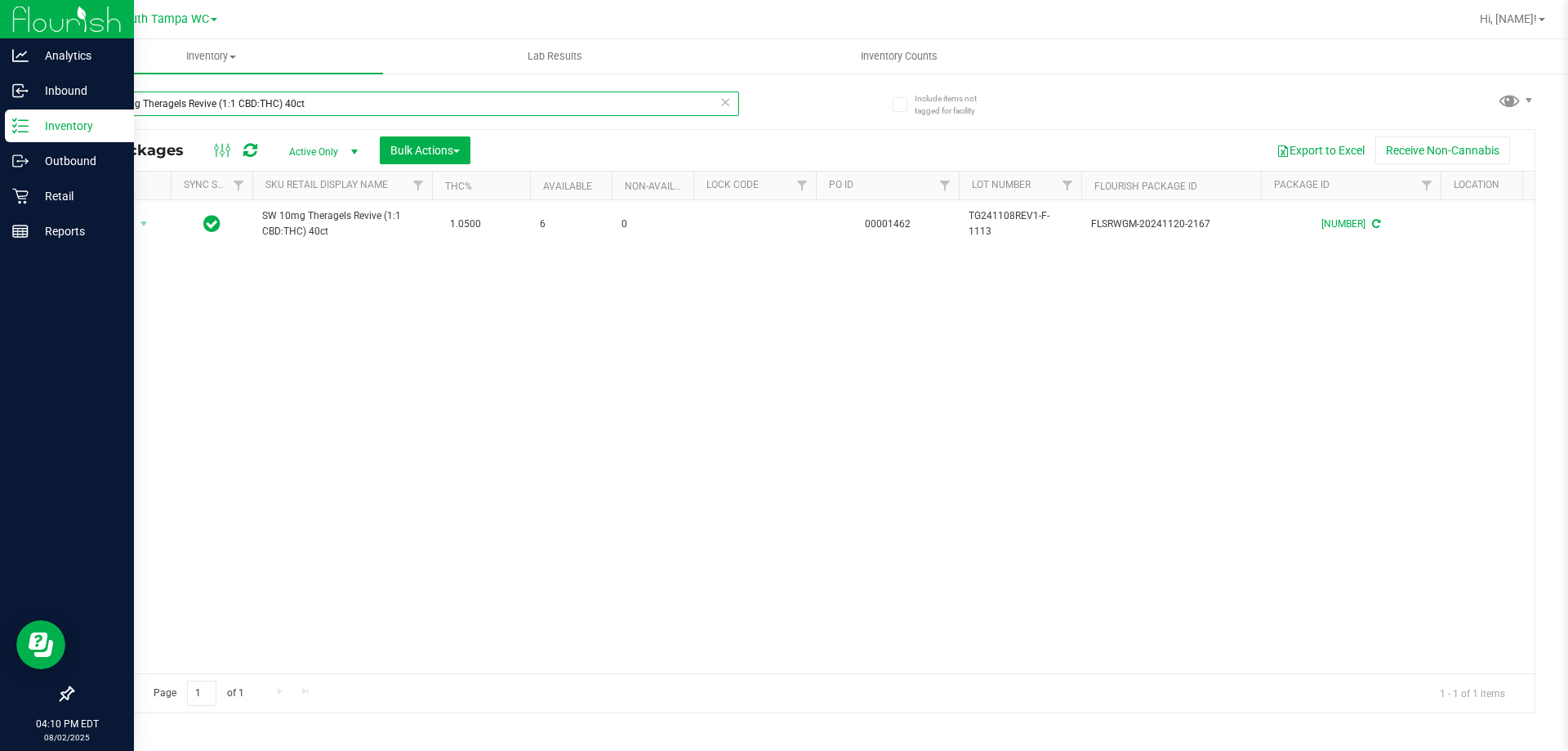 click on "SW 10mg Theragels Revive (1:1 CBD:THC) 40ct" at bounding box center [405, 104] 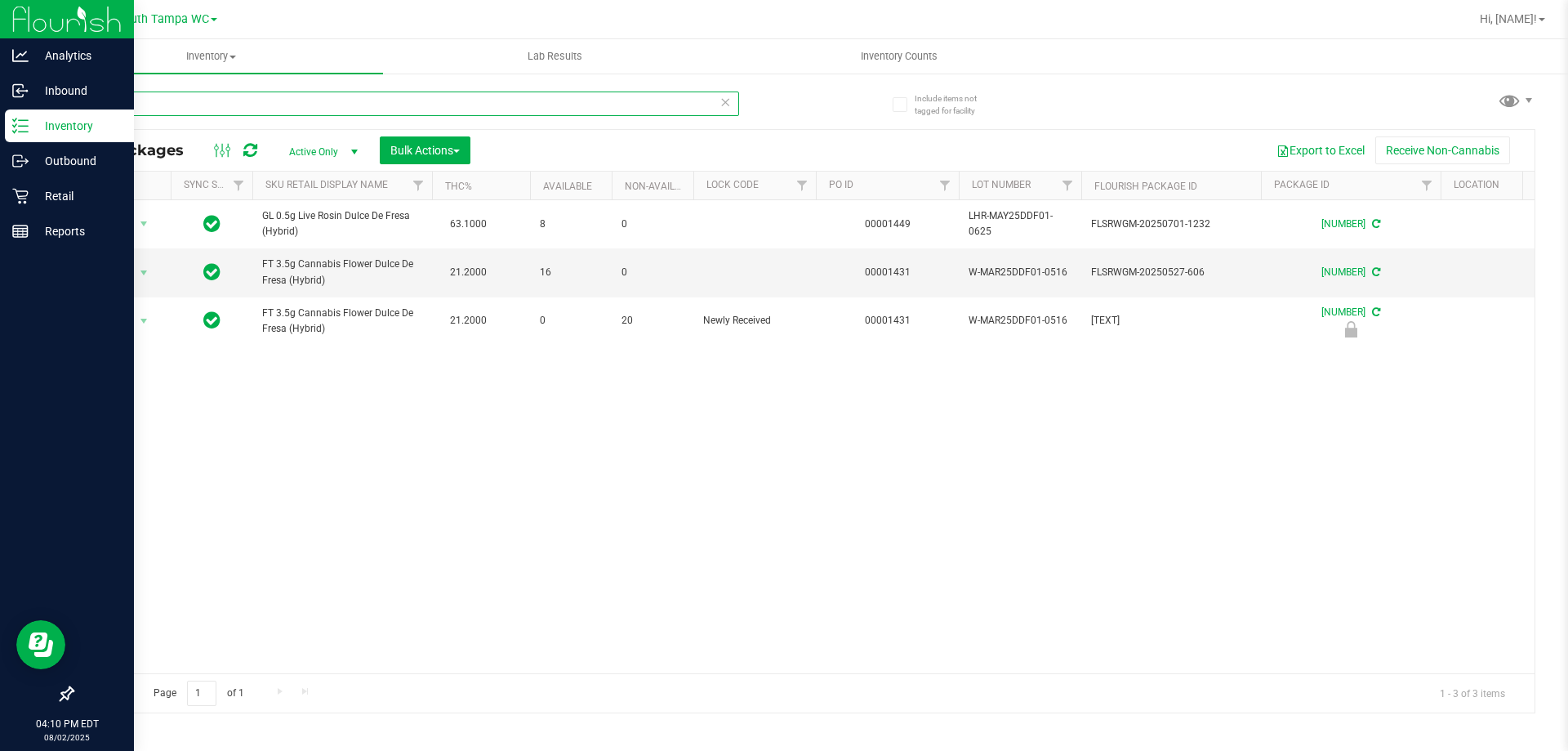 click on "DDF" at bounding box center (405, 104) 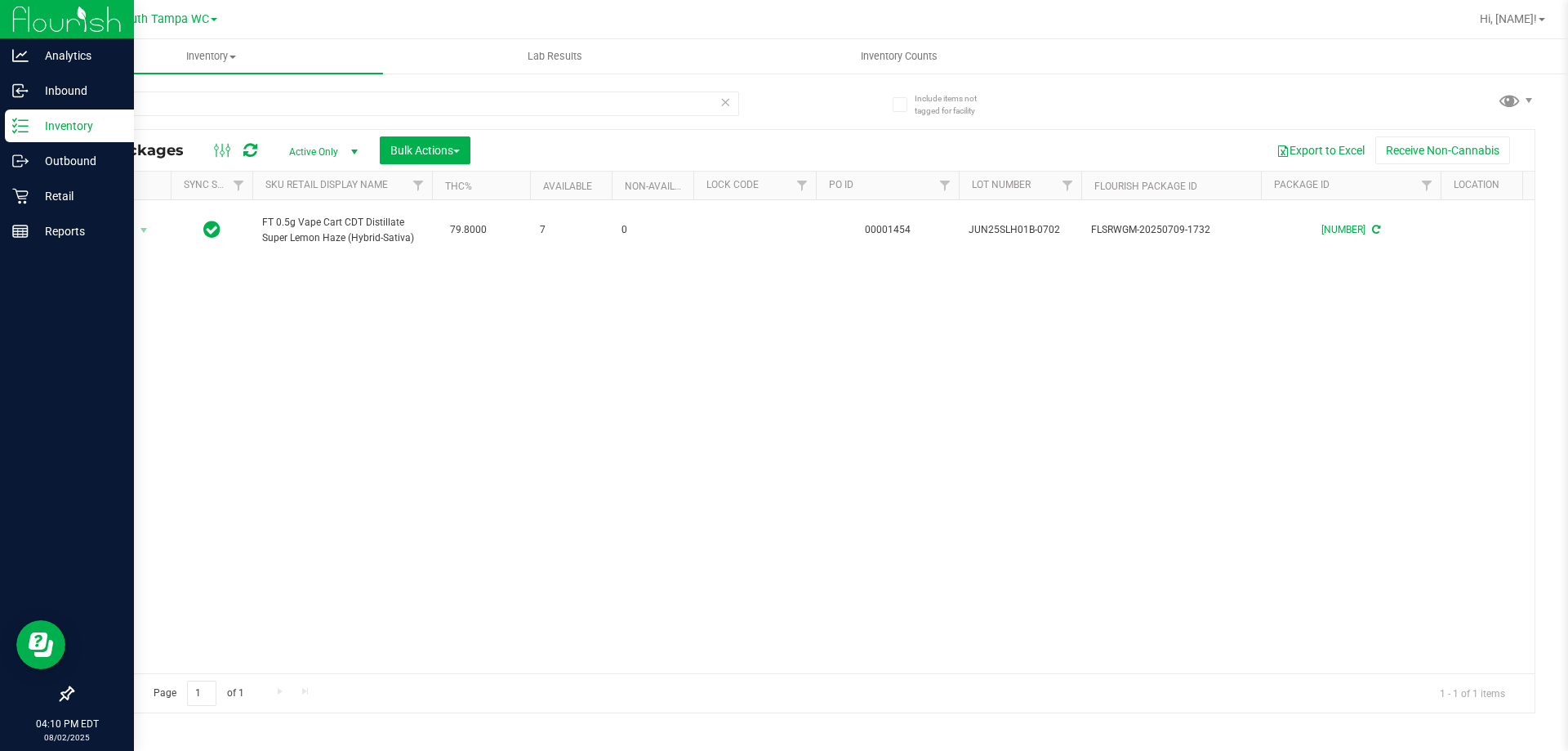 click on "SLH" at bounding box center [405, 110] 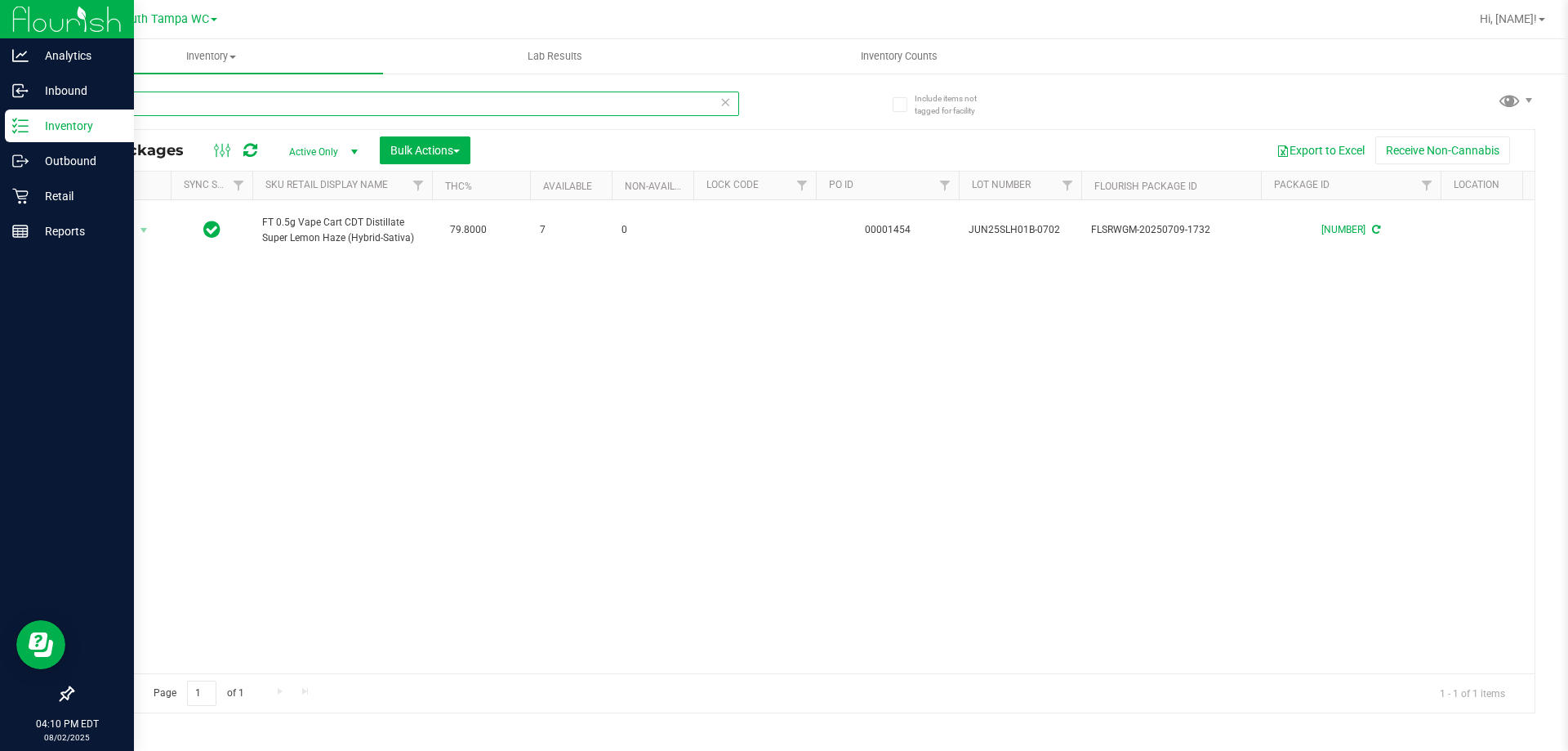 click on "SLH" at bounding box center (405, 104) 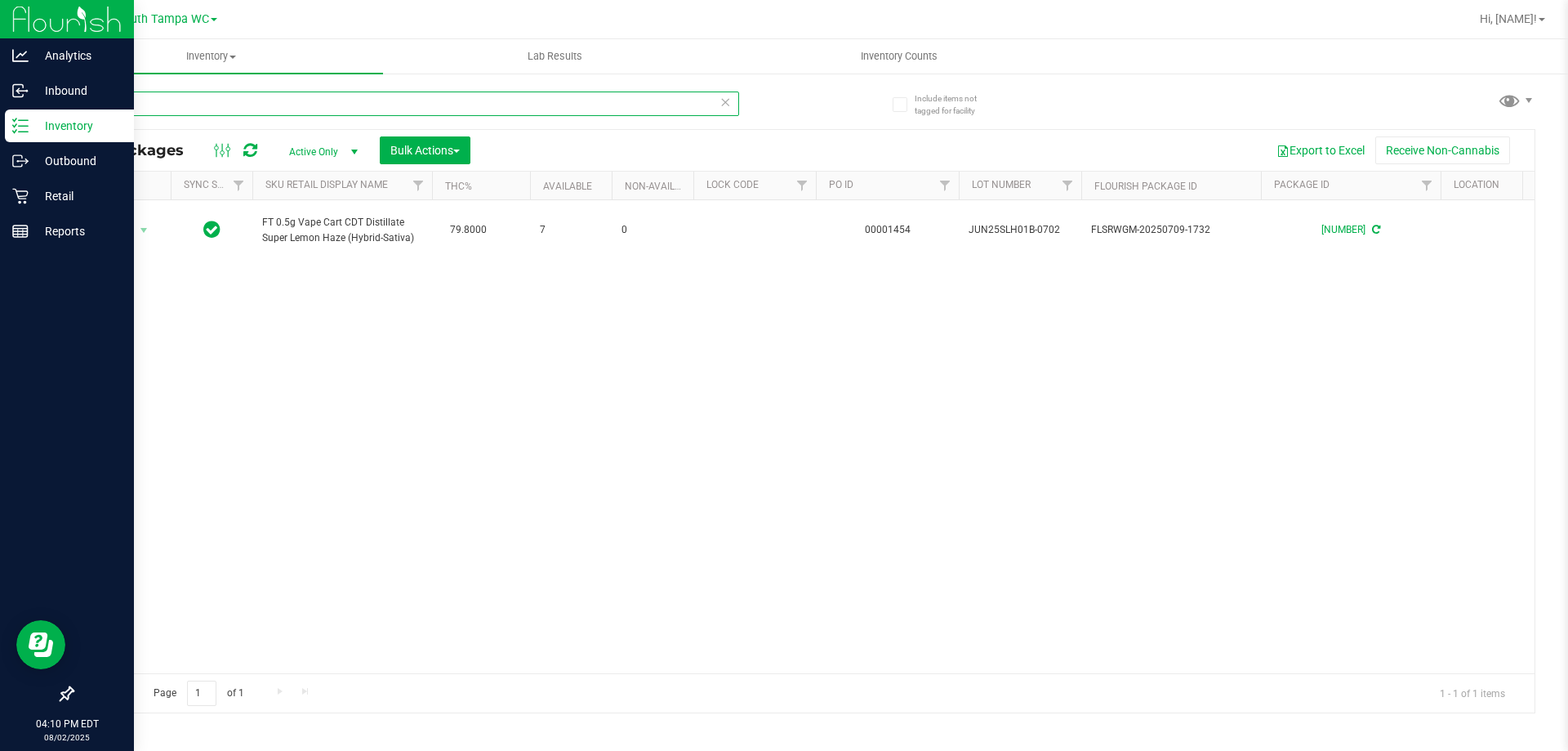 type on "GPE" 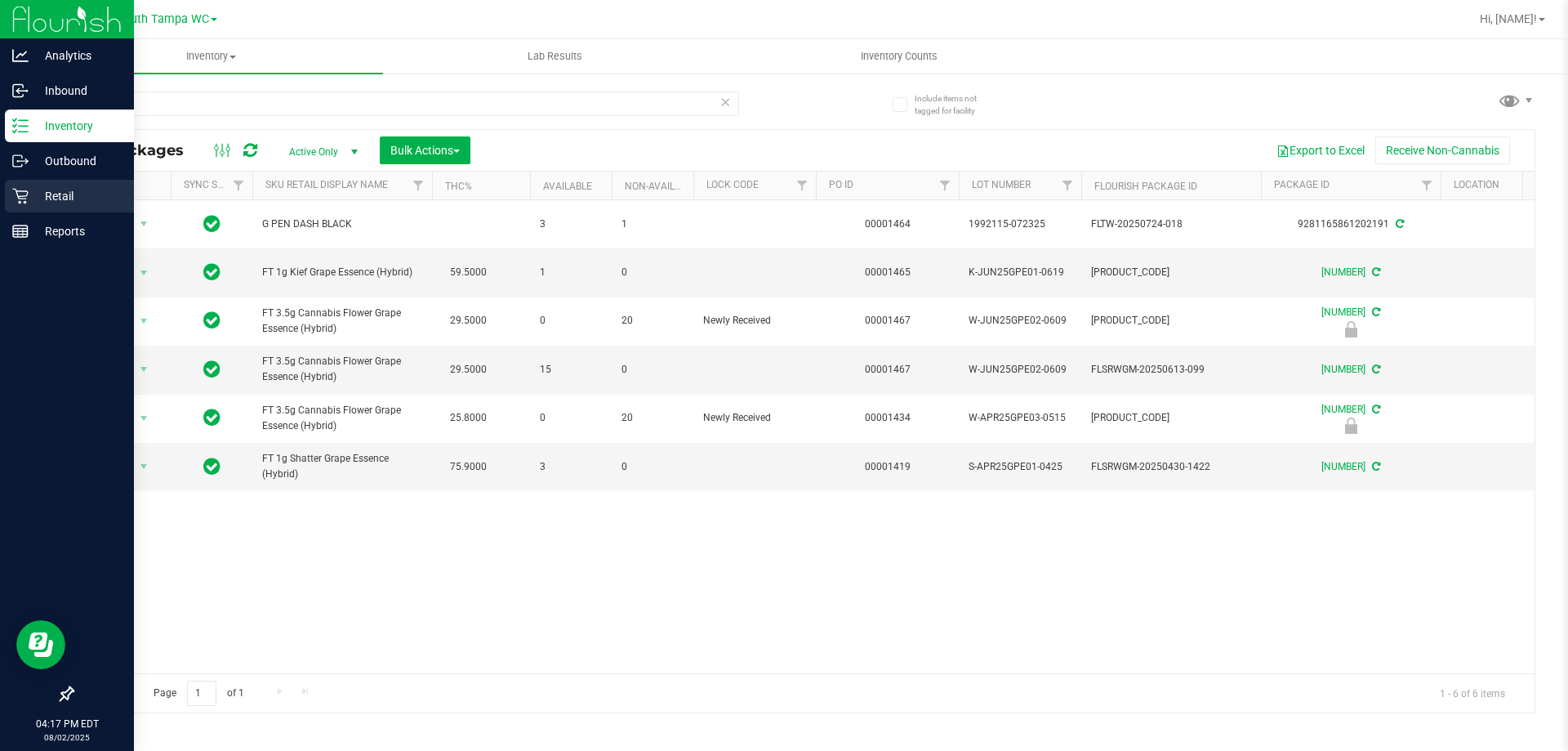 click on "Retail" at bounding box center (78, 196) 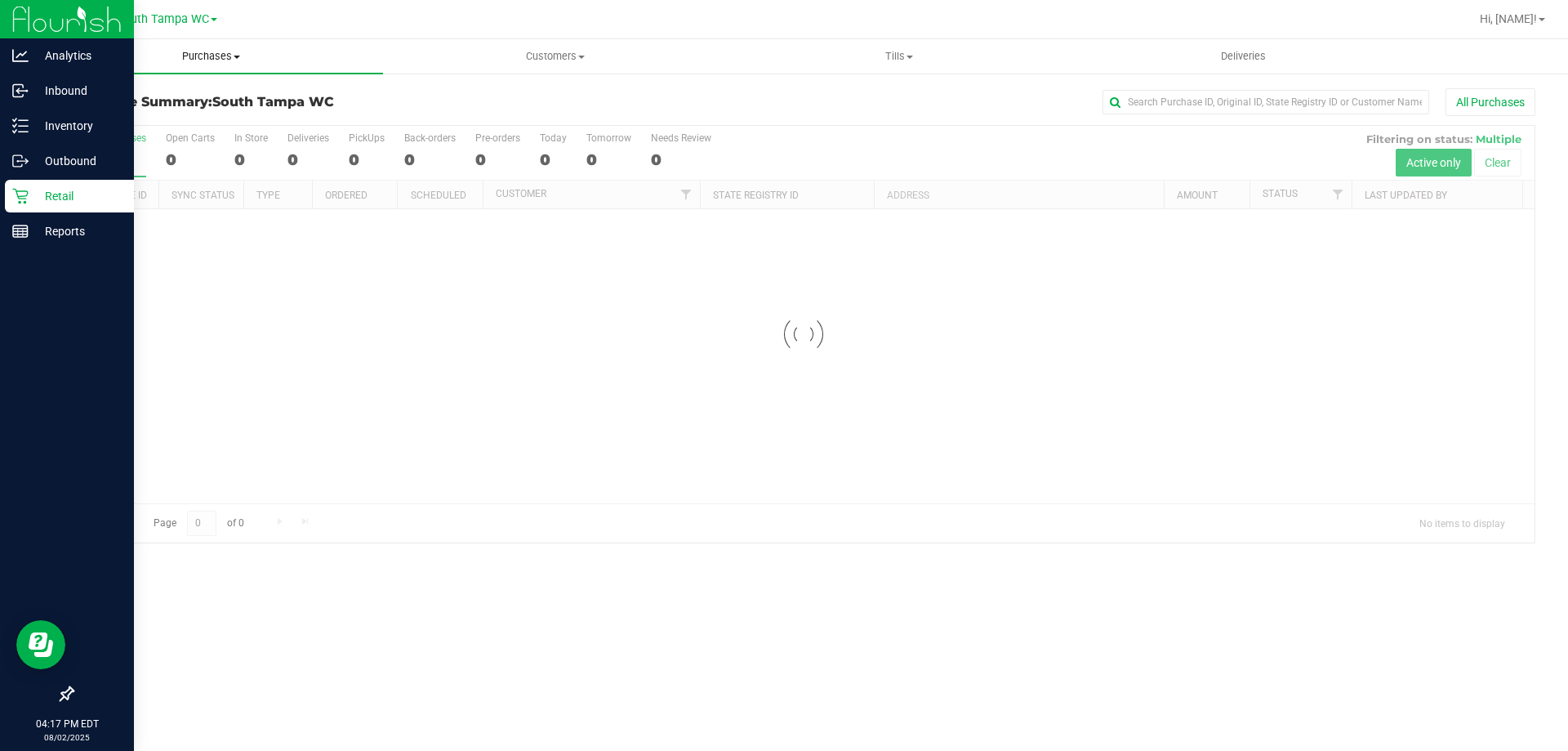 click on "Purchases" at bounding box center [211, 56] 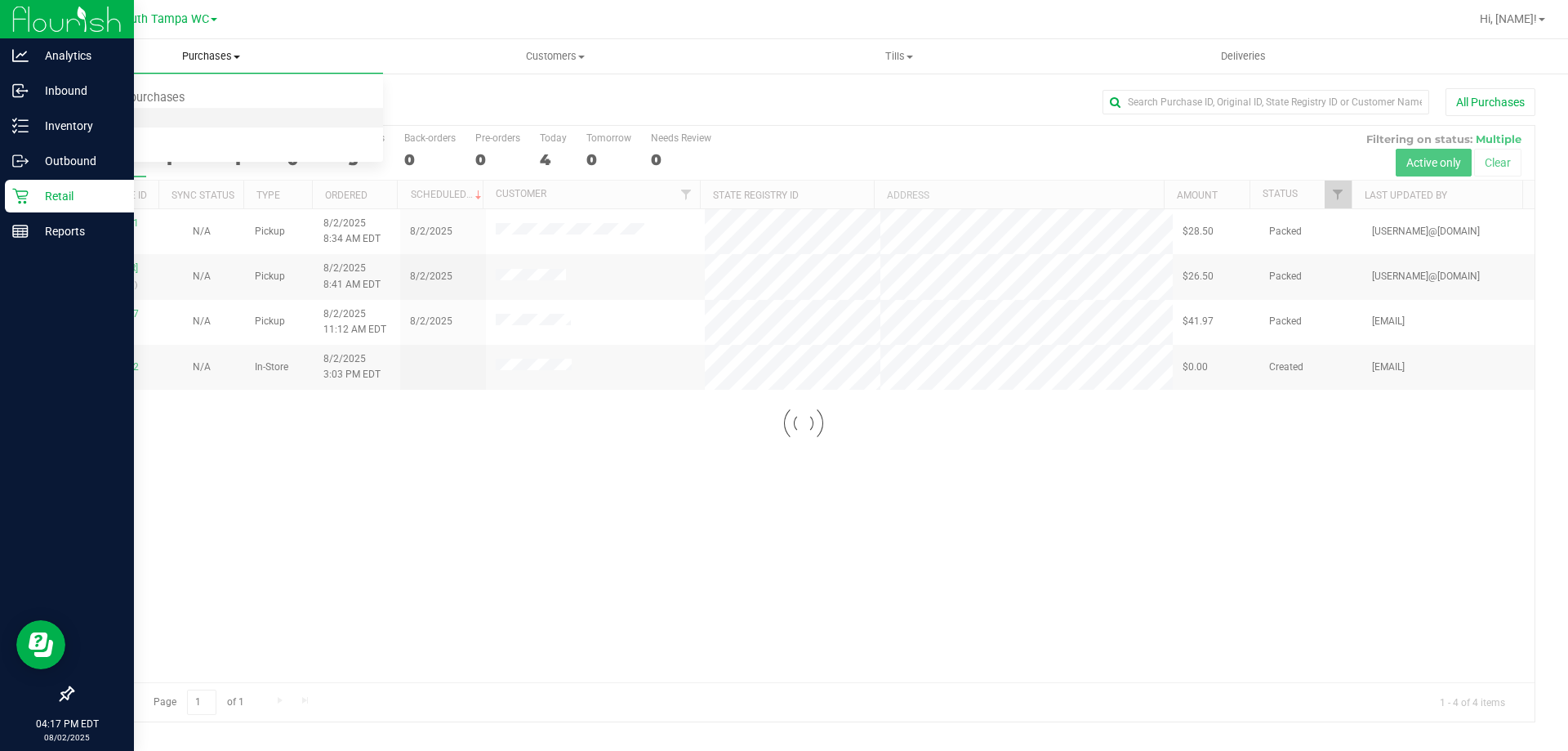 click on "Fulfillment" at bounding box center [211, 118] 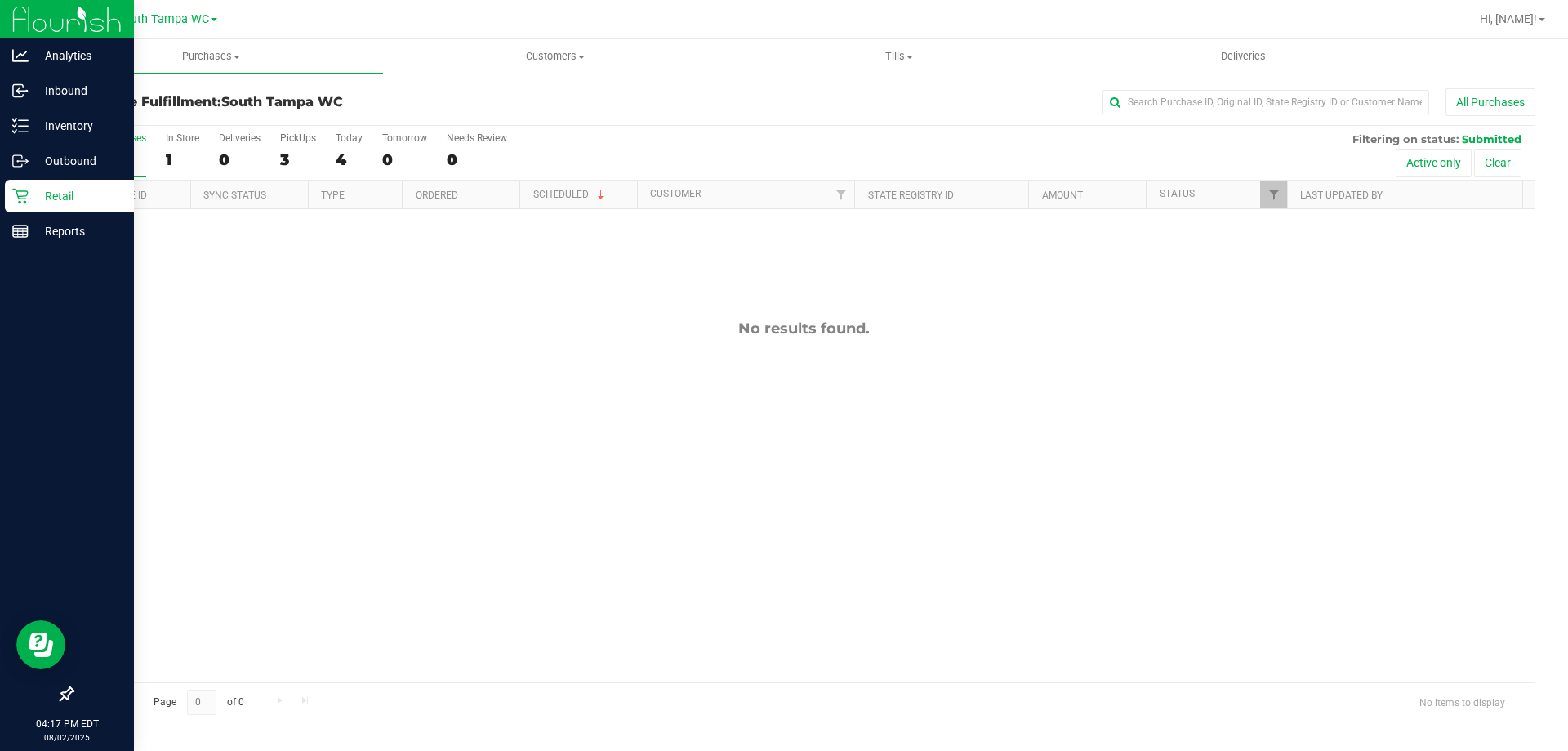 click on "No results found." at bounding box center (804, 501) 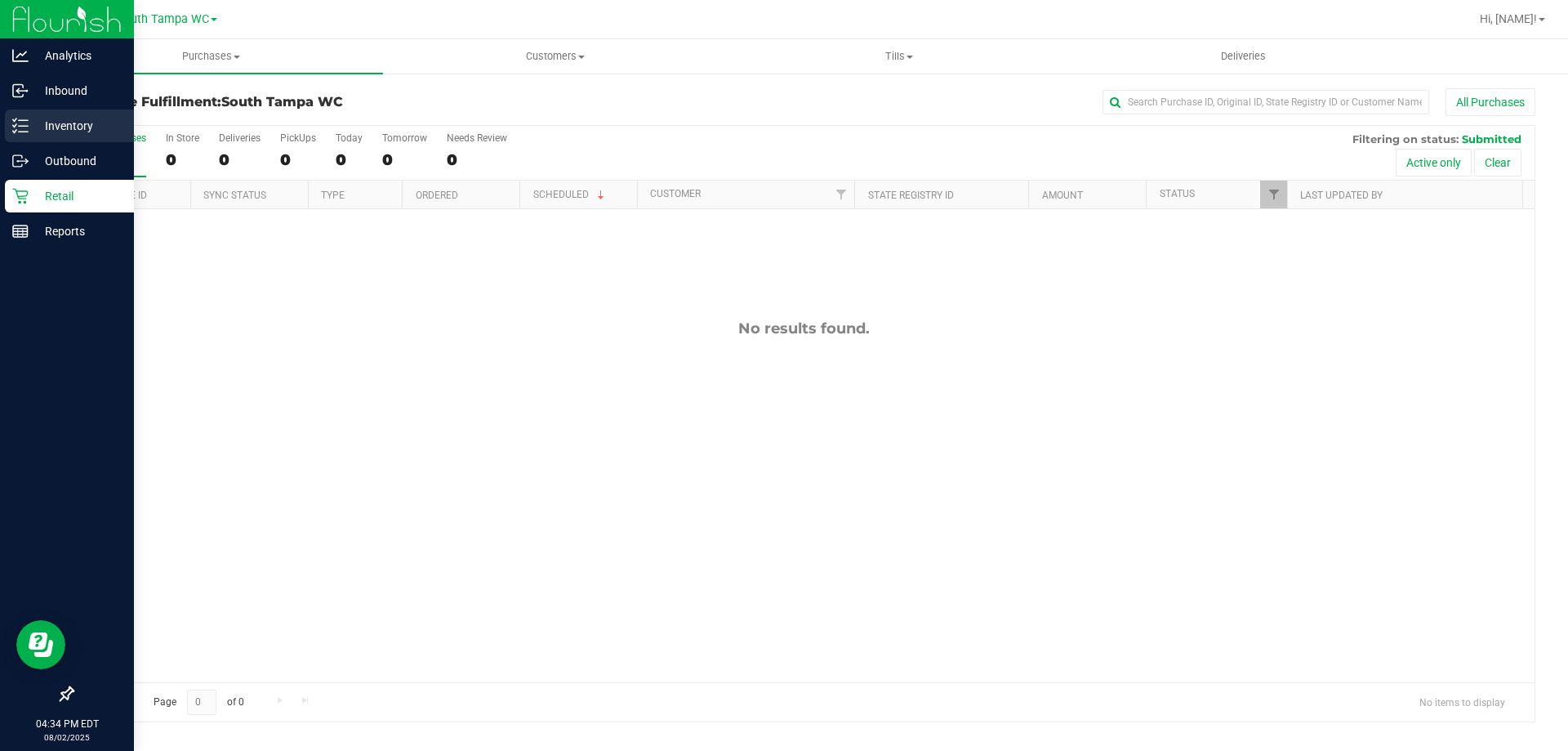 click 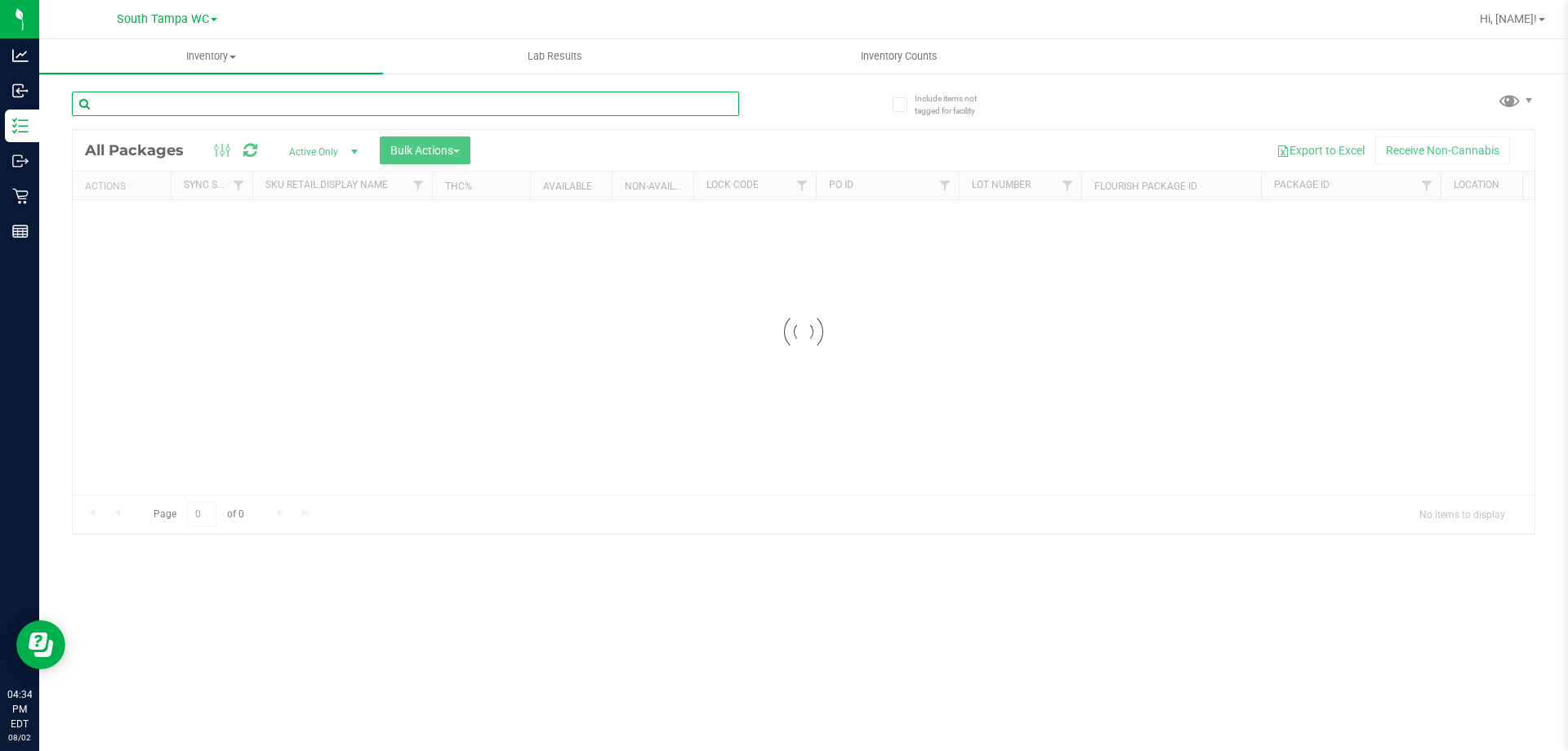 click at bounding box center [405, 104] 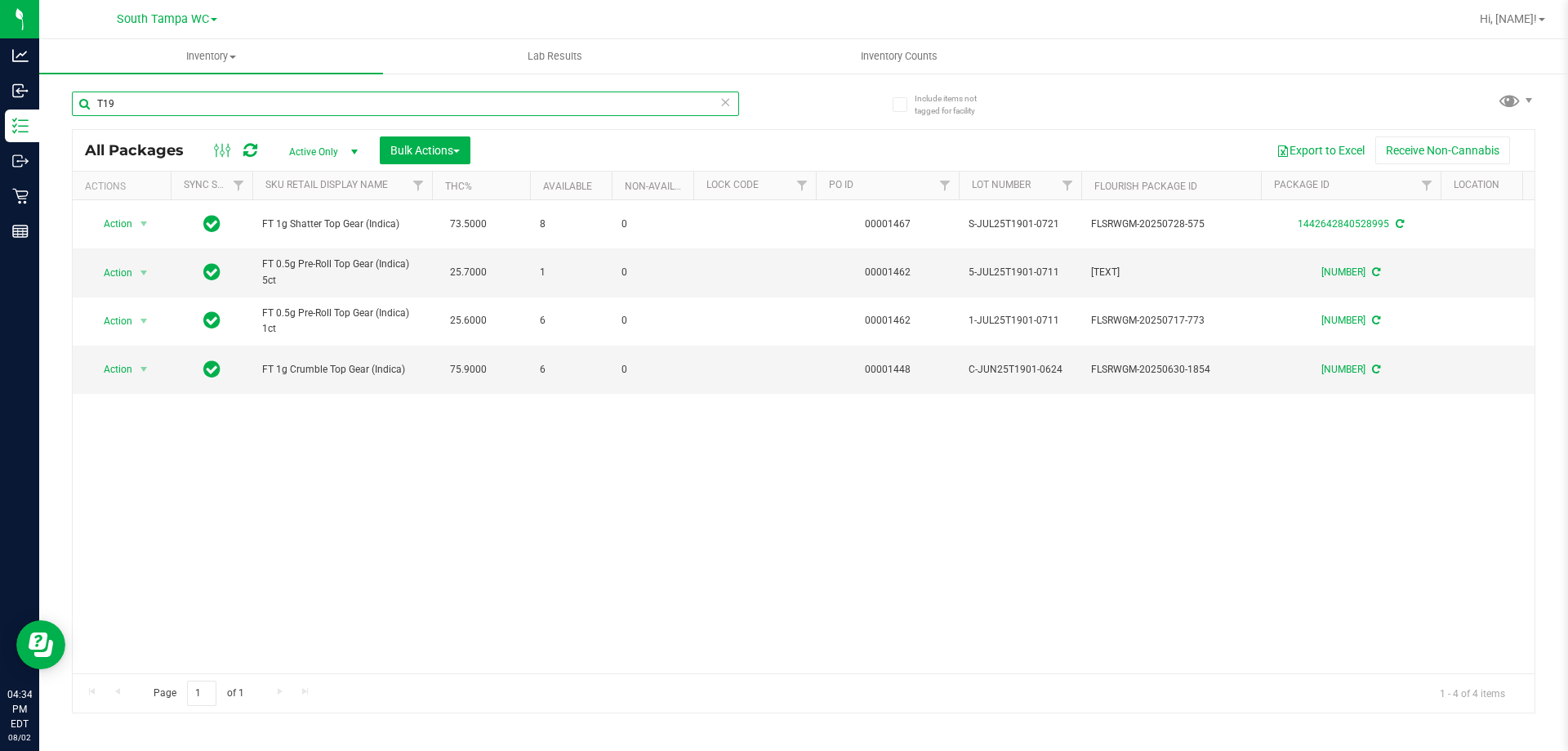 type on "T19" 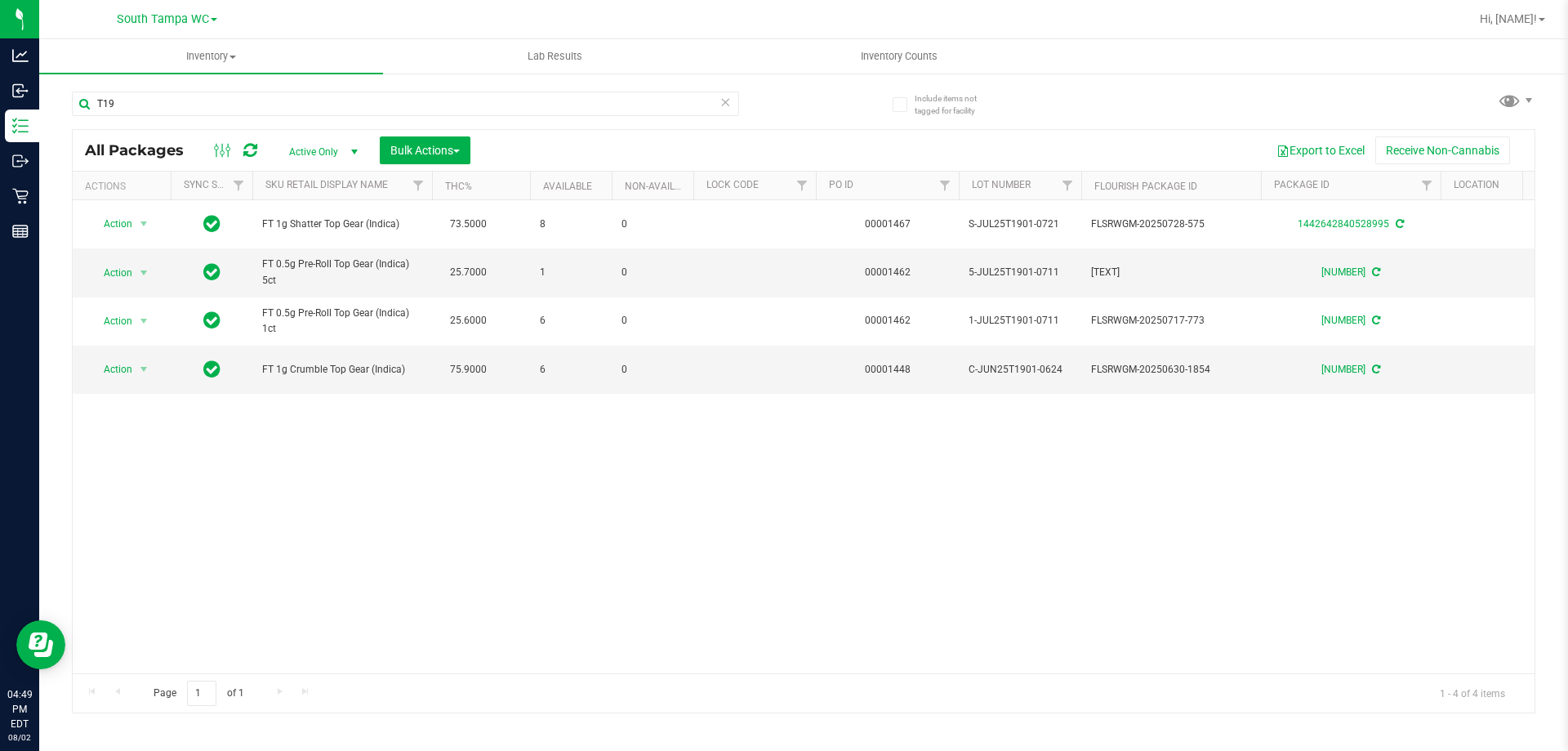click on "[PRODUCT_CODE]
[PRODUCT_NAME]
[PRICE]
[QUANTITY]
[NUMBER]
[PRODUCT_CODE]
[PRODUCT_CODE]
[PRODUCT_CODE]
[NUMBER]
[LOCATION]
[PRODUCT_NAME]
[CURRENCY][PRICE] [PRODUCT_CODE]
[QUANTITY]
[NUMBER]
[PRODUCT_CODE]
[PRODUCT_CODE]
[CURRENCY][PRICE] [CURRENCY][PRICE]" at bounding box center [804, 436] 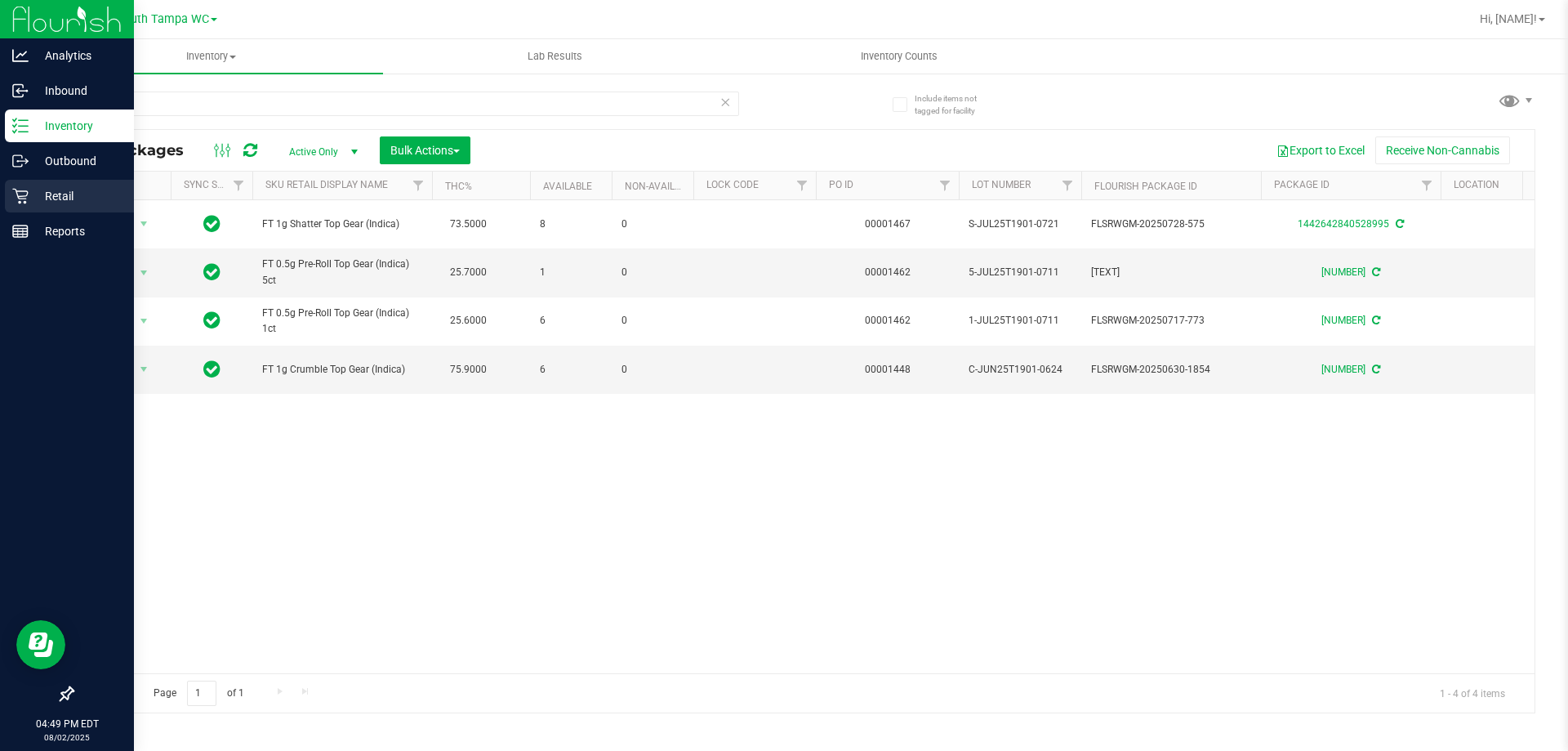click on "Retail" at bounding box center [69, 196] 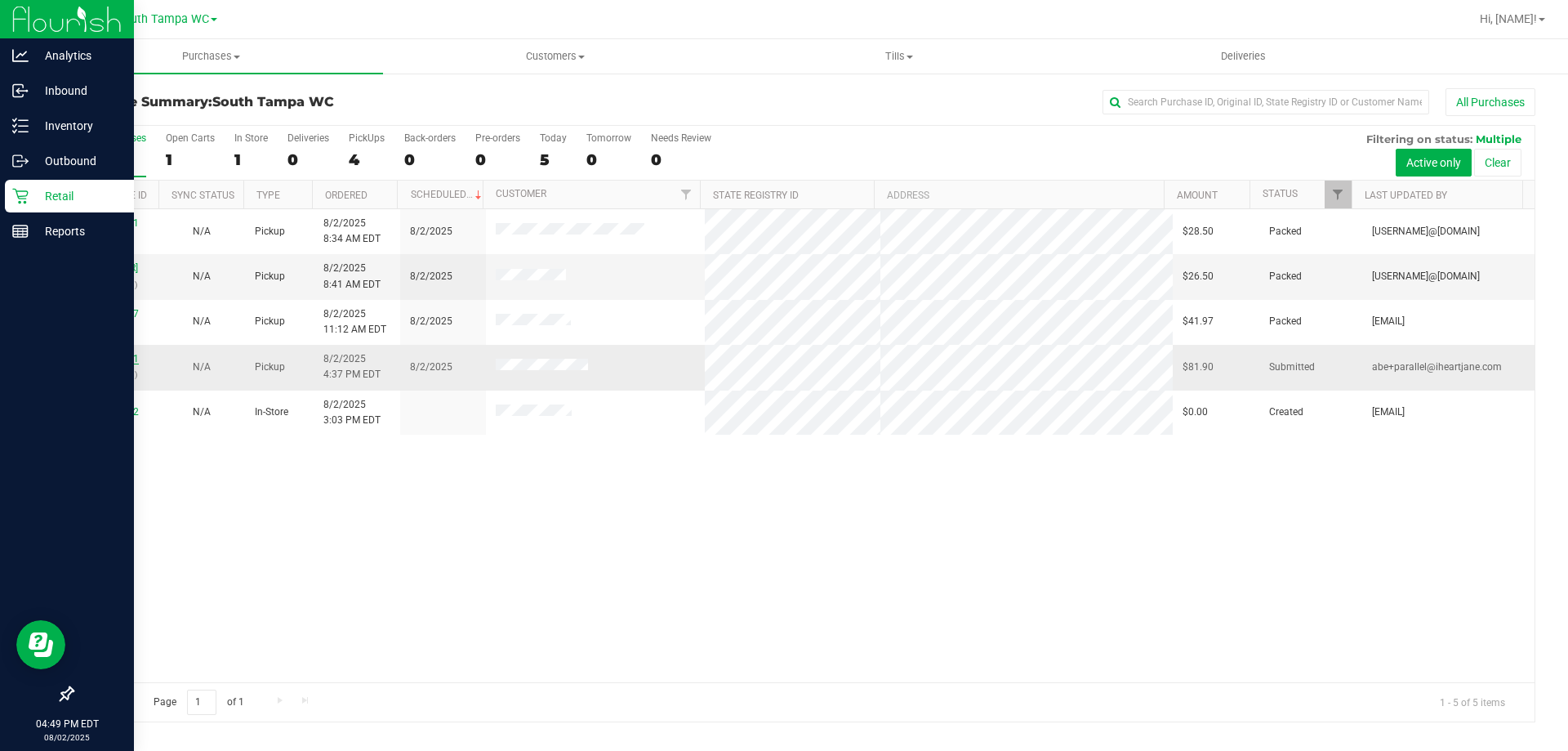 click on "11731631" at bounding box center [116, 359] 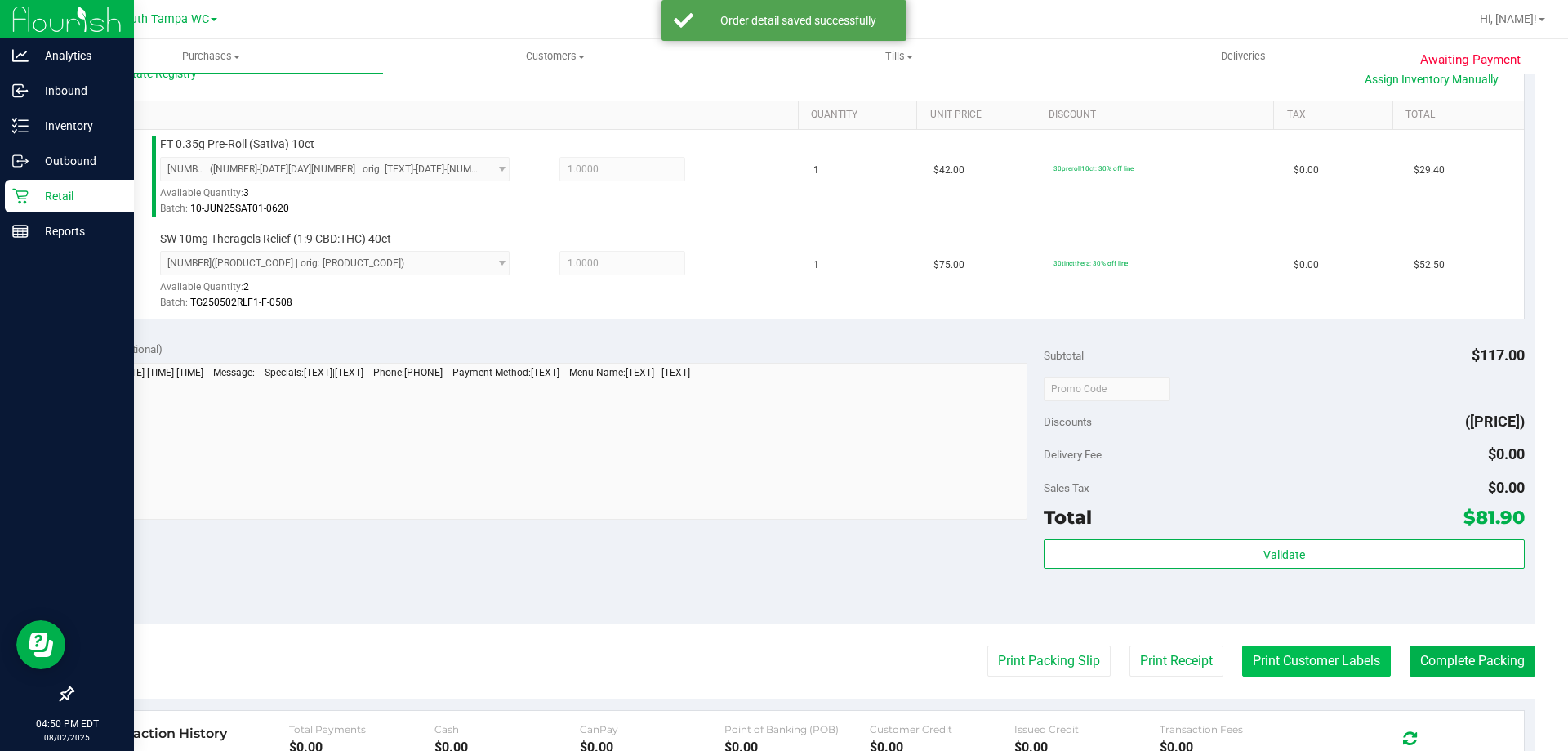 scroll, scrollTop: 409, scrollLeft: 0, axis: vertical 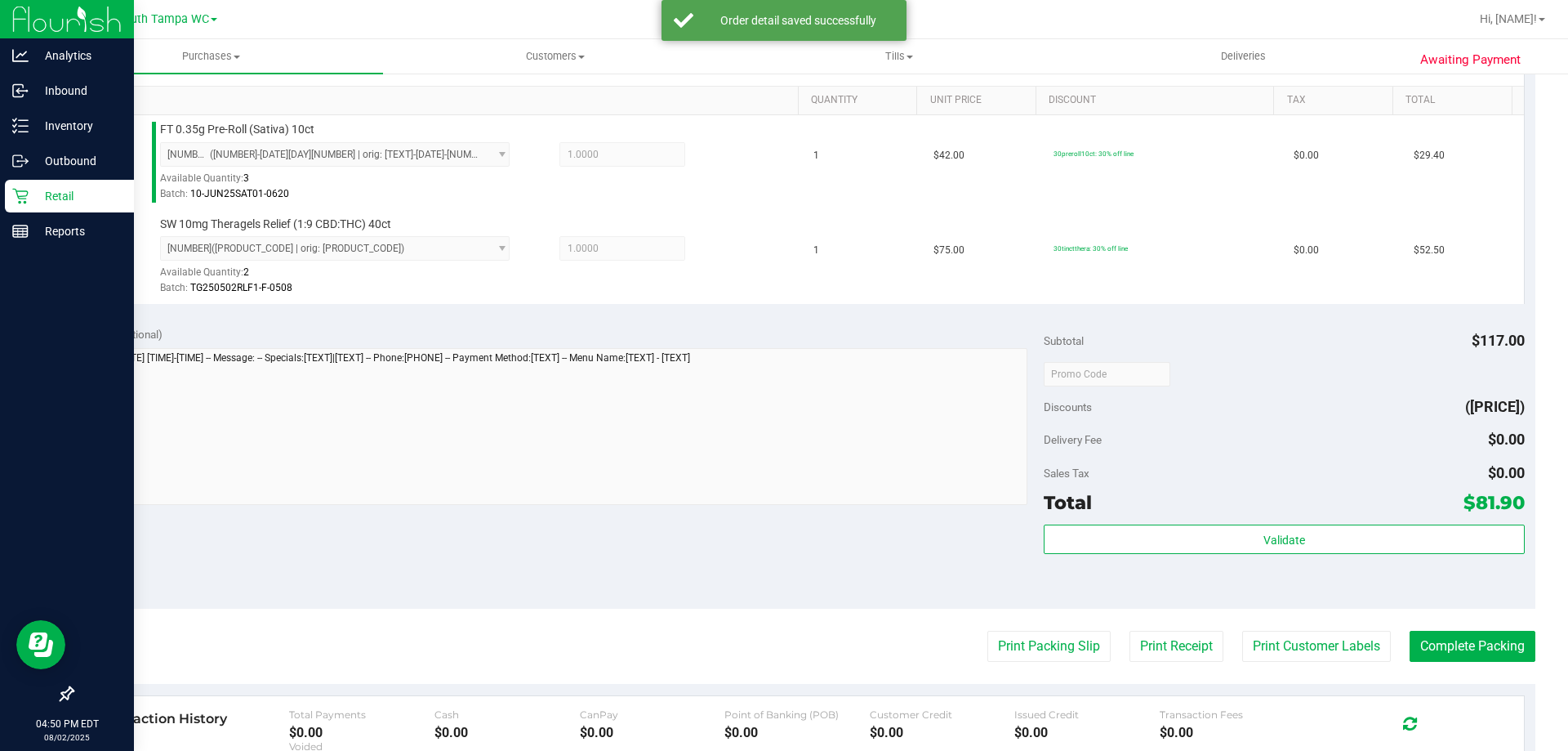 click on "Validate" at bounding box center [1284, 540] 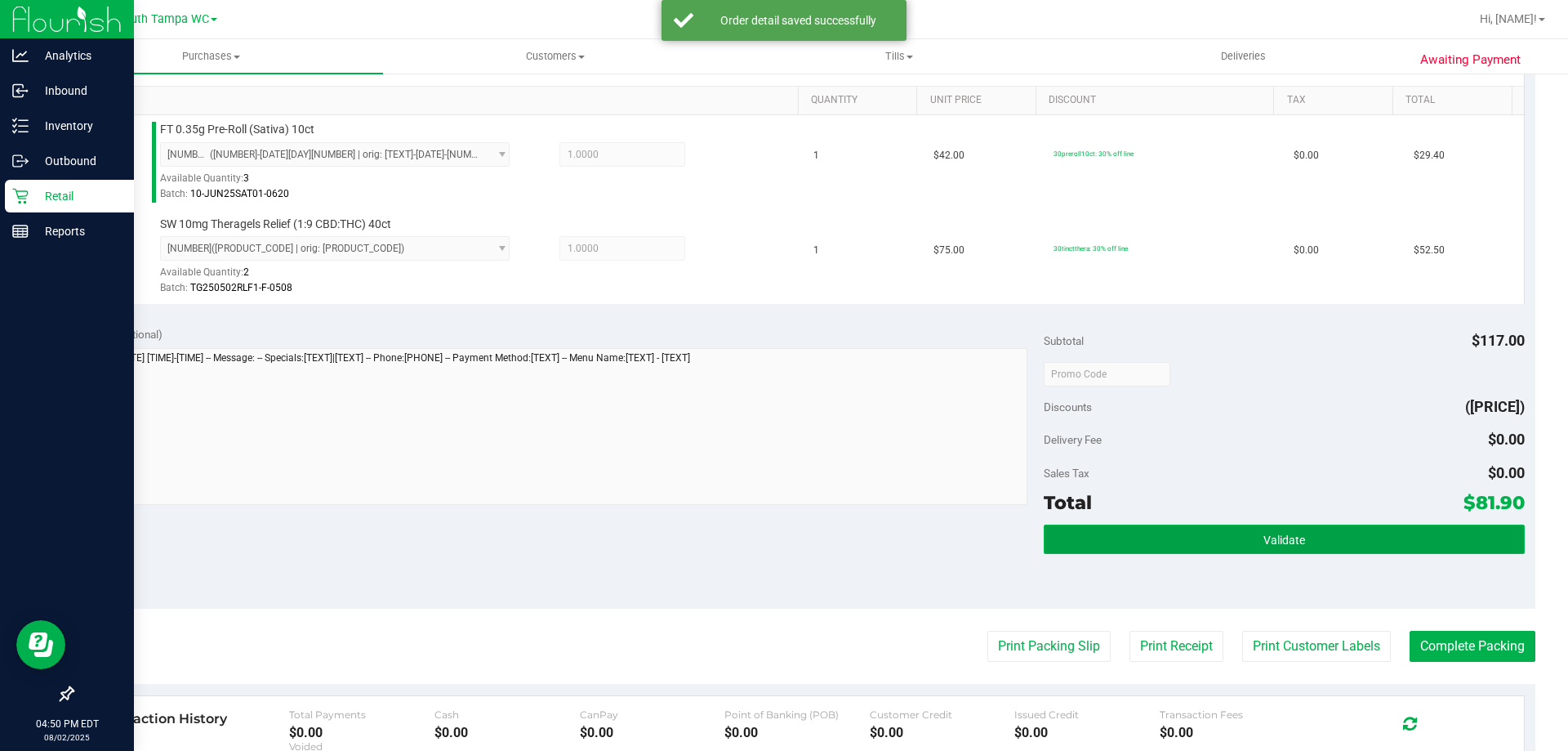 click on "Validate" at bounding box center (1284, 540) 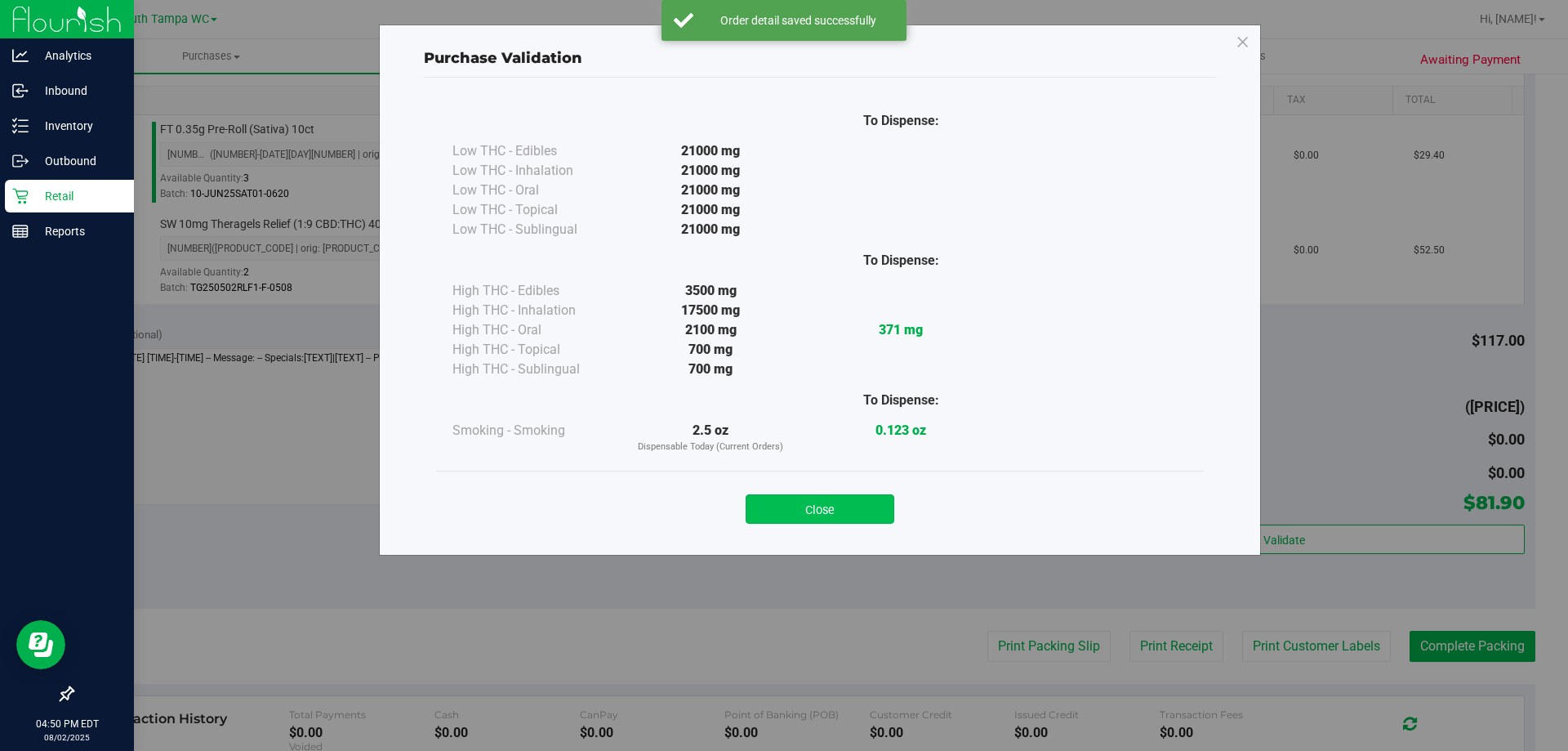 click on "Close" at bounding box center [820, 509] 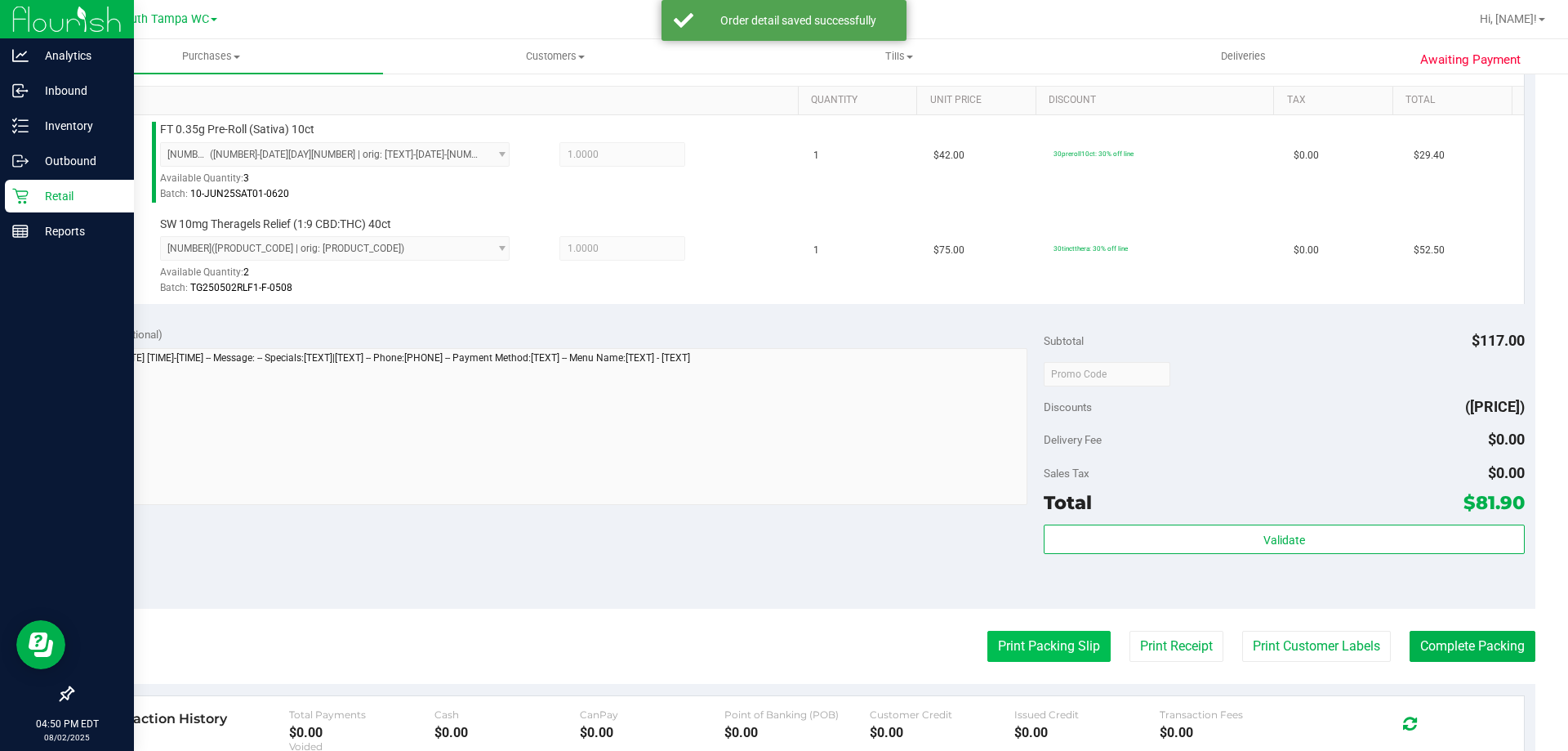 click on "Print Packing Slip" at bounding box center (1049, 646) 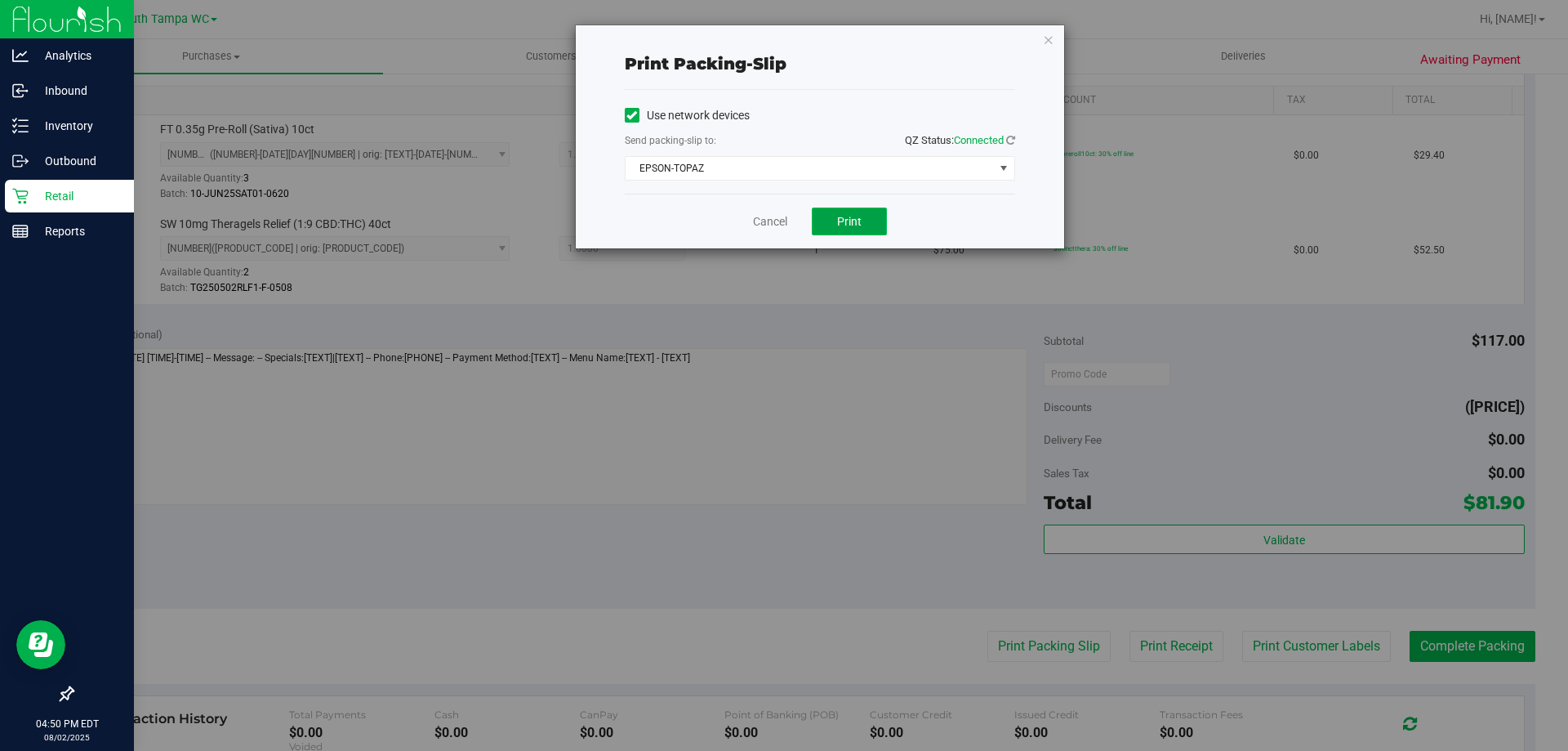 click on "Print" at bounding box center (849, 221) 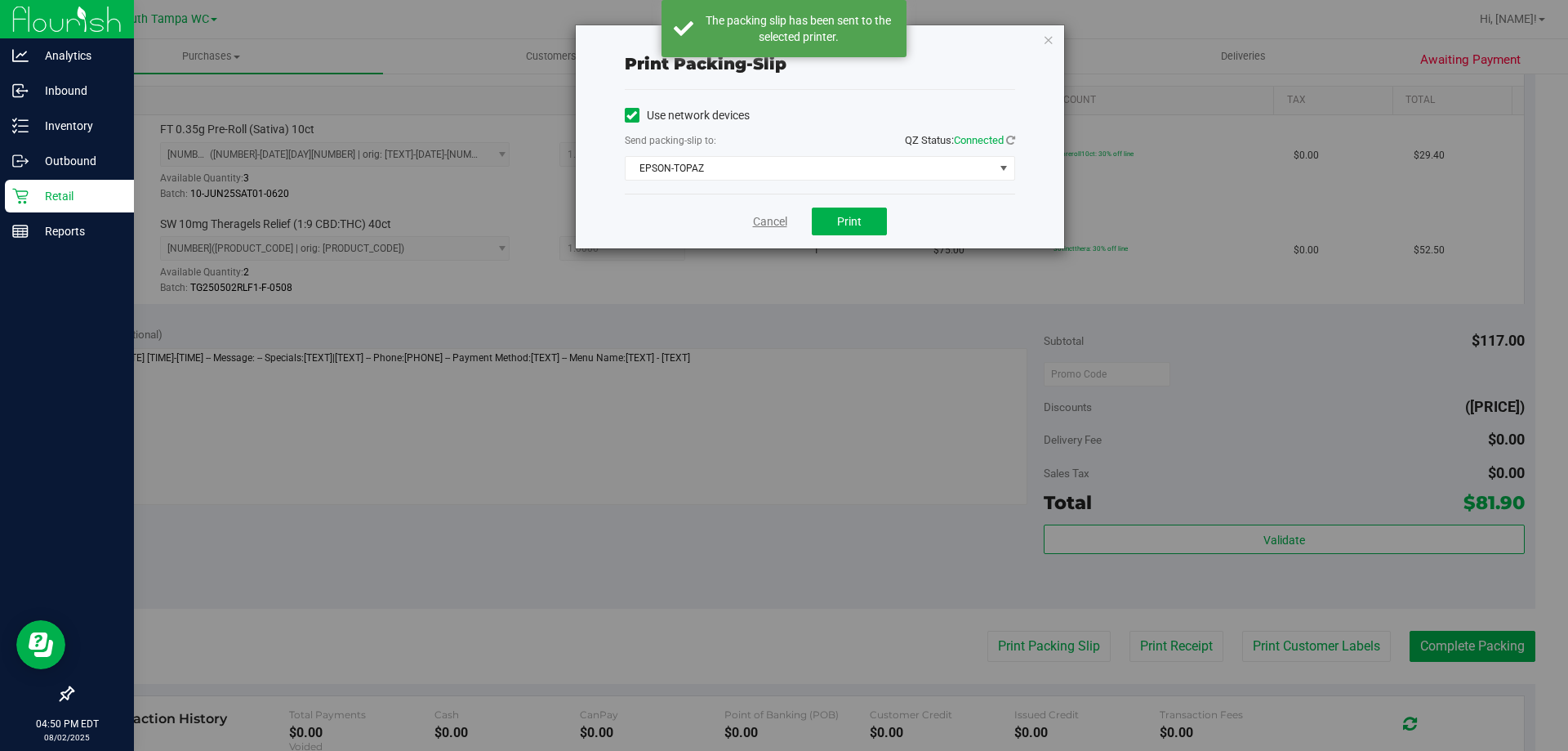 click on "Cancel" at bounding box center (770, 221) 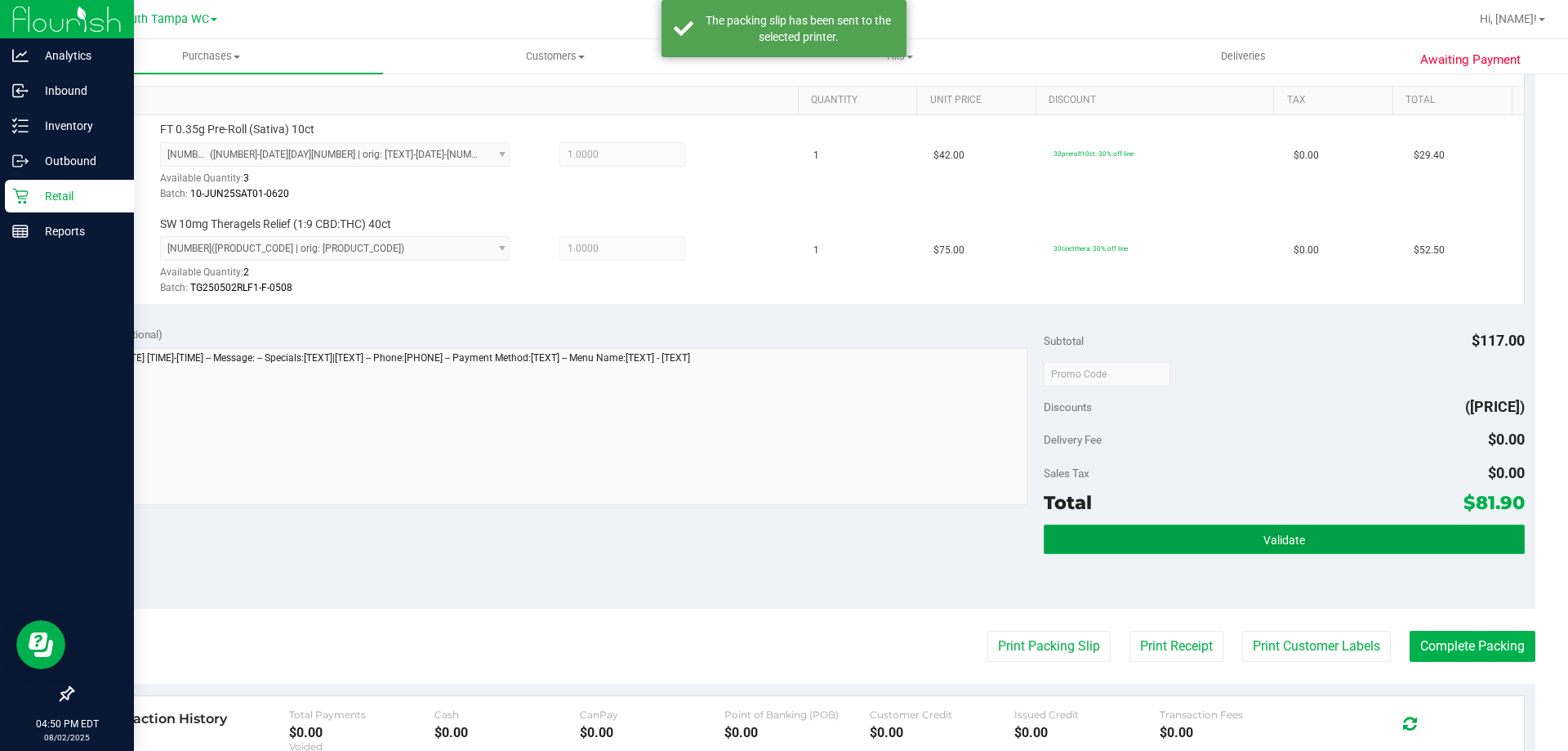 click on "Validate" at bounding box center [1284, 539] 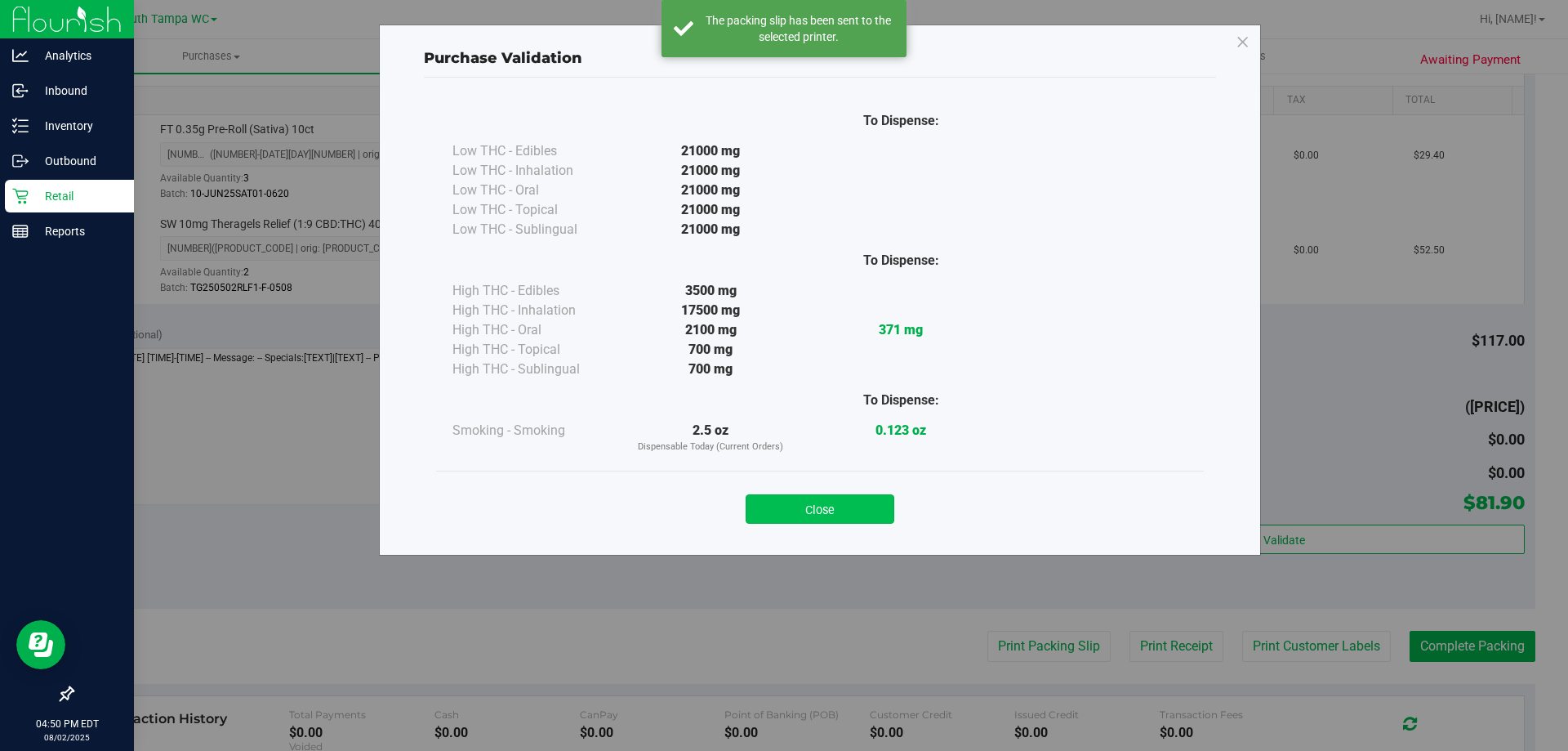 click on "Close" at bounding box center [820, 509] 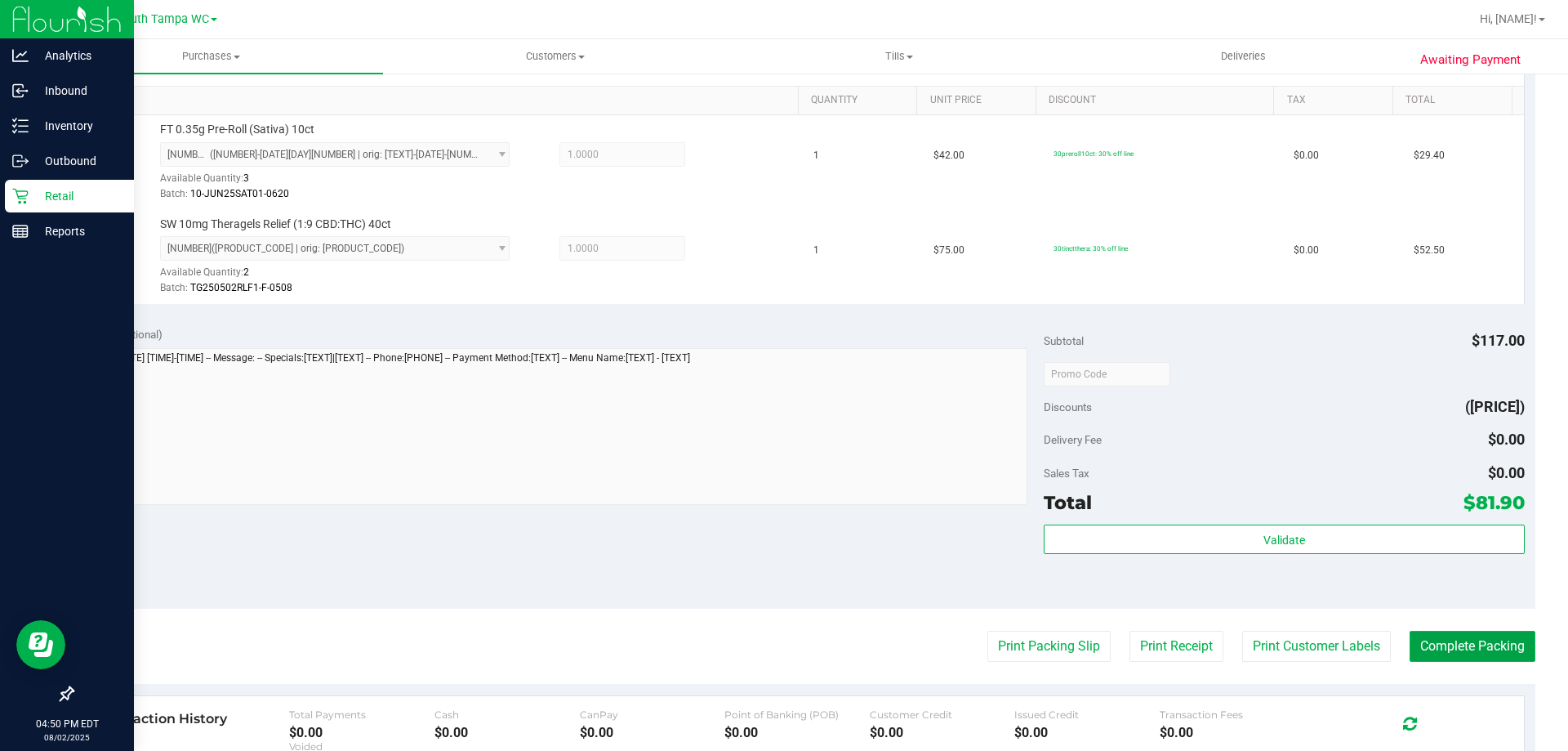 click on "Complete Packing" at bounding box center [1472, 646] 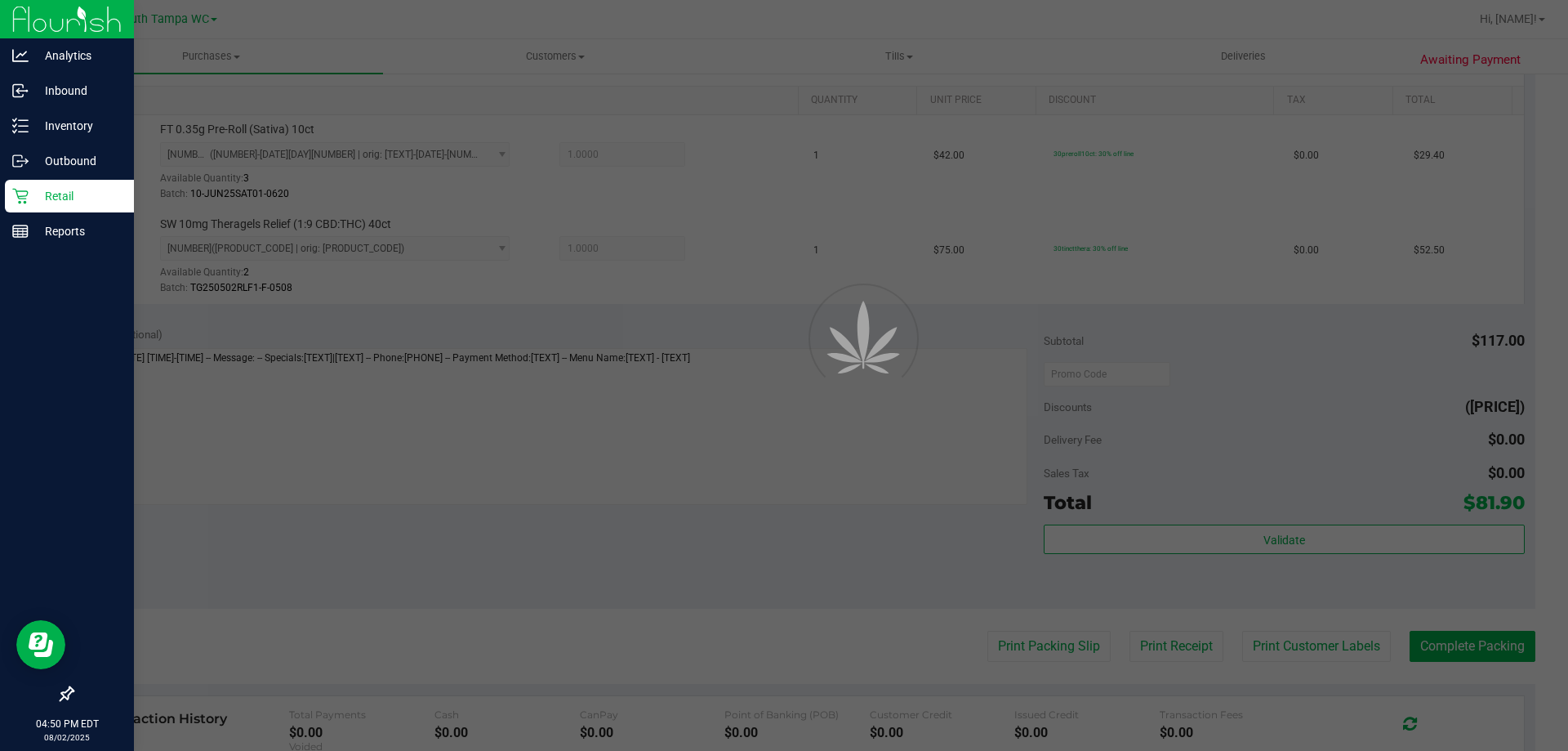 scroll, scrollTop: 0, scrollLeft: 0, axis: both 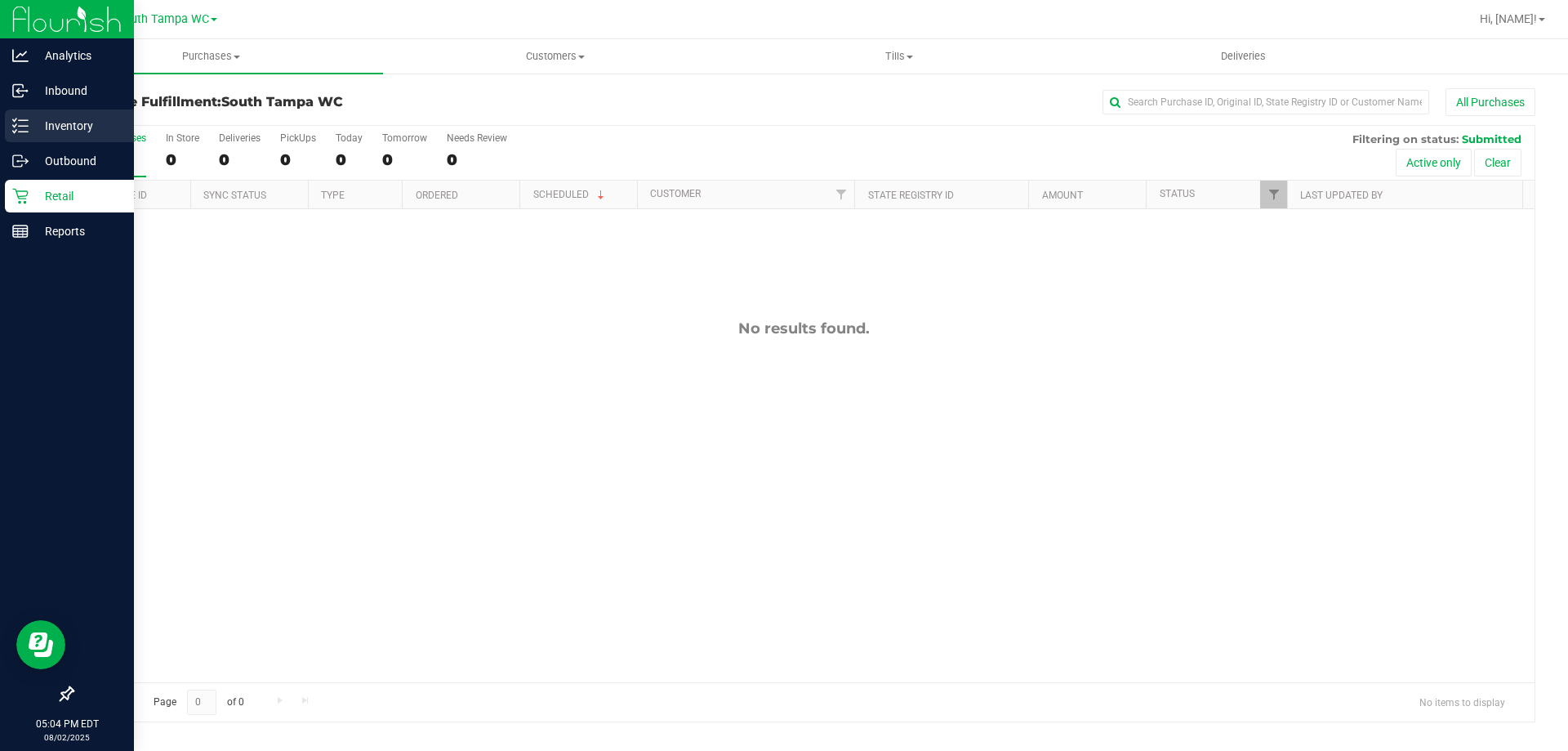 click on "Inventory" at bounding box center [67, 127] 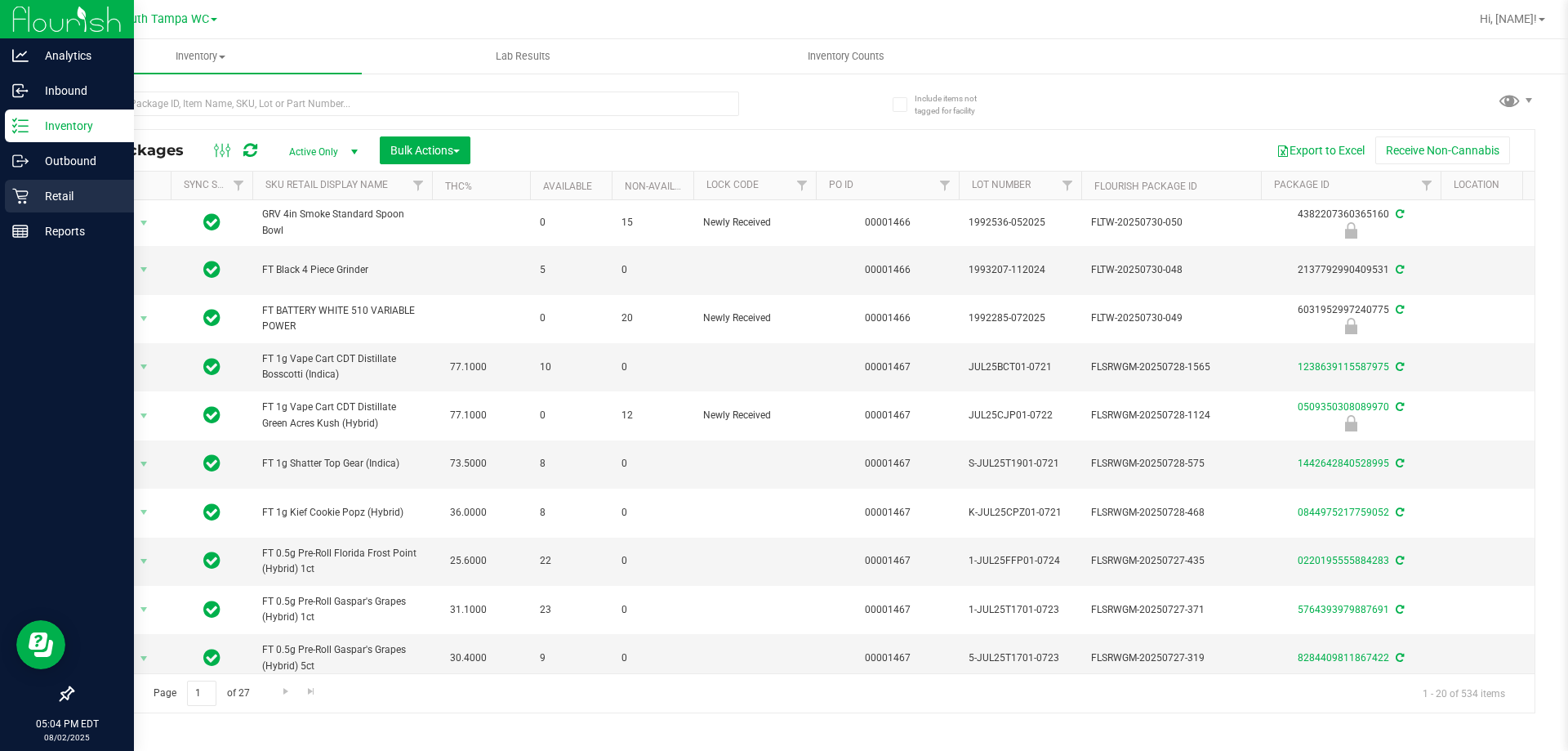 click on "Retail" at bounding box center [78, 196] 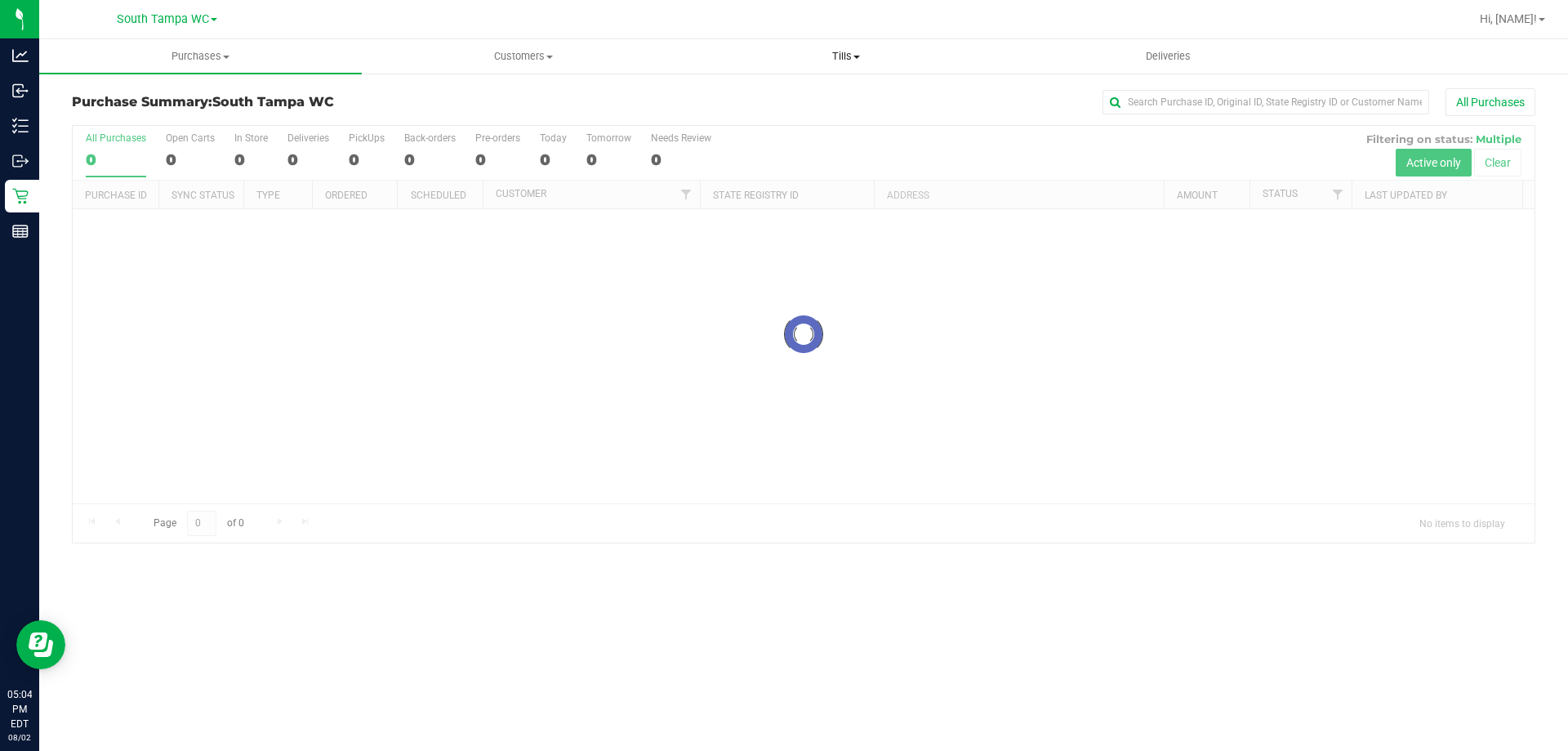 click on "Tills" at bounding box center [845, 56] 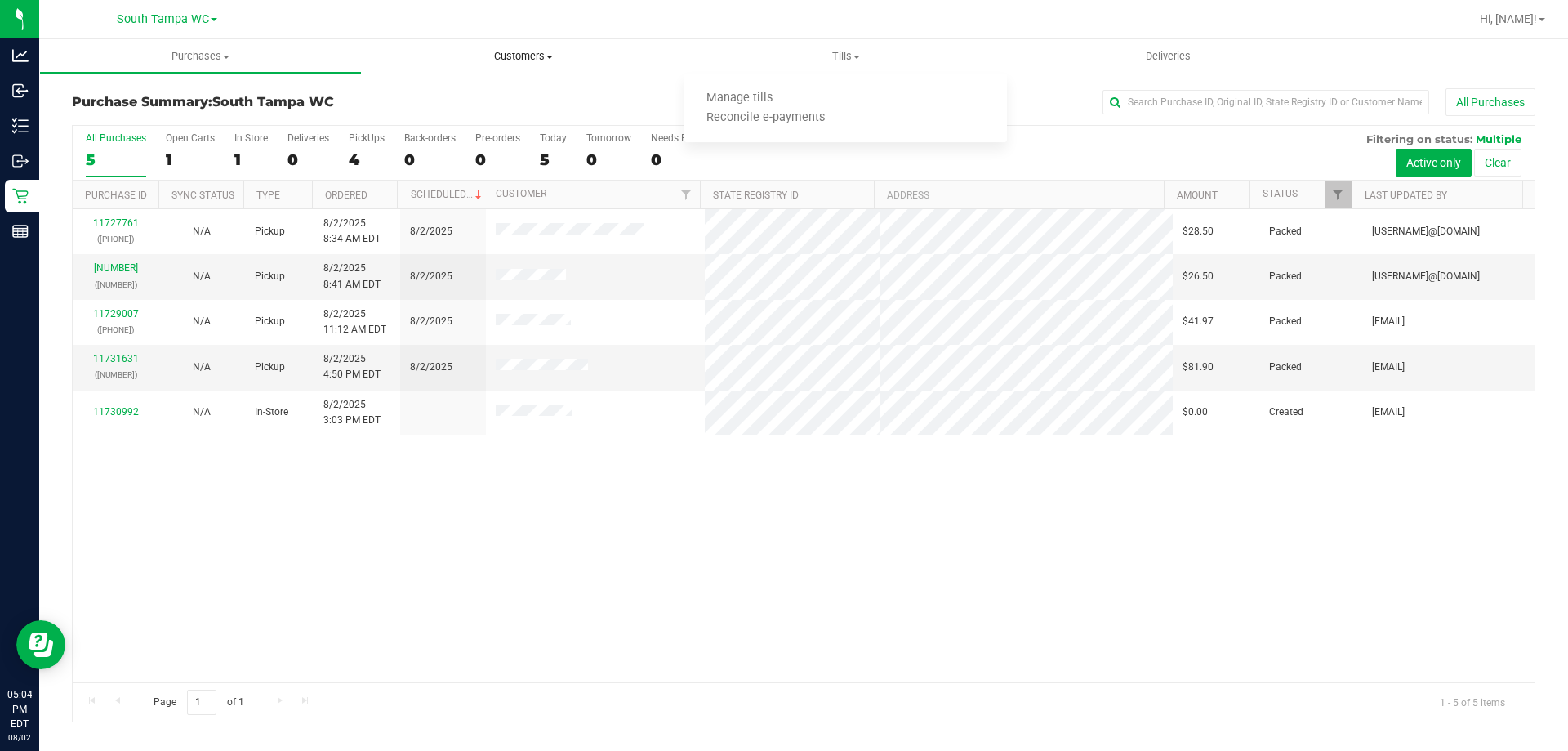 click on "Customers" at bounding box center [523, 56] 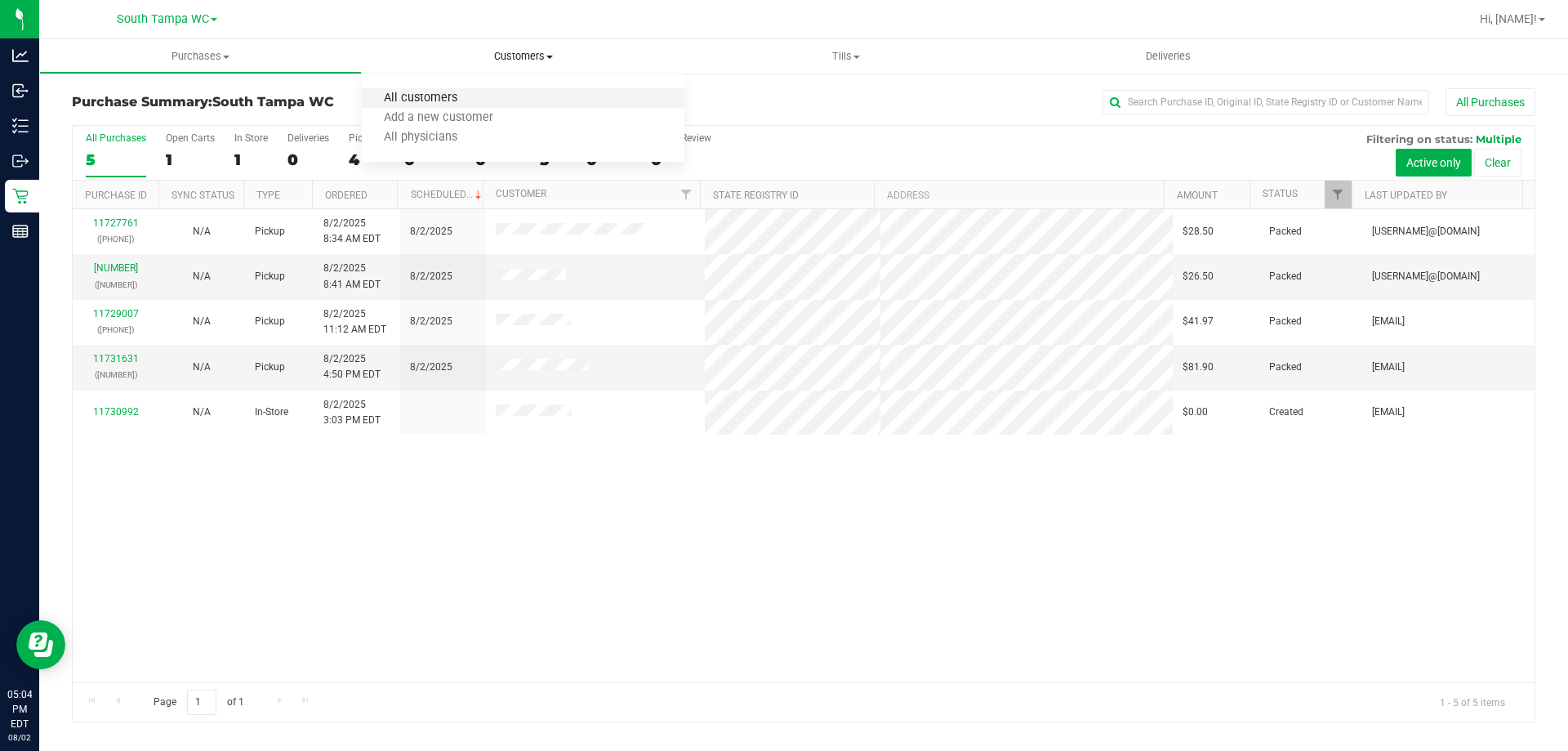 click on "All customers" at bounding box center (421, 98) 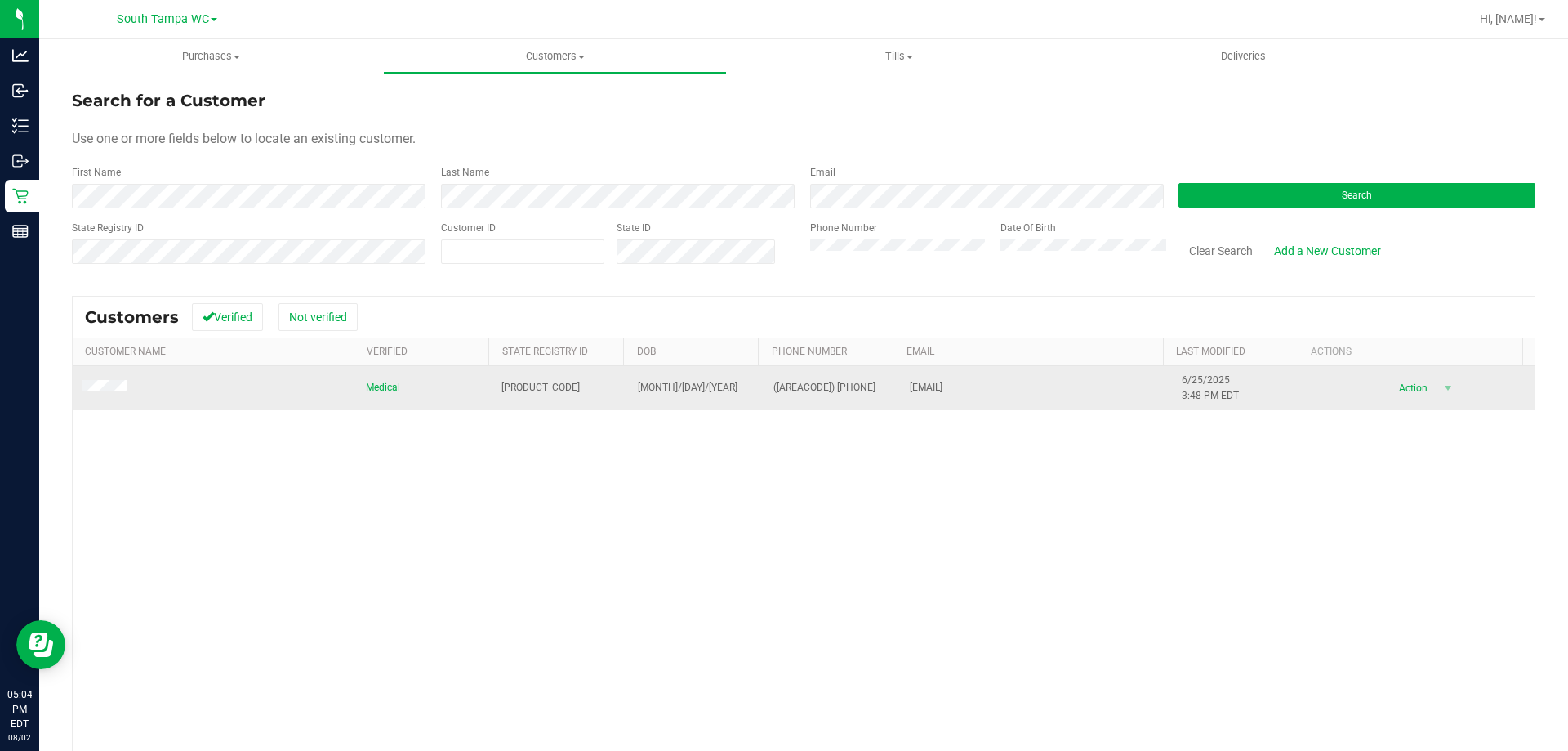 click on "Action Action Add to queue Create new purchase View profile View purchases" at bounding box center [1421, 388] 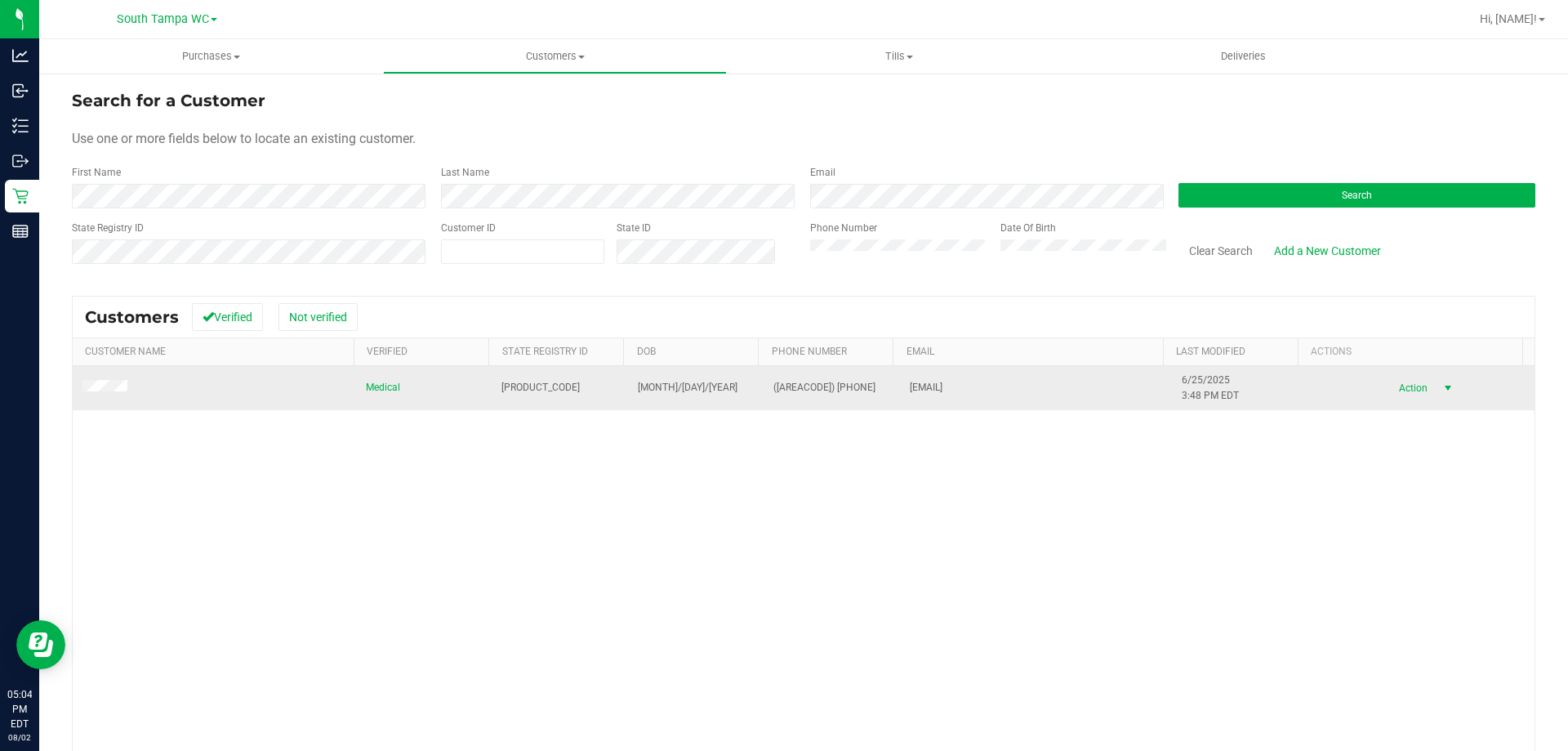click on "Action" at bounding box center [1410, 388] 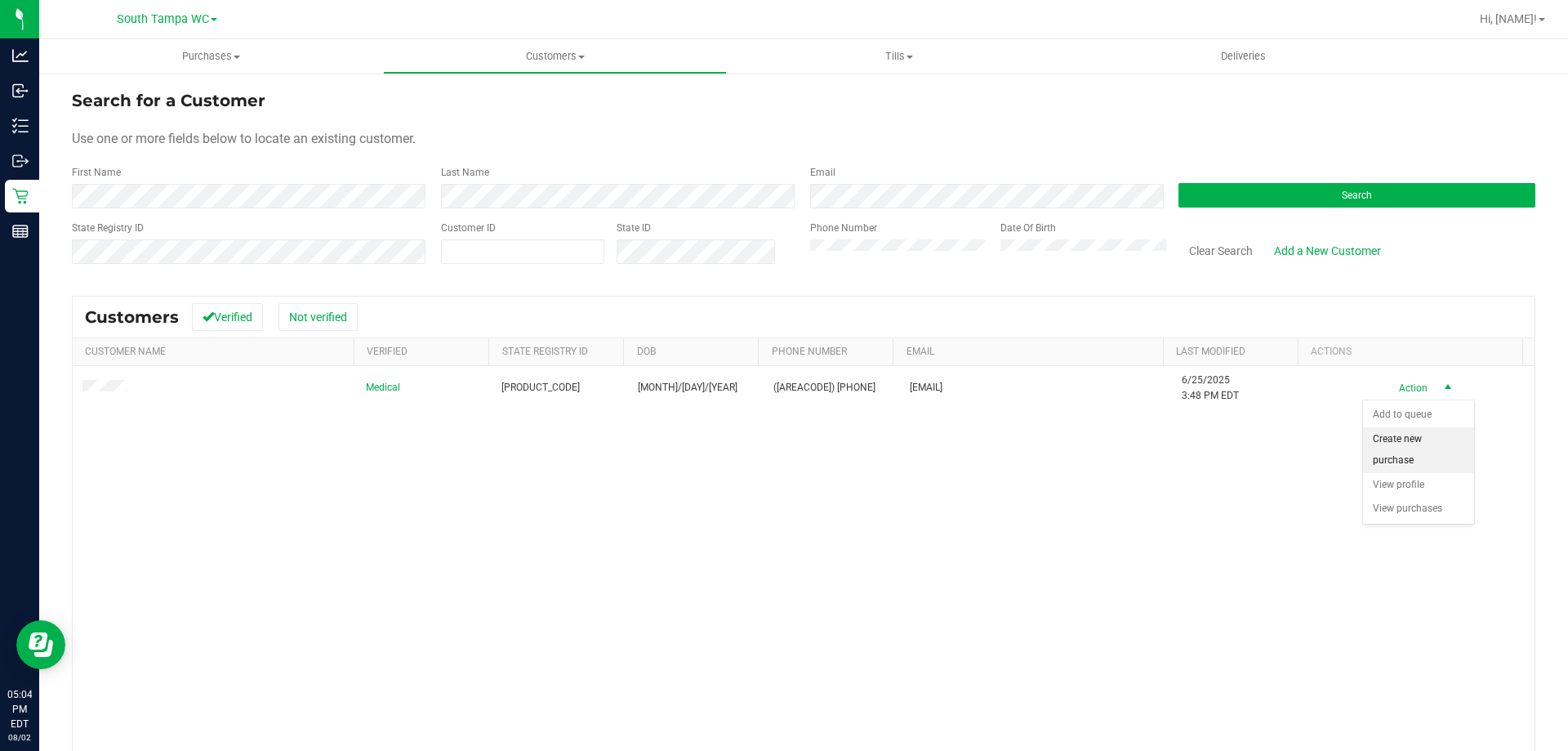 click on "Create new purchase" at bounding box center (1419, 449) 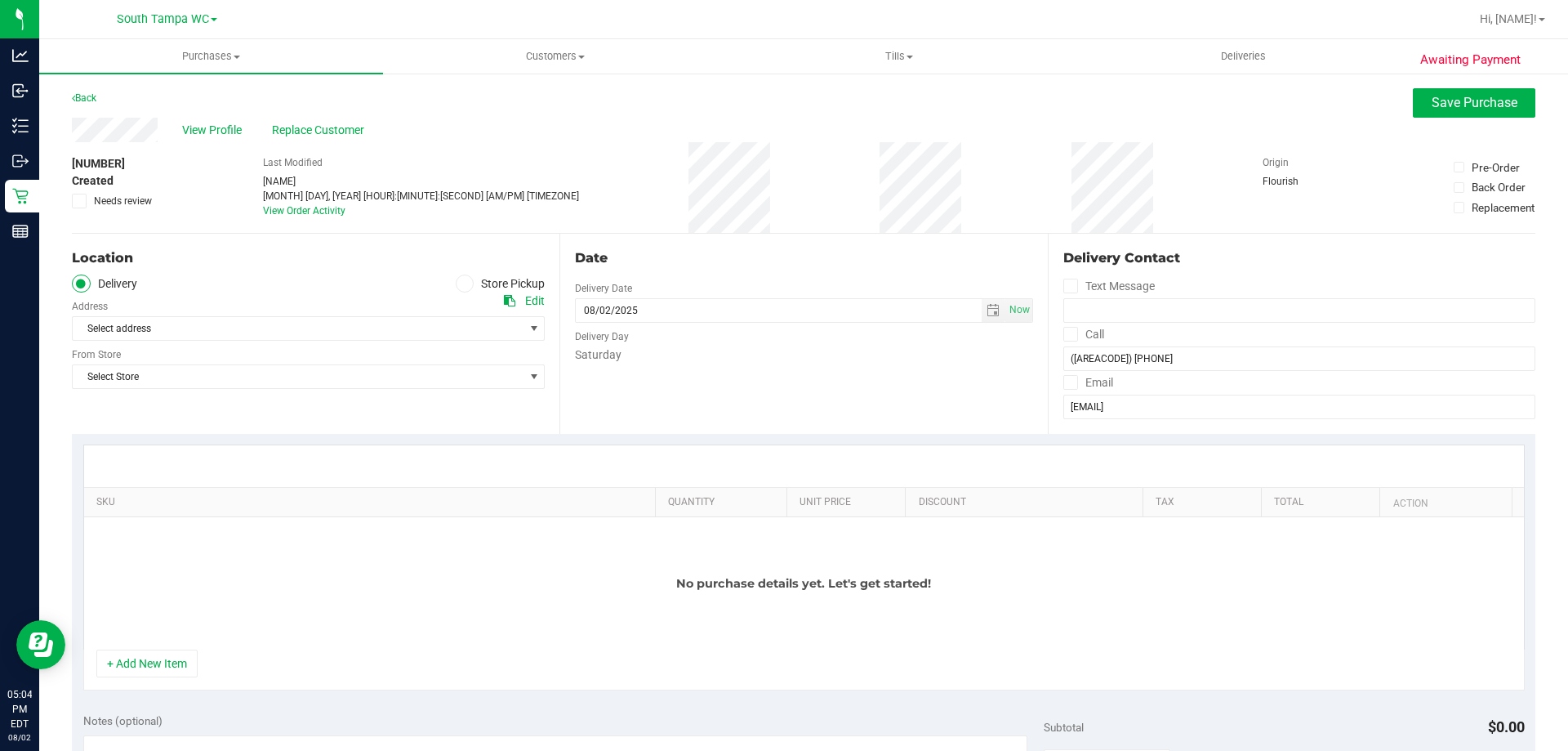 click on "Store Pickup" at bounding box center [501, 284] 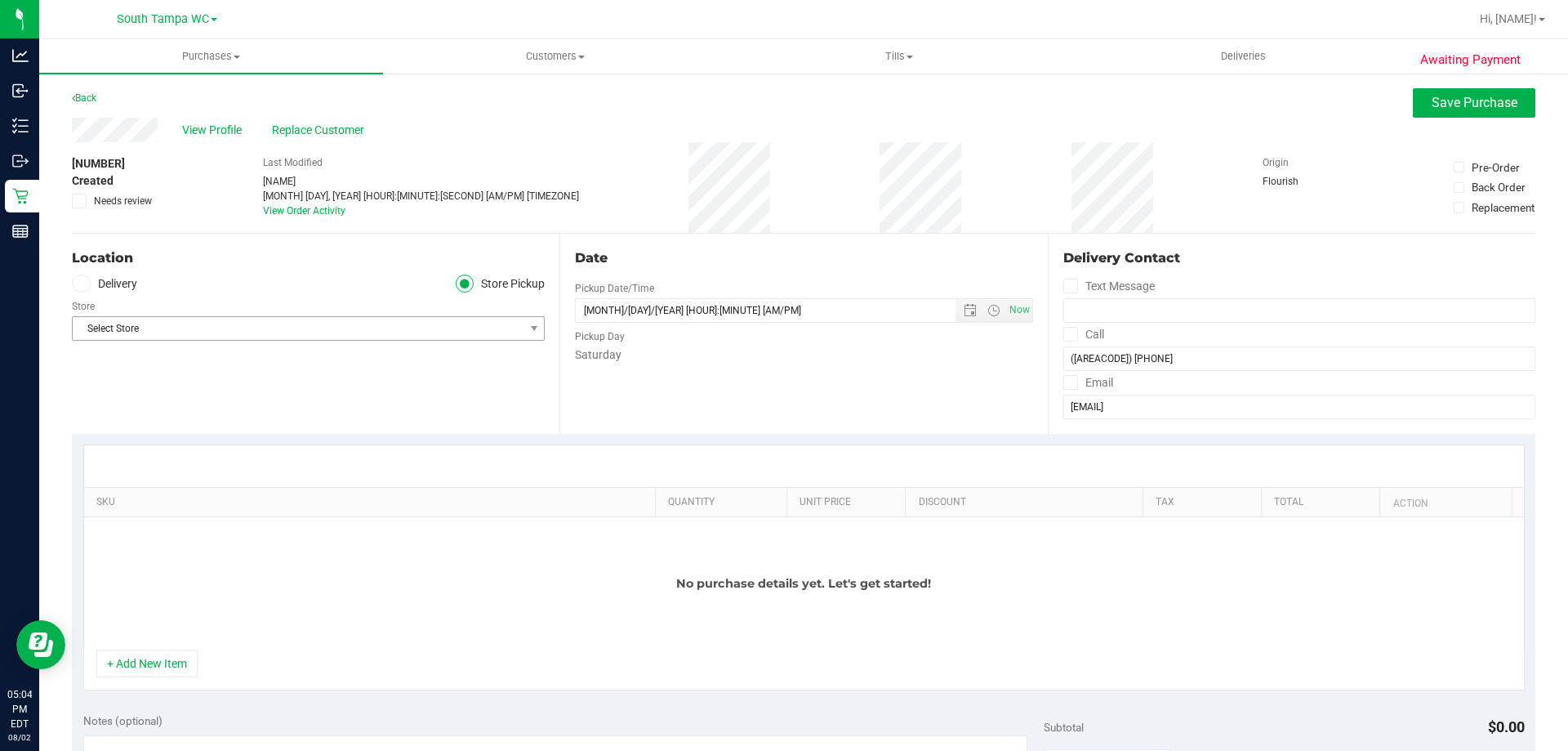 click on "Select Store" at bounding box center (308, 329) 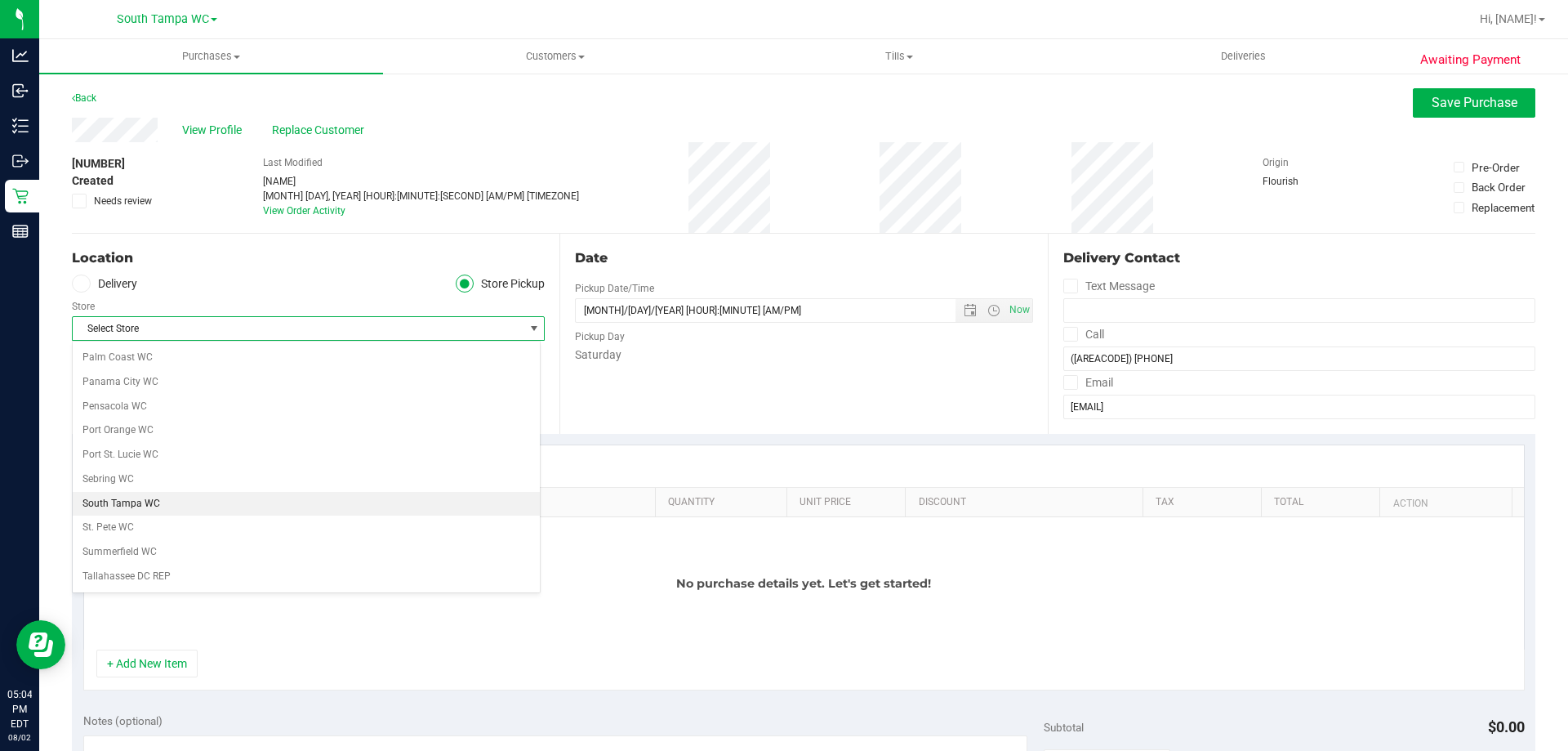 scroll, scrollTop: 899, scrollLeft: 0, axis: vertical 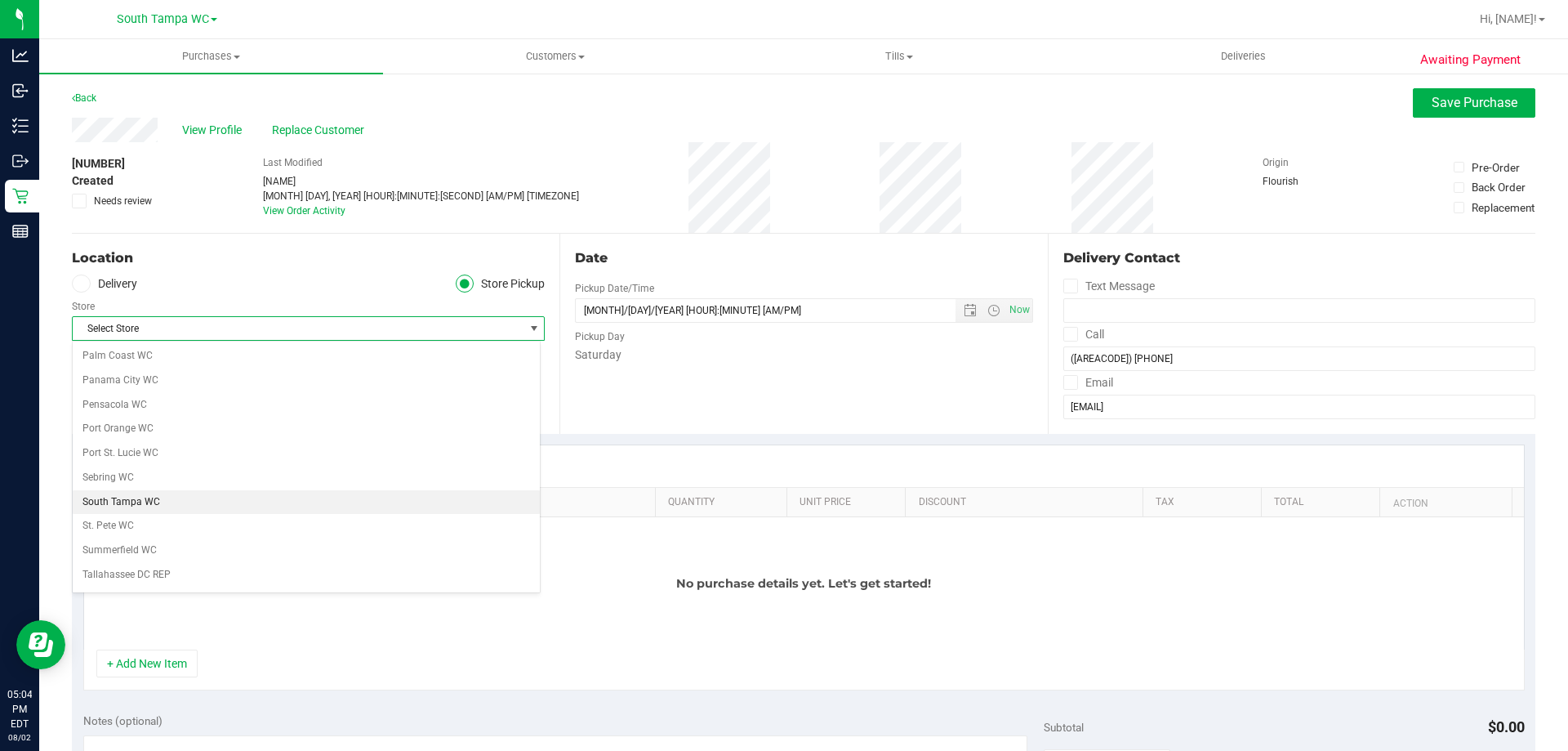 click on "South Tampa WC" at bounding box center [306, 503] 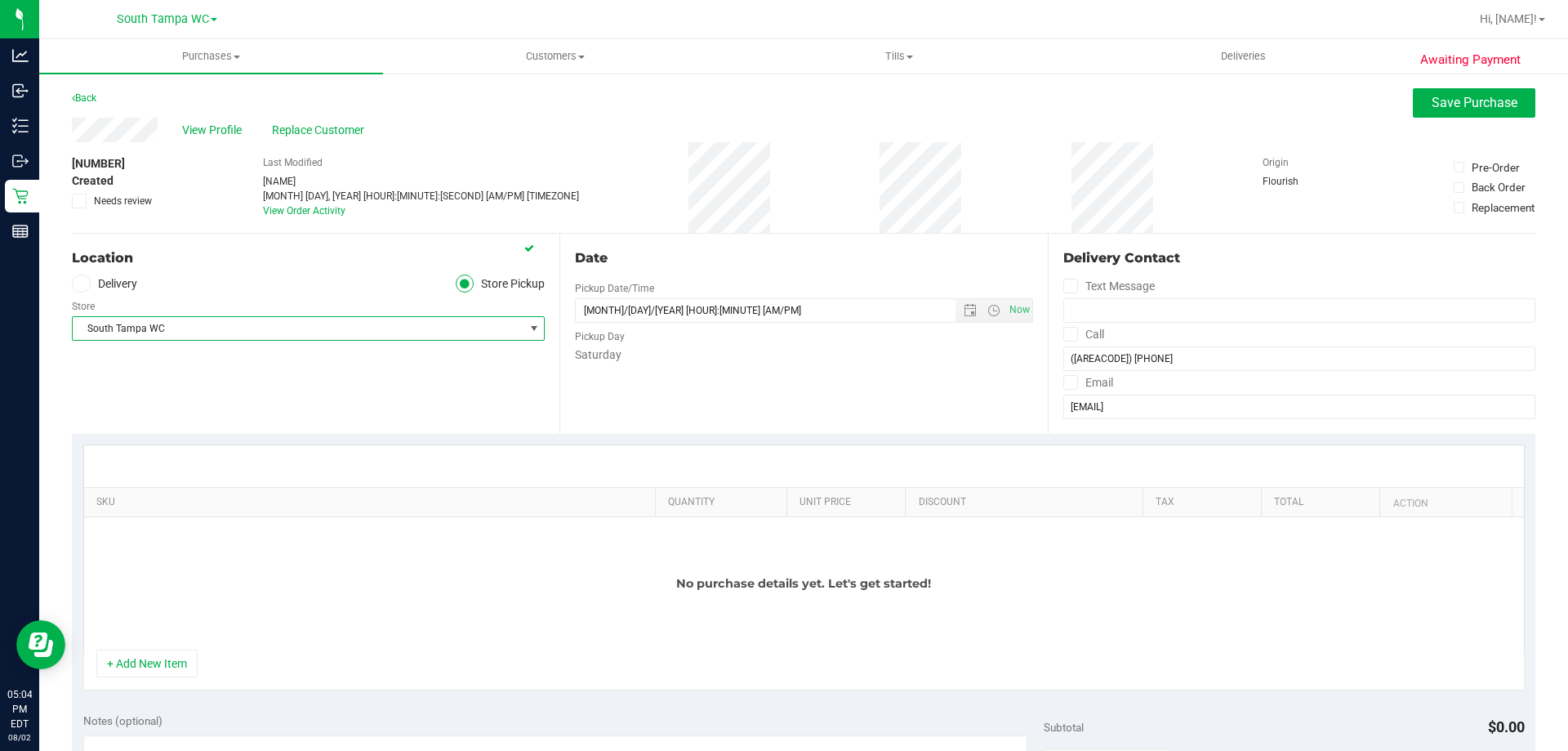 click on "+ Add New Item" at bounding box center (804, 670) 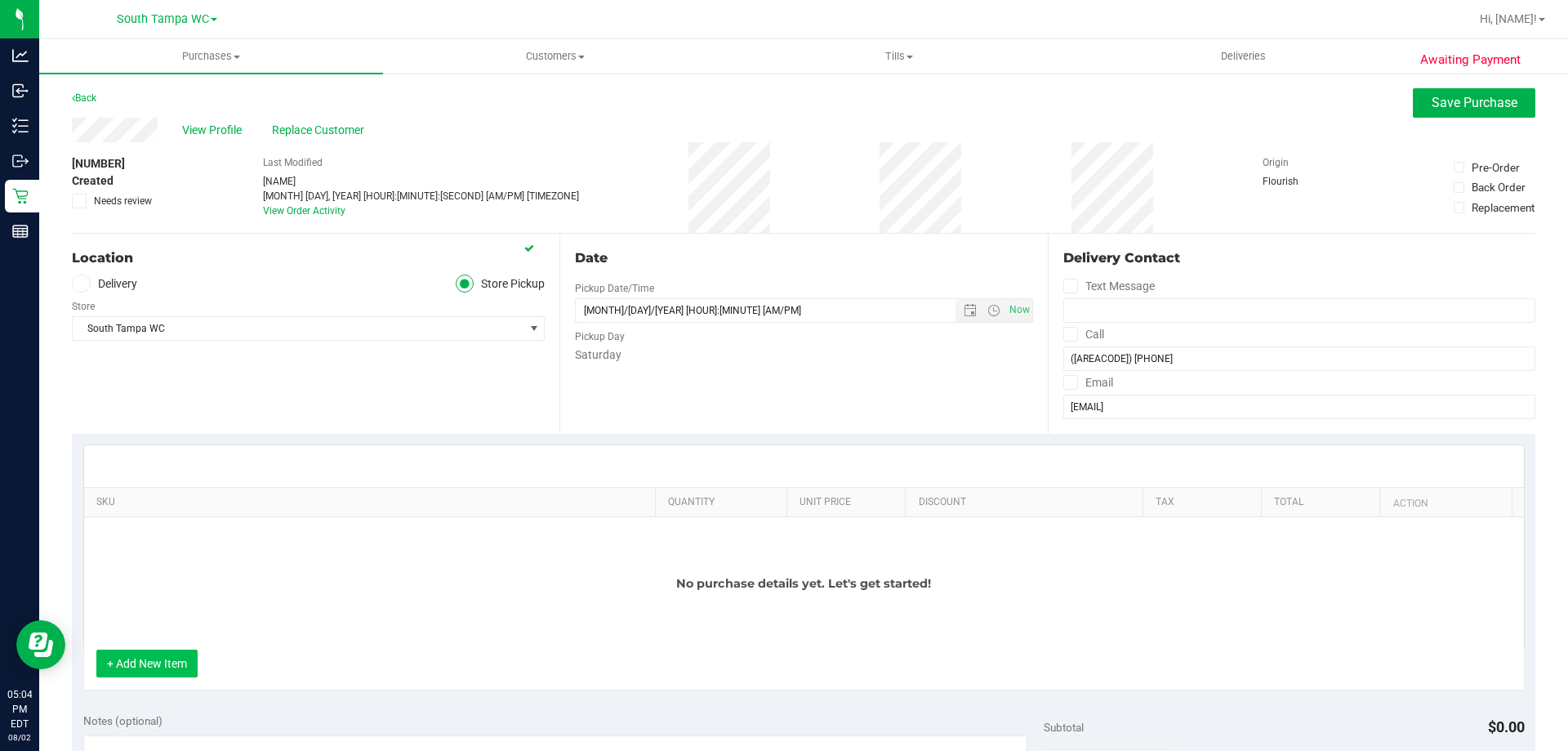 click on "+ Add New Item" at bounding box center [147, 664] 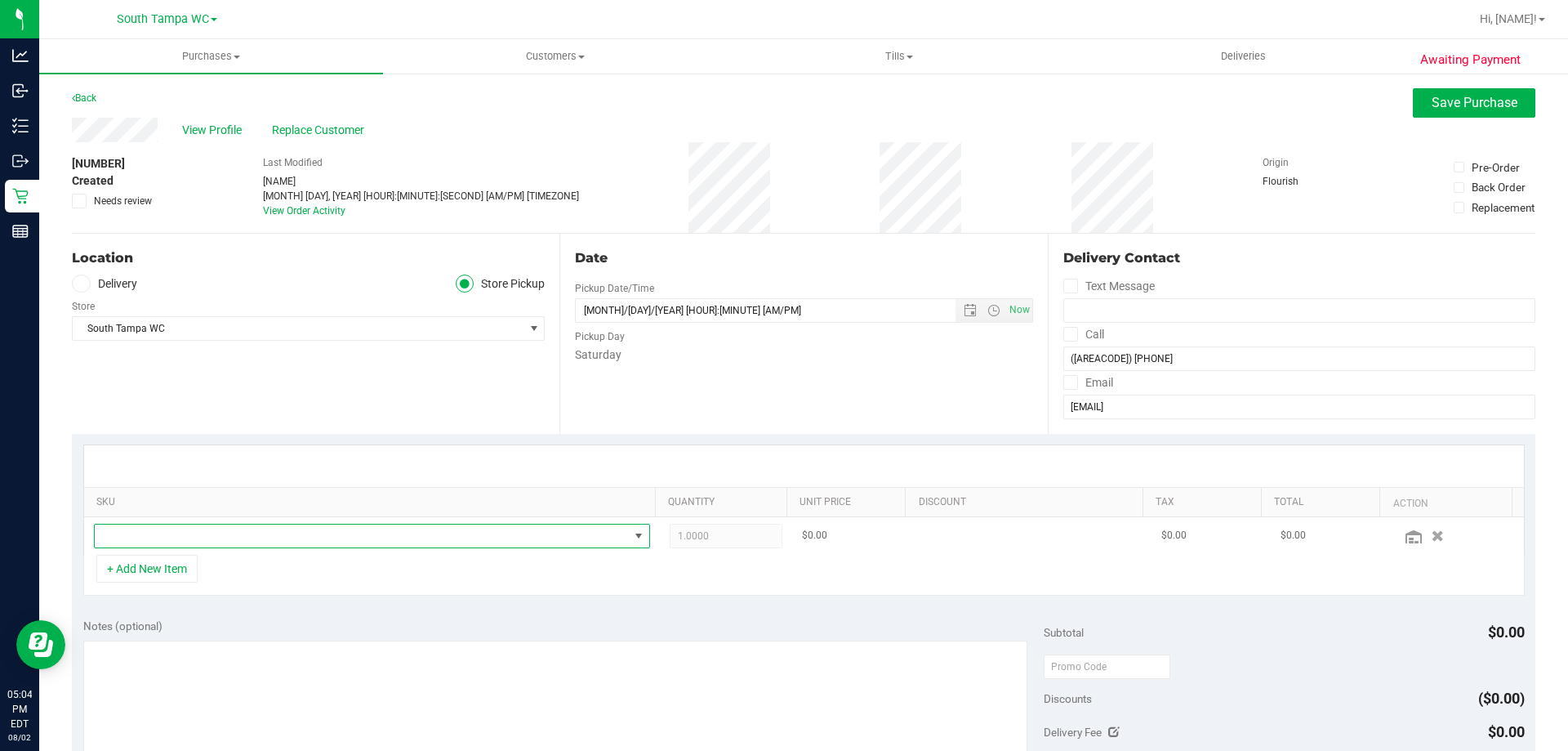 click at bounding box center (362, 536) 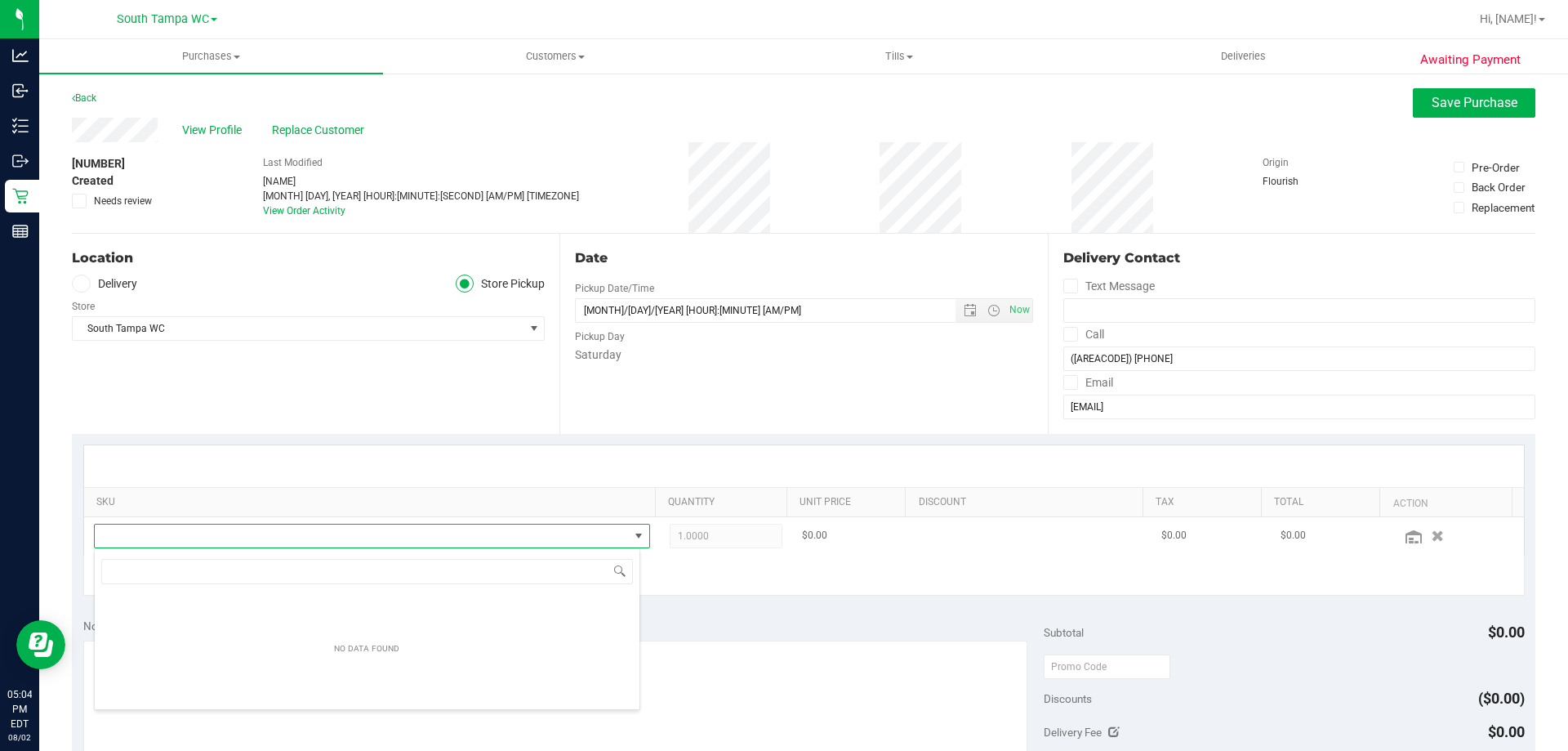 scroll, scrollTop: 81695, scrollLeft: 81120, axis: both 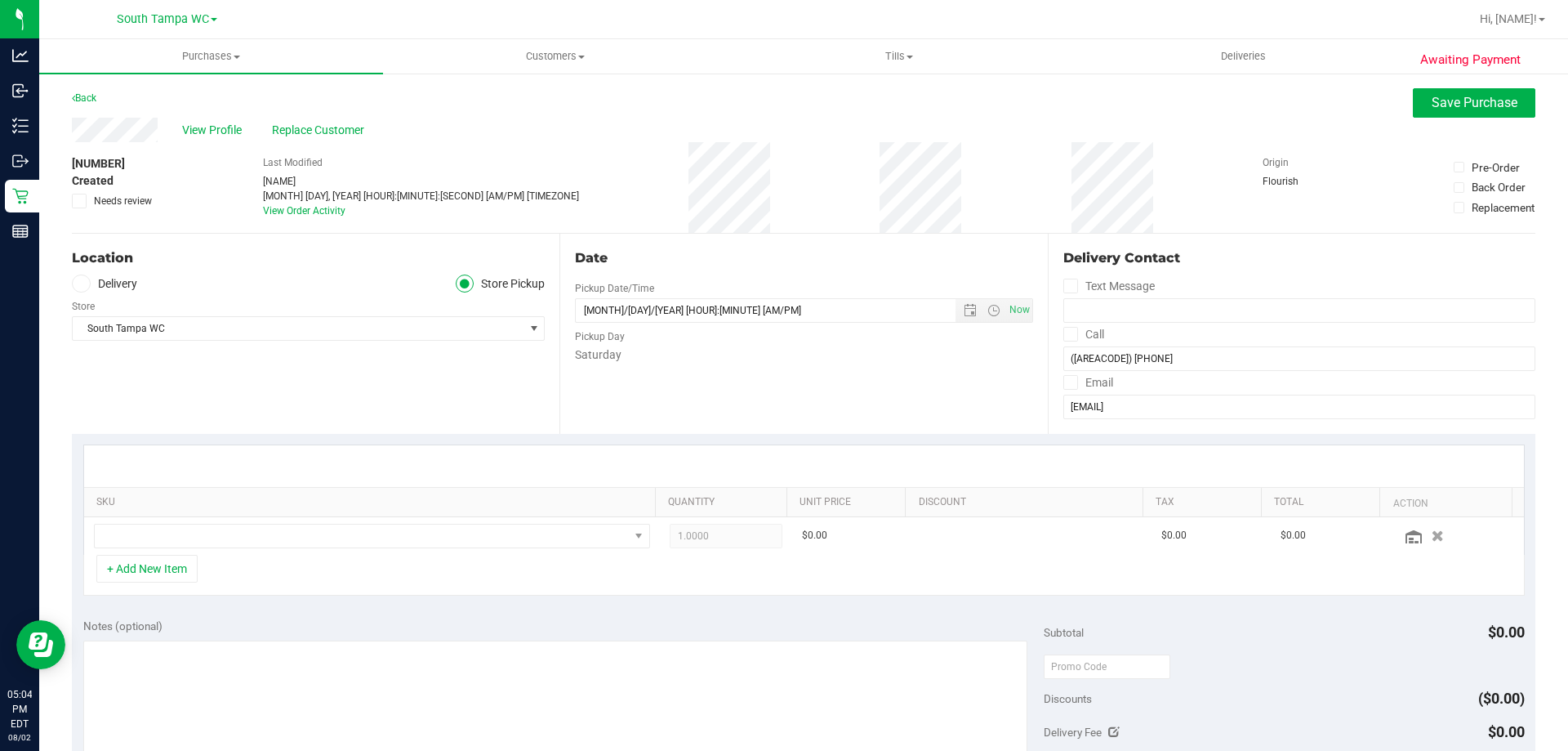 click on "+ Add New Item" at bounding box center (804, 575) 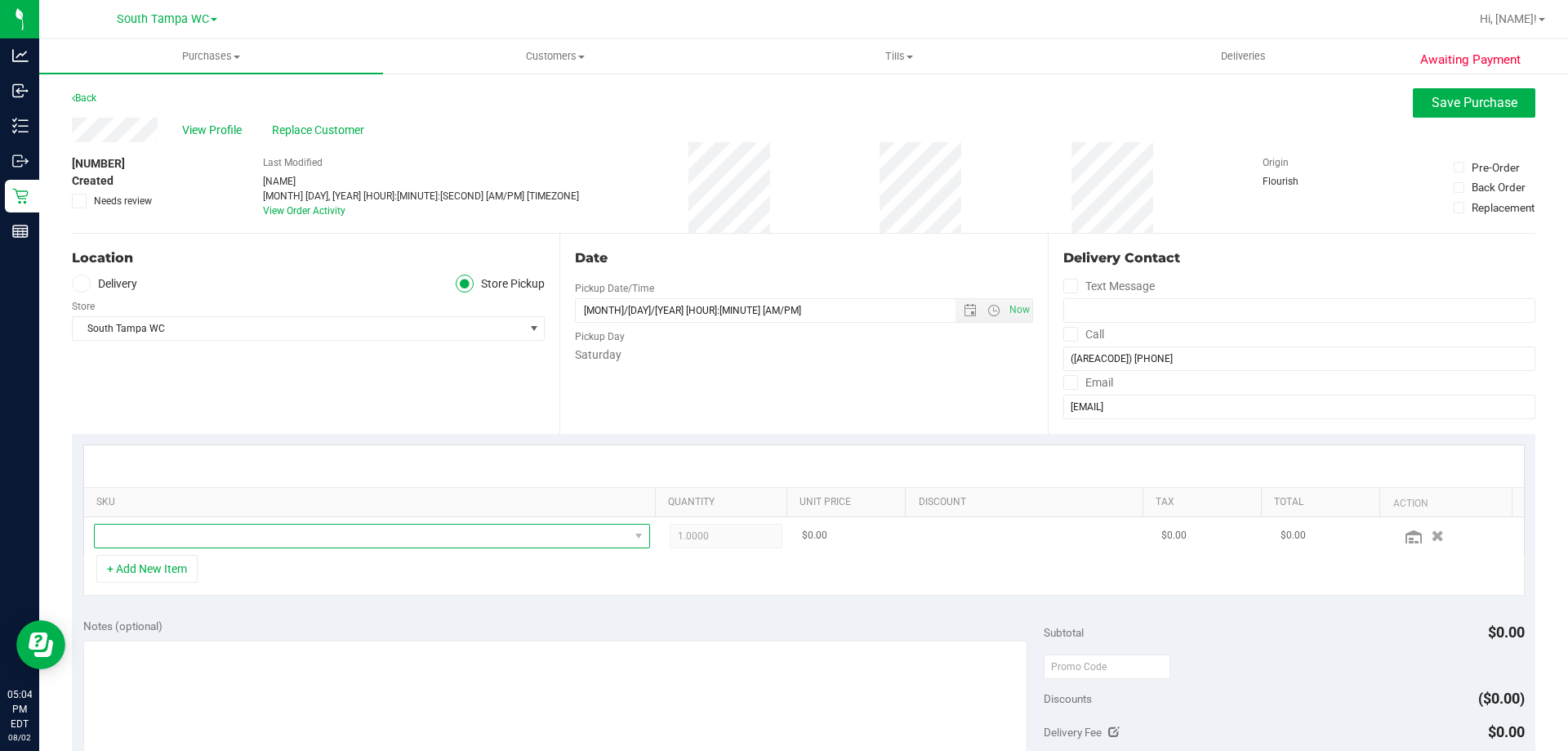 click at bounding box center (362, 536) 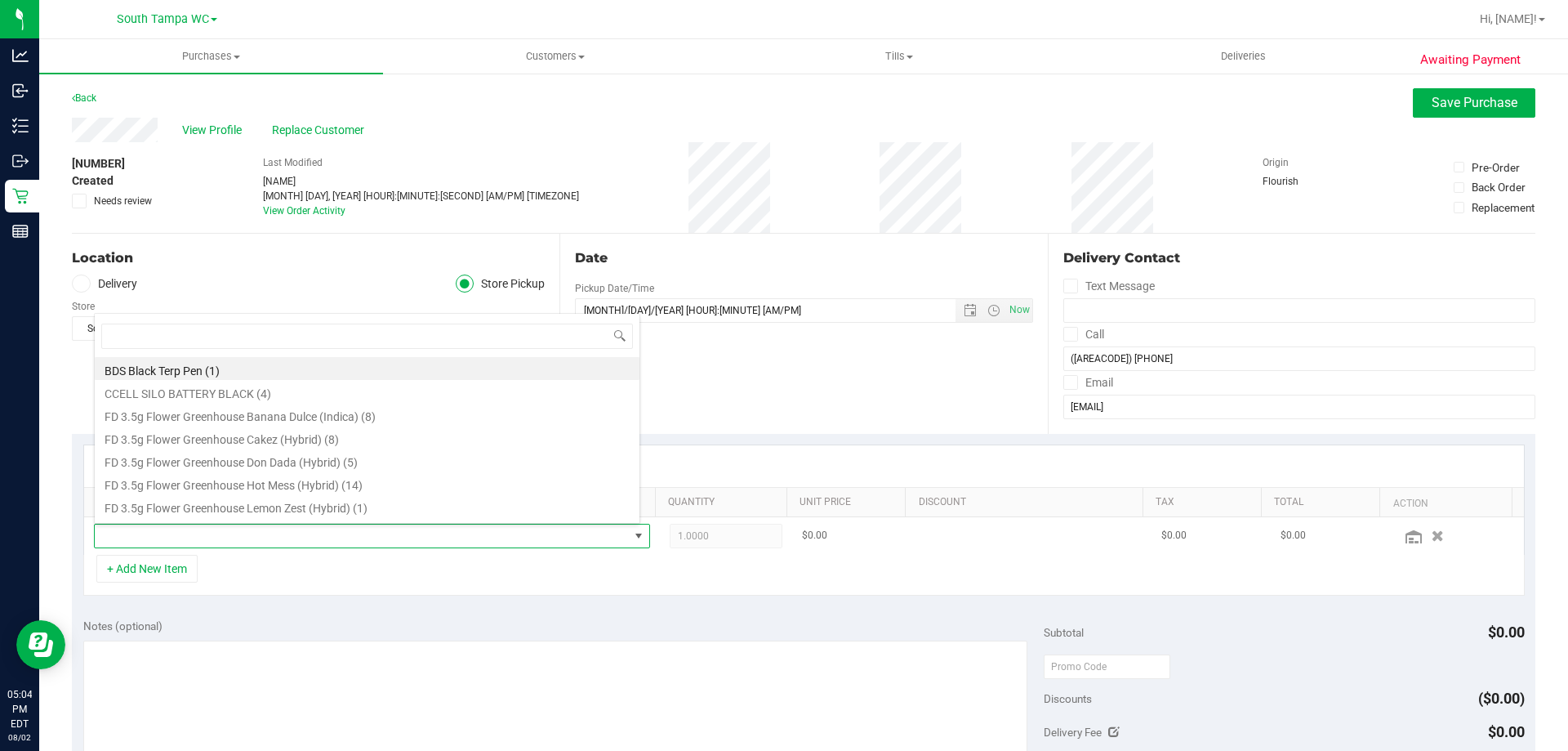 scroll, scrollTop: 81695, scrollLeft: 81120, axis: both 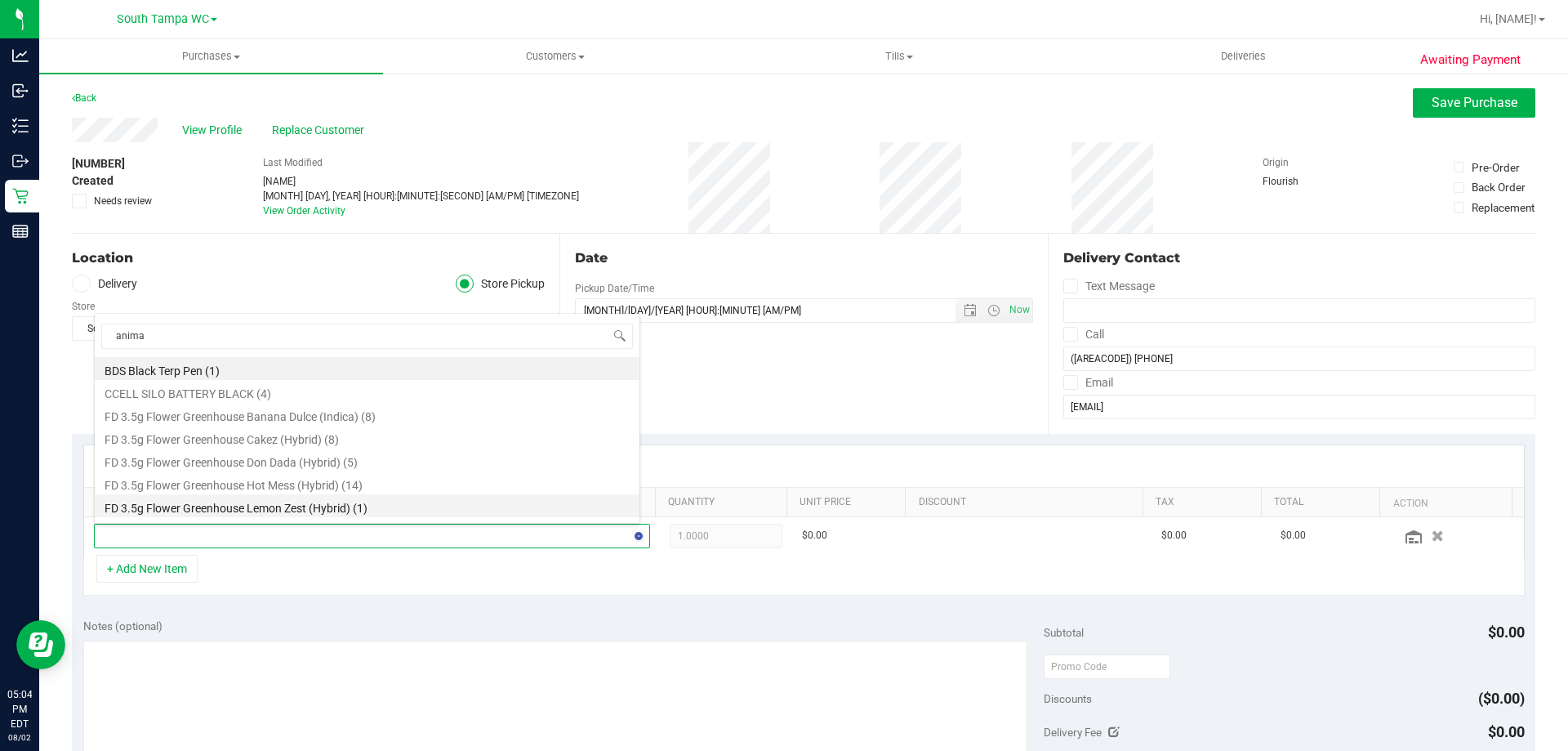 type on "animal" 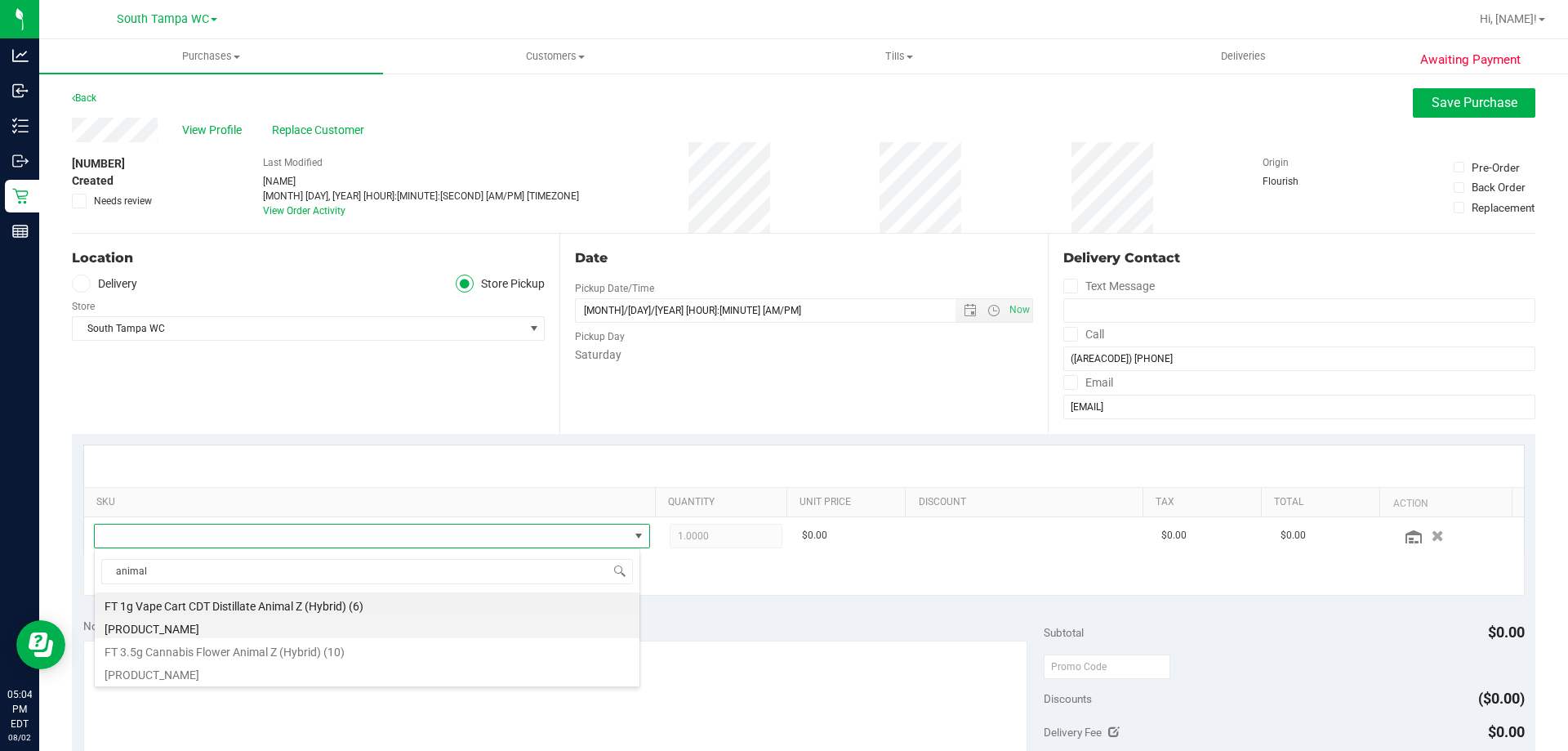 click on "[PRODUCT_NAME]" at bounding box center (367, 627) 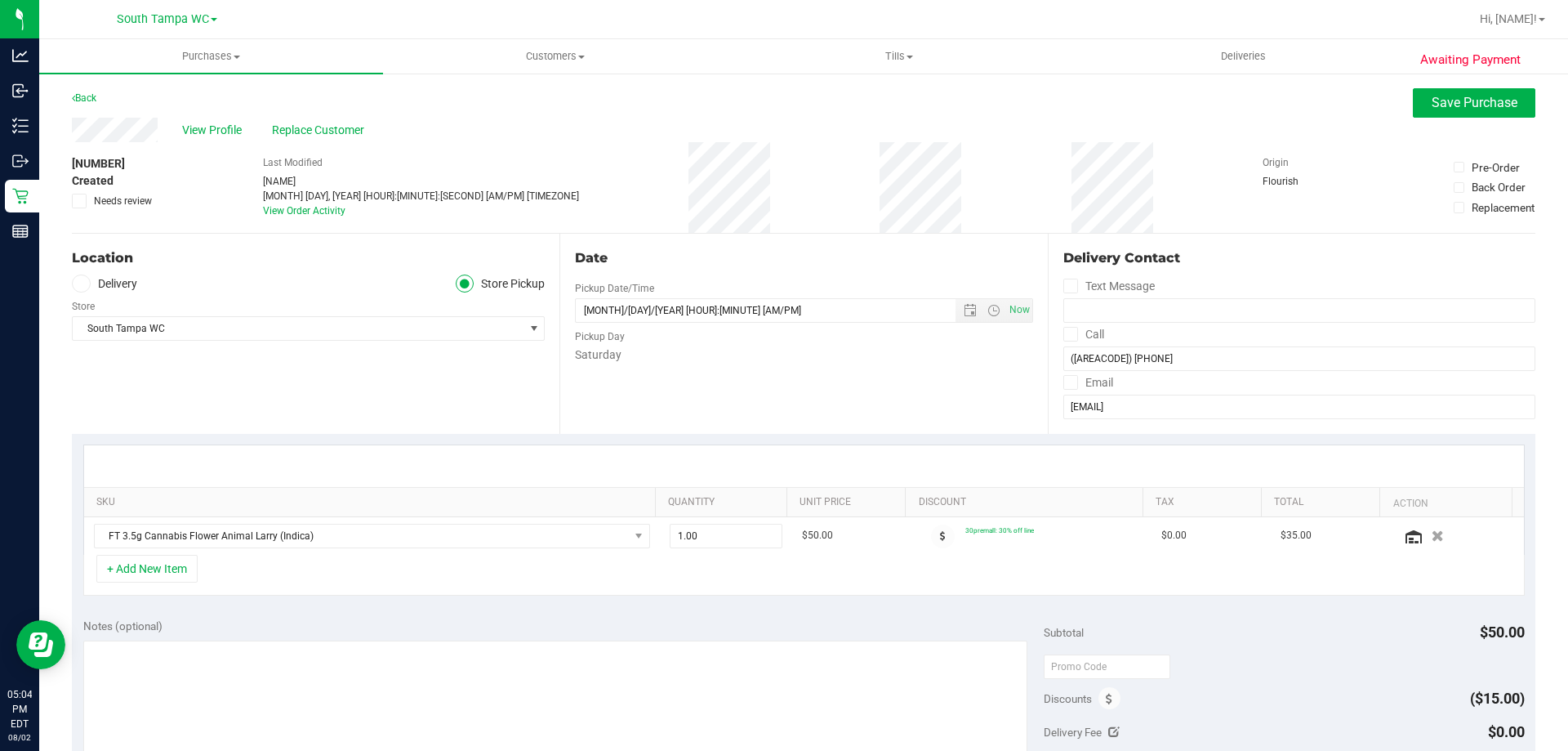 click on "+ Add New Item" at bounding box center (804, 575) 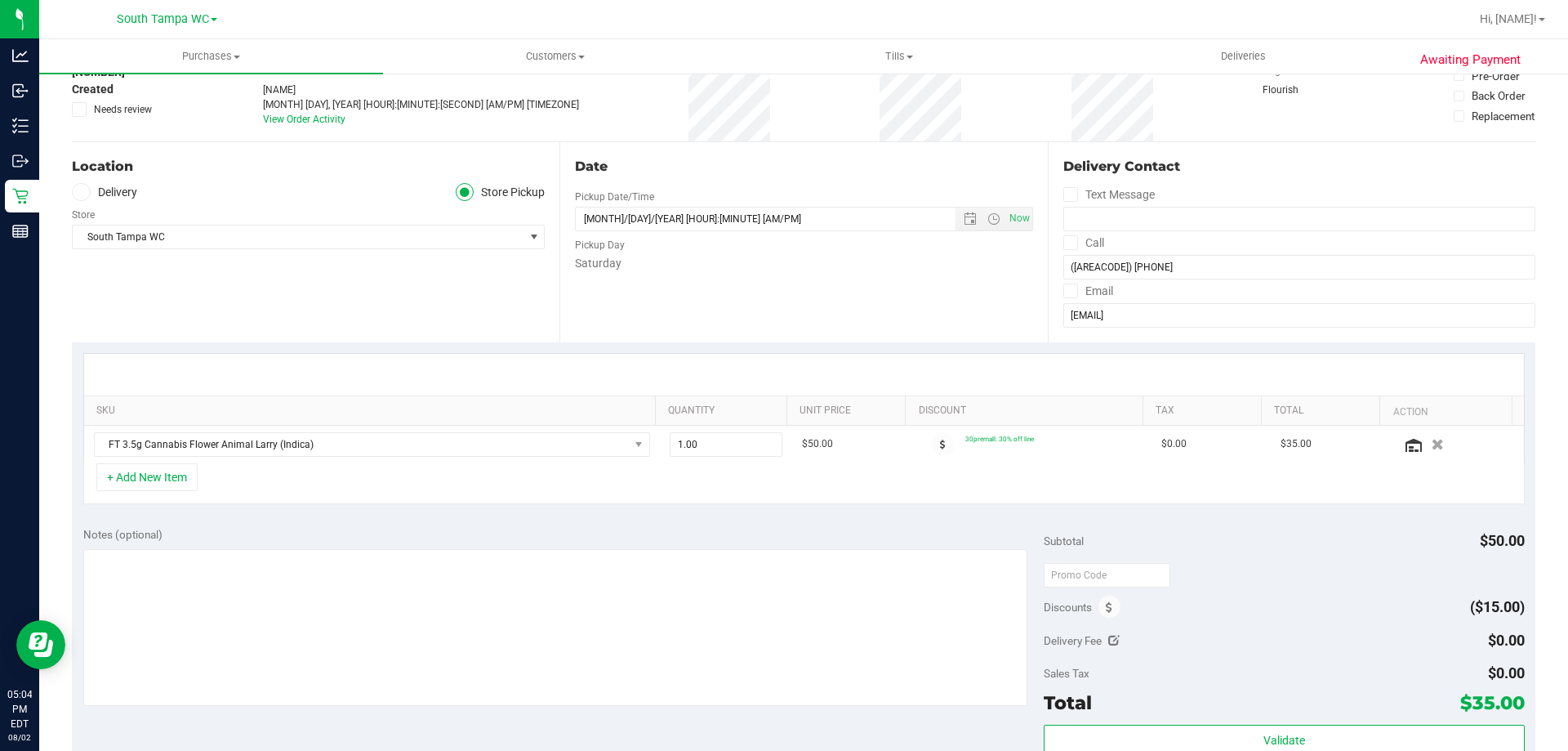 scroll, scrollTop: 490, scrollLeft: 0, axis: vertical 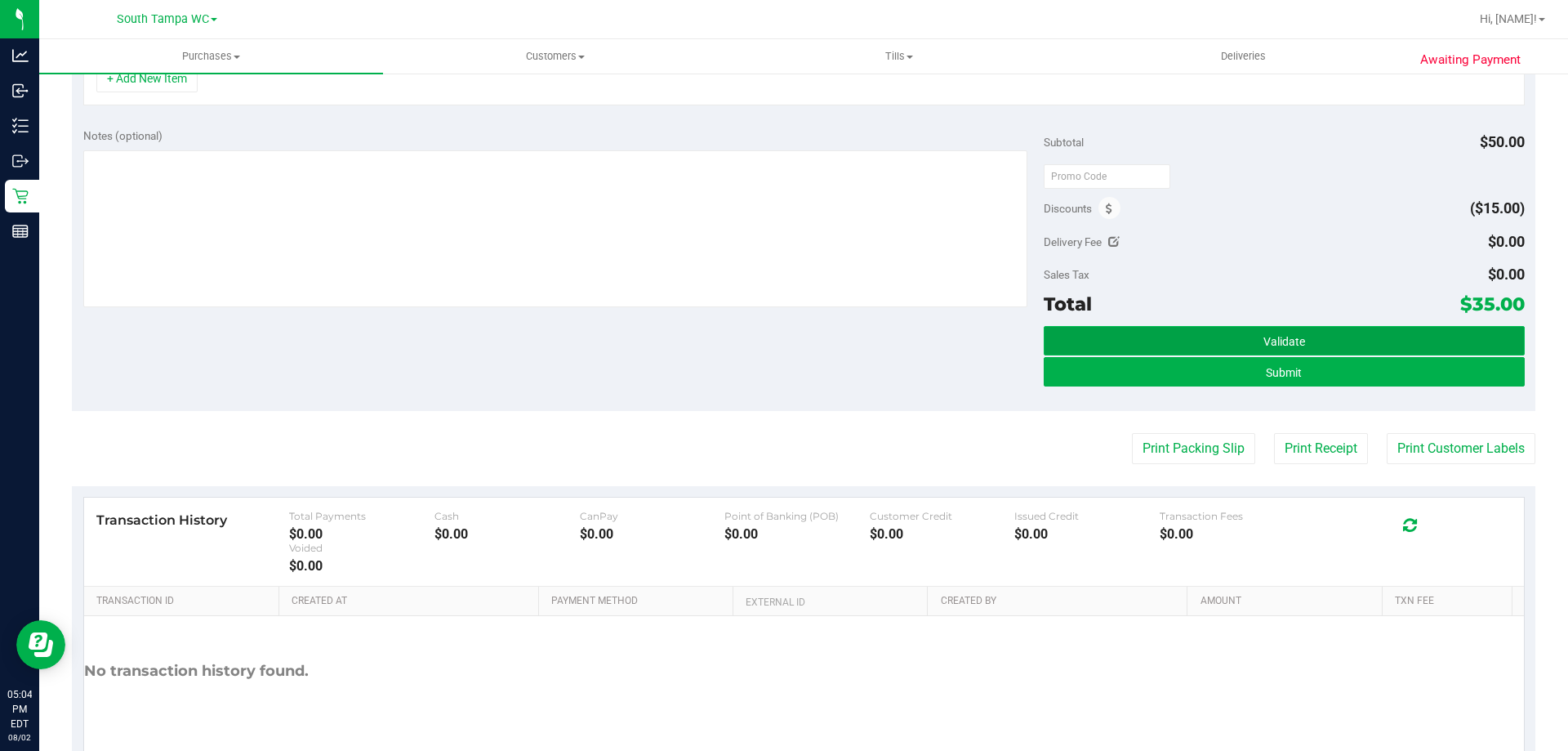 click on "Validate" at bounding box center (1284, 341) 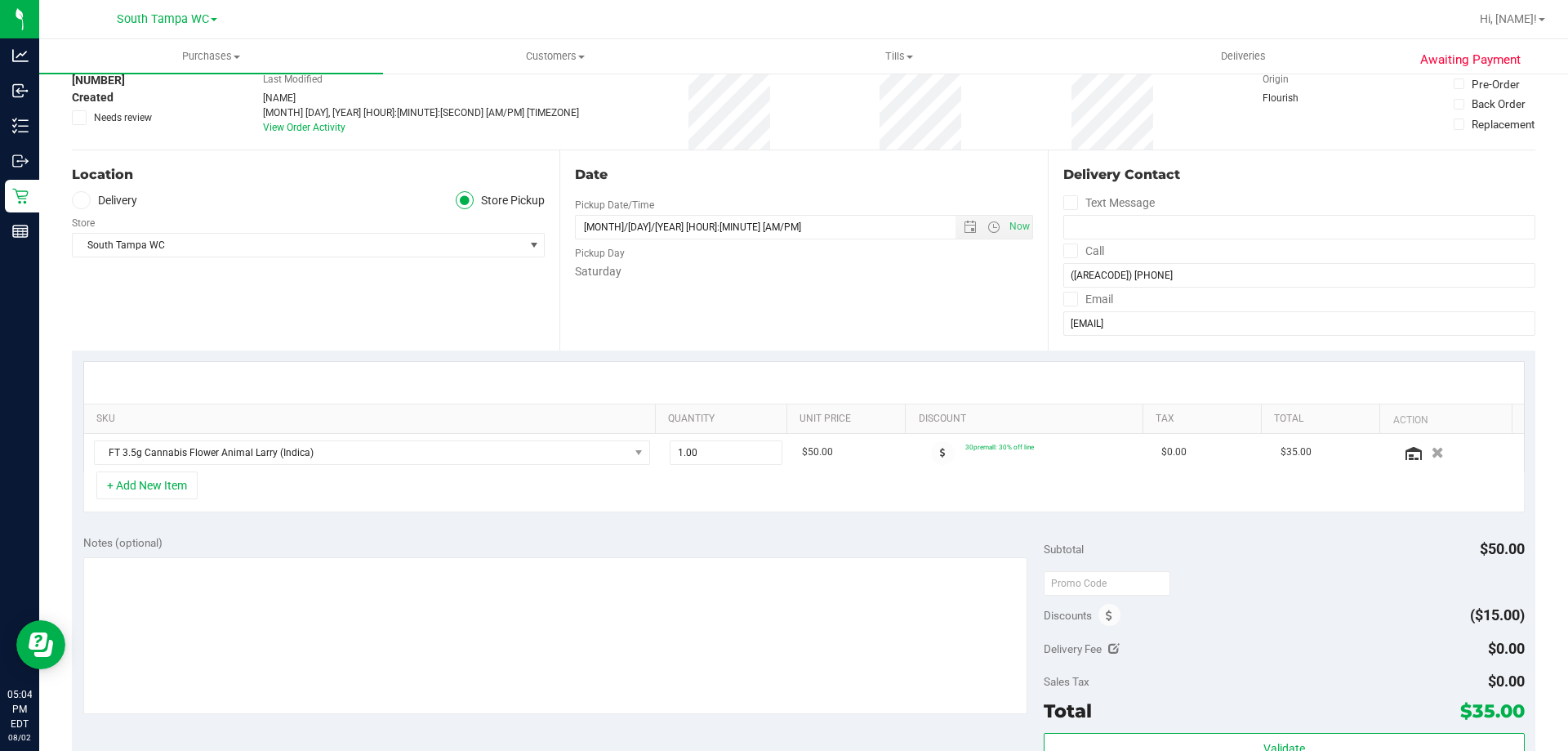scroll, scrollTop: 82, scrollLeft: 0, axis: vertical 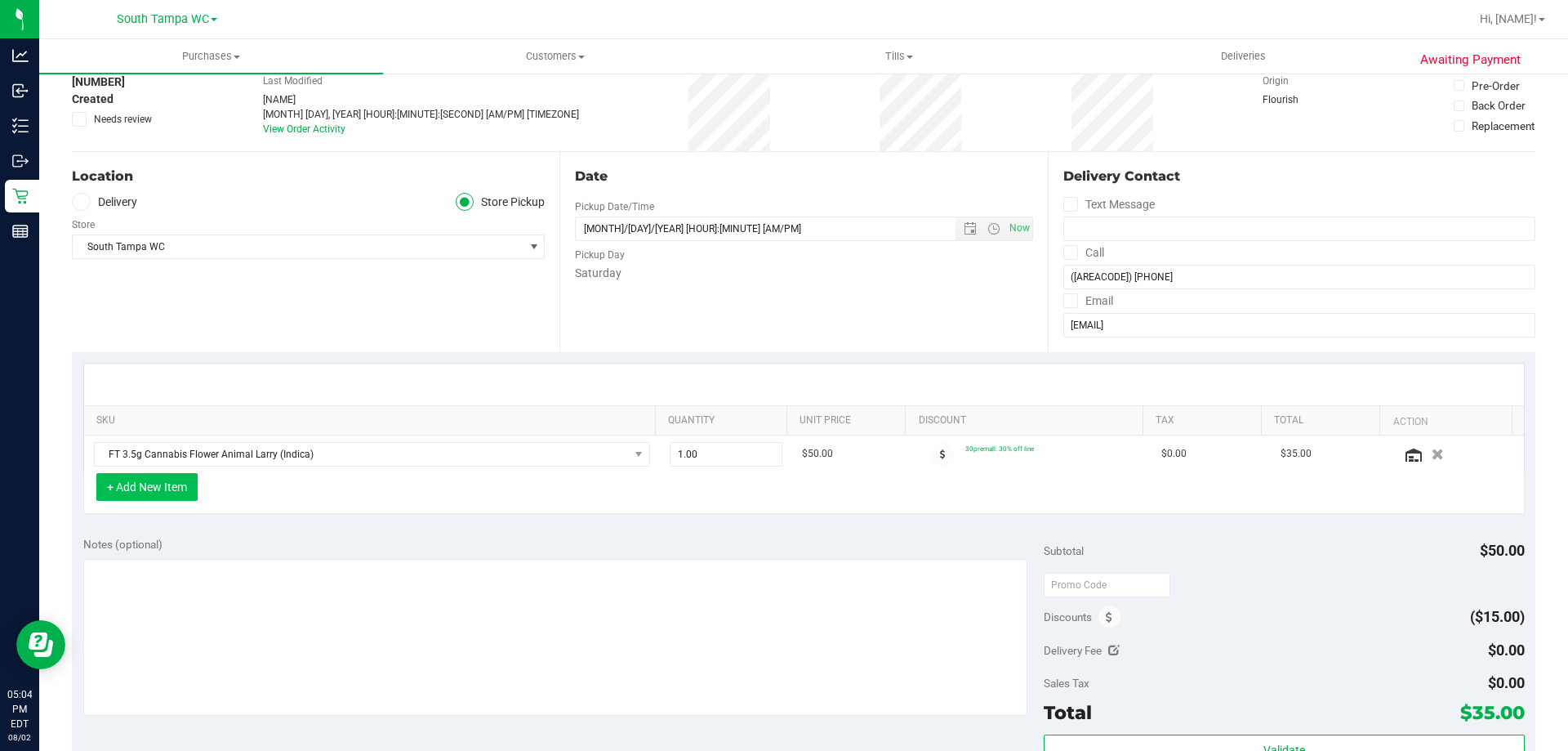 click on "+ Add New Item" at bounding box center [147, 487] 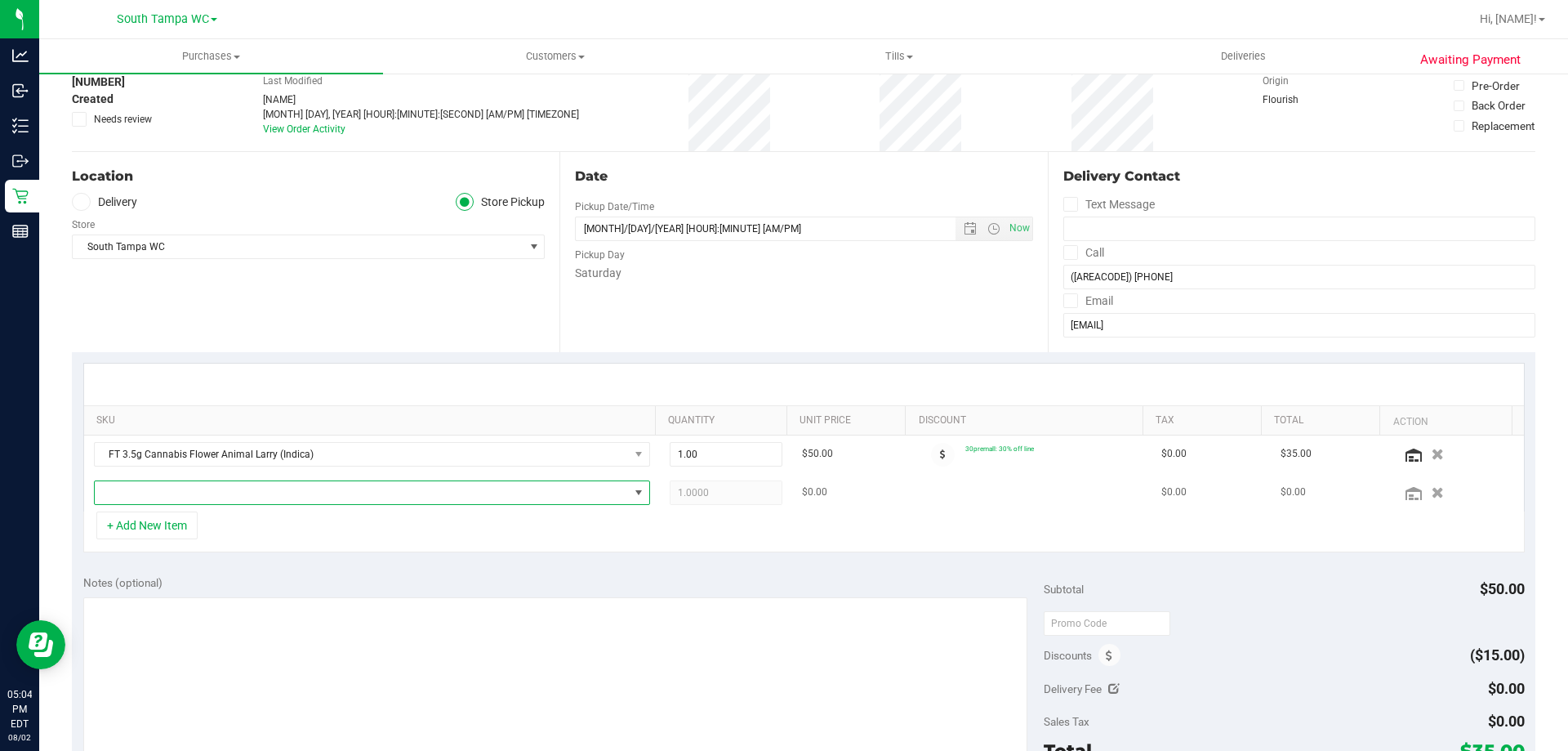 click at bounding box center (362, 493) 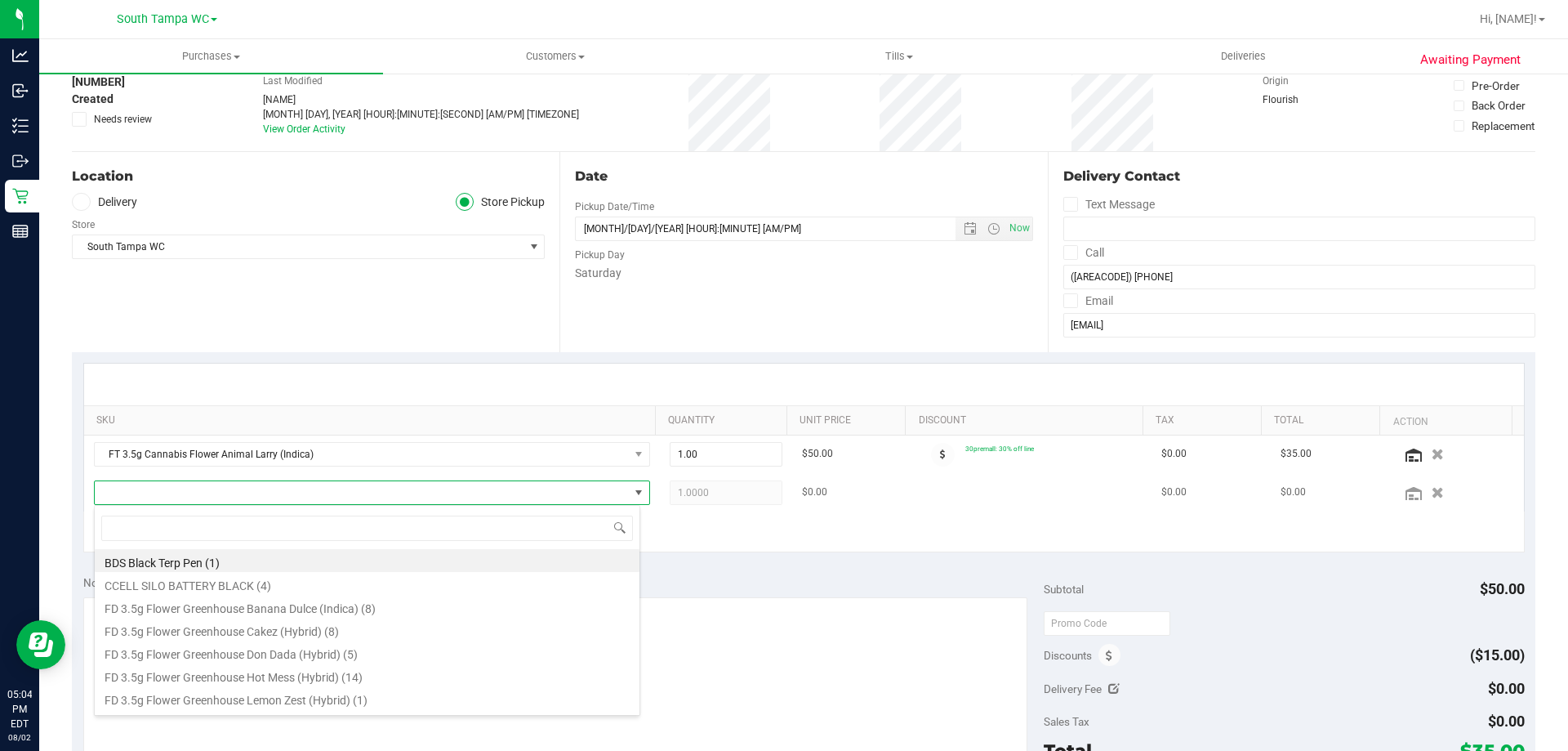 scroll, scrollTop: 81695, scrollLeft: 81120, axis: both 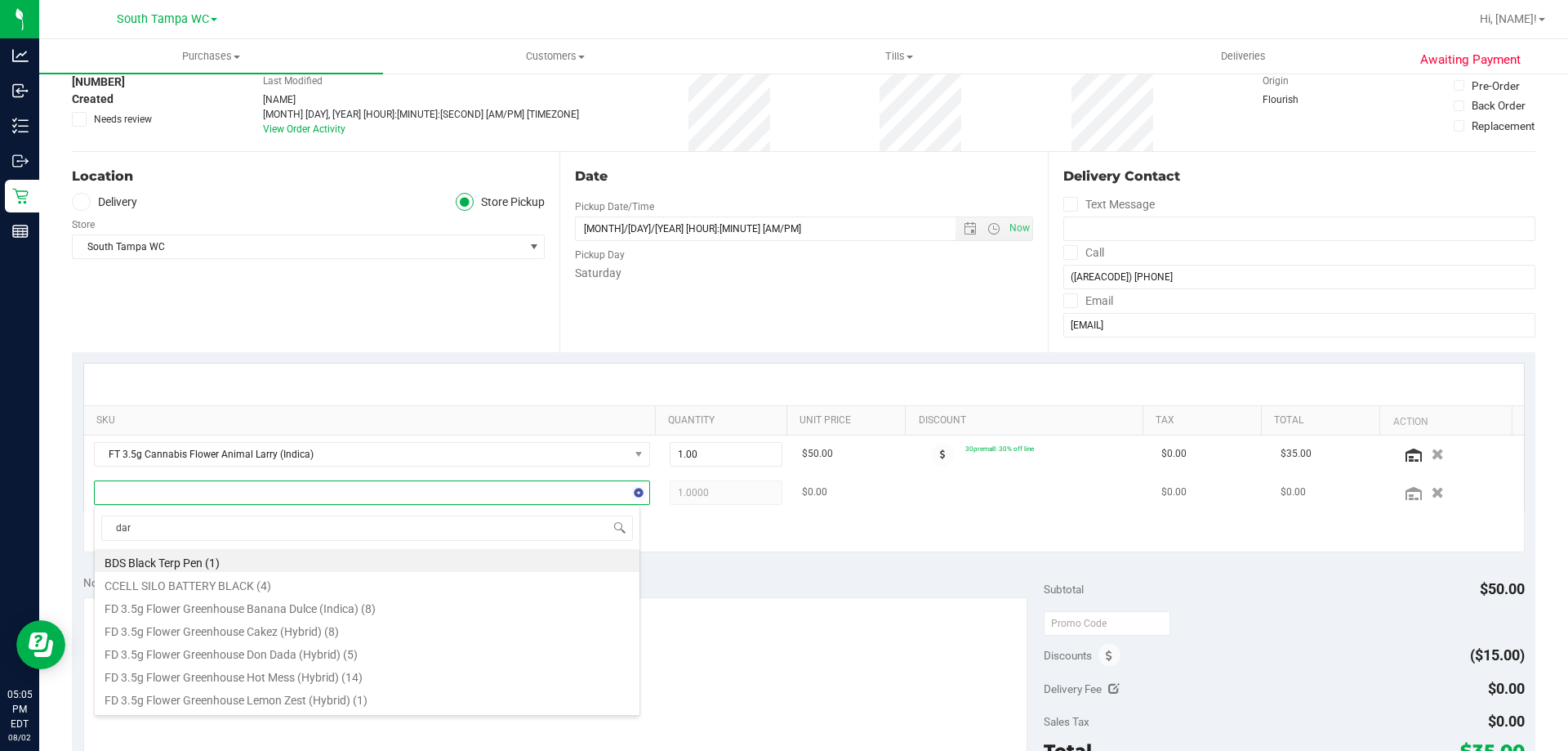 type on "dark" 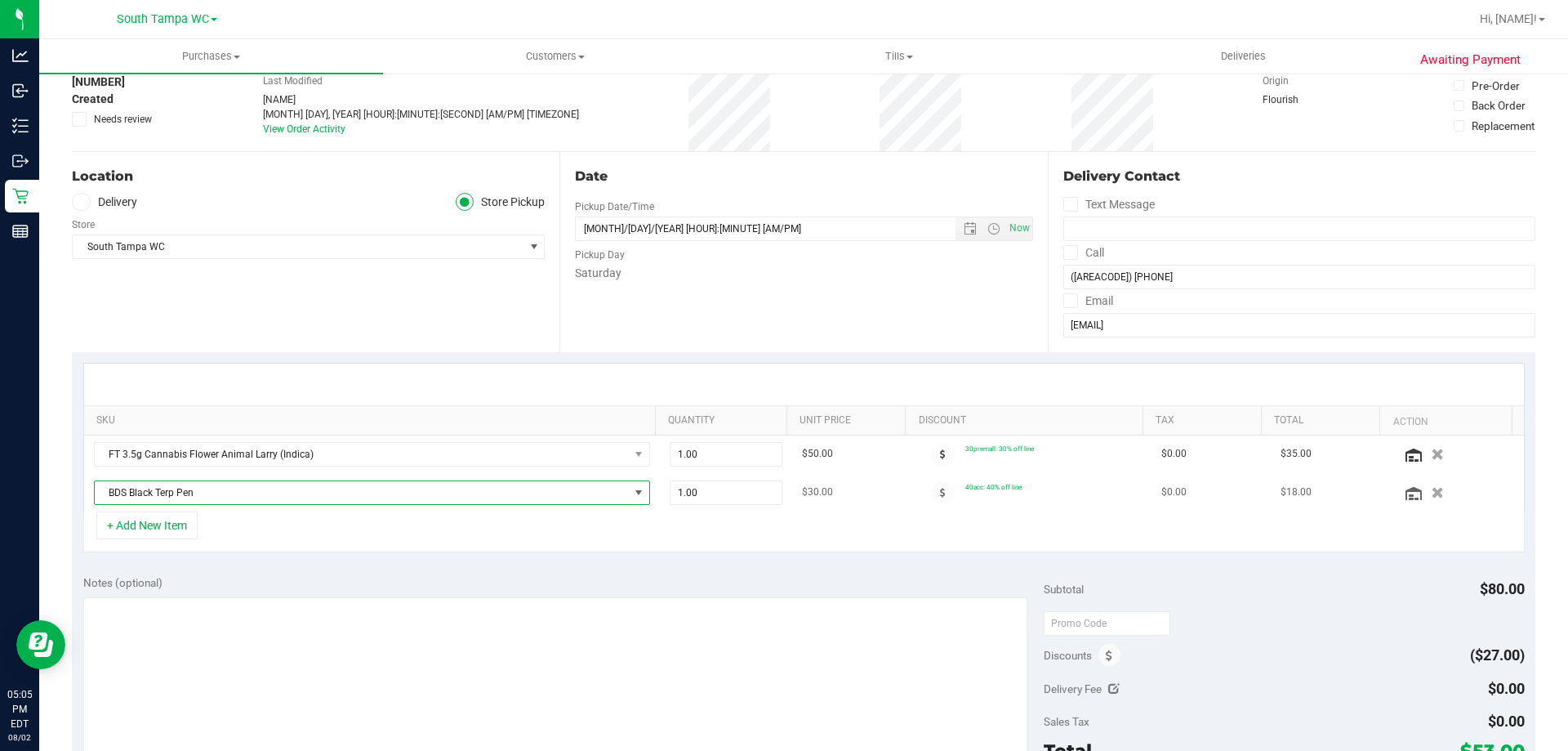 click on "BDS Black Terp Pen" at bounding box center (362, 493) 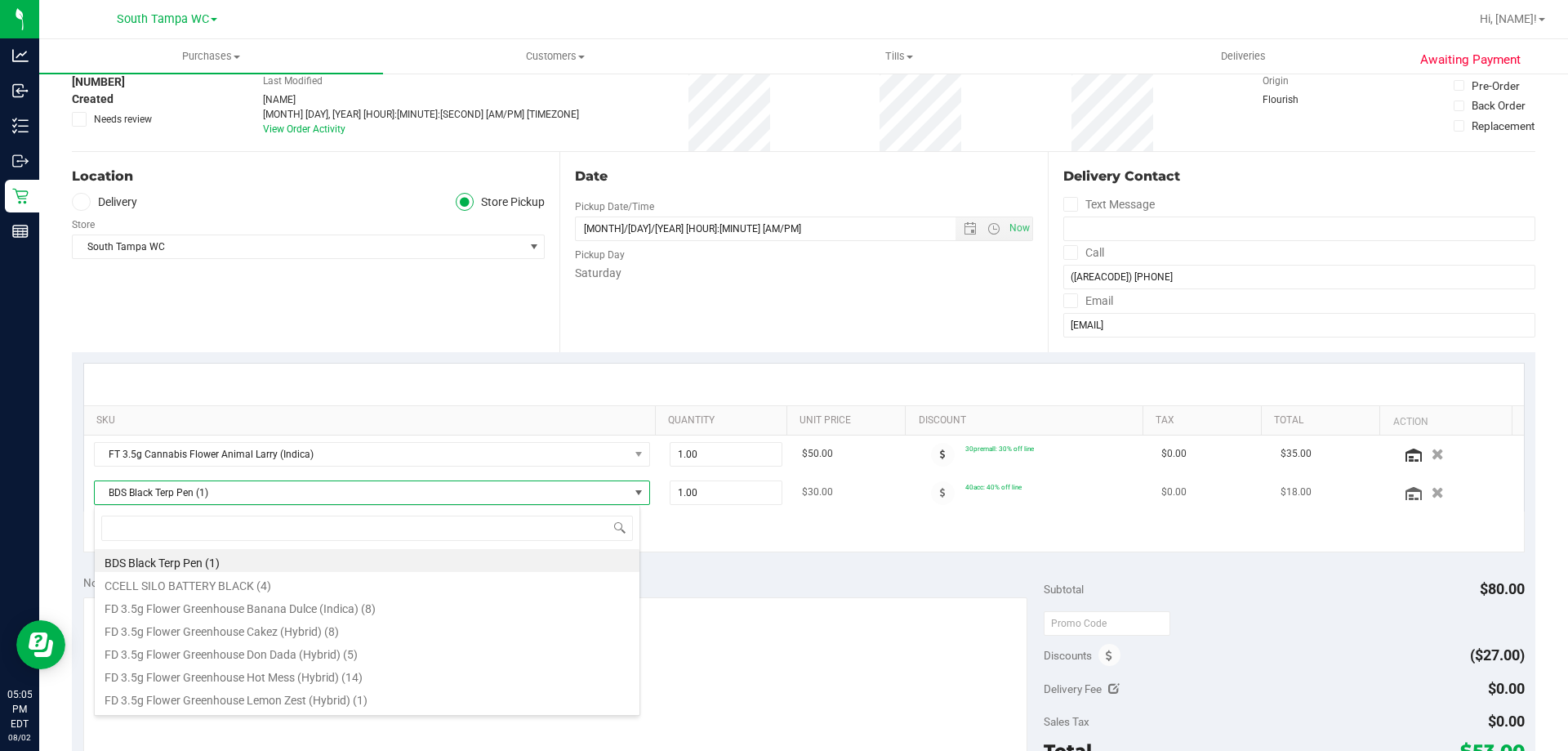 scroll, scrollTop: 81695, scrollLeft: 81120, axis: both 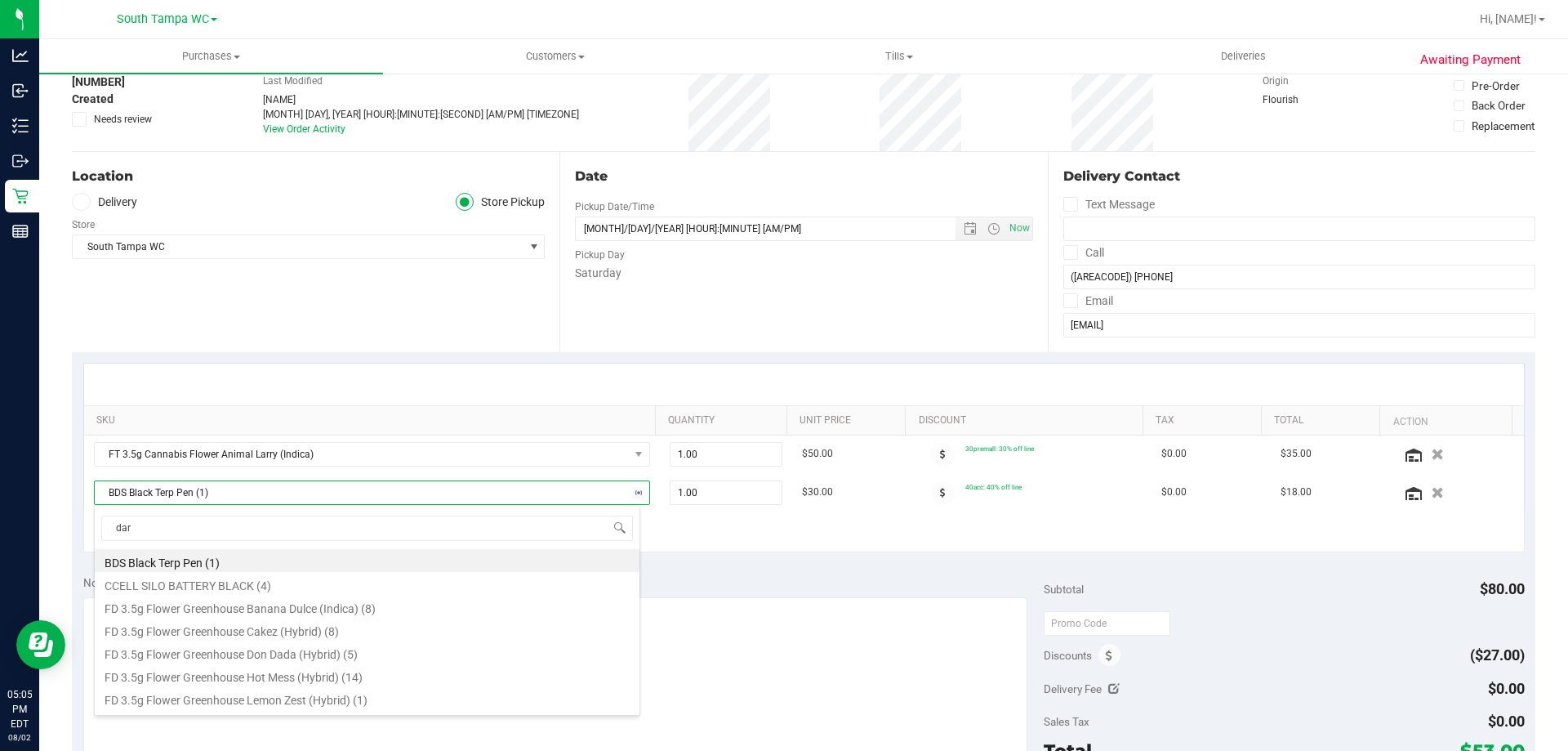 type on "dark" 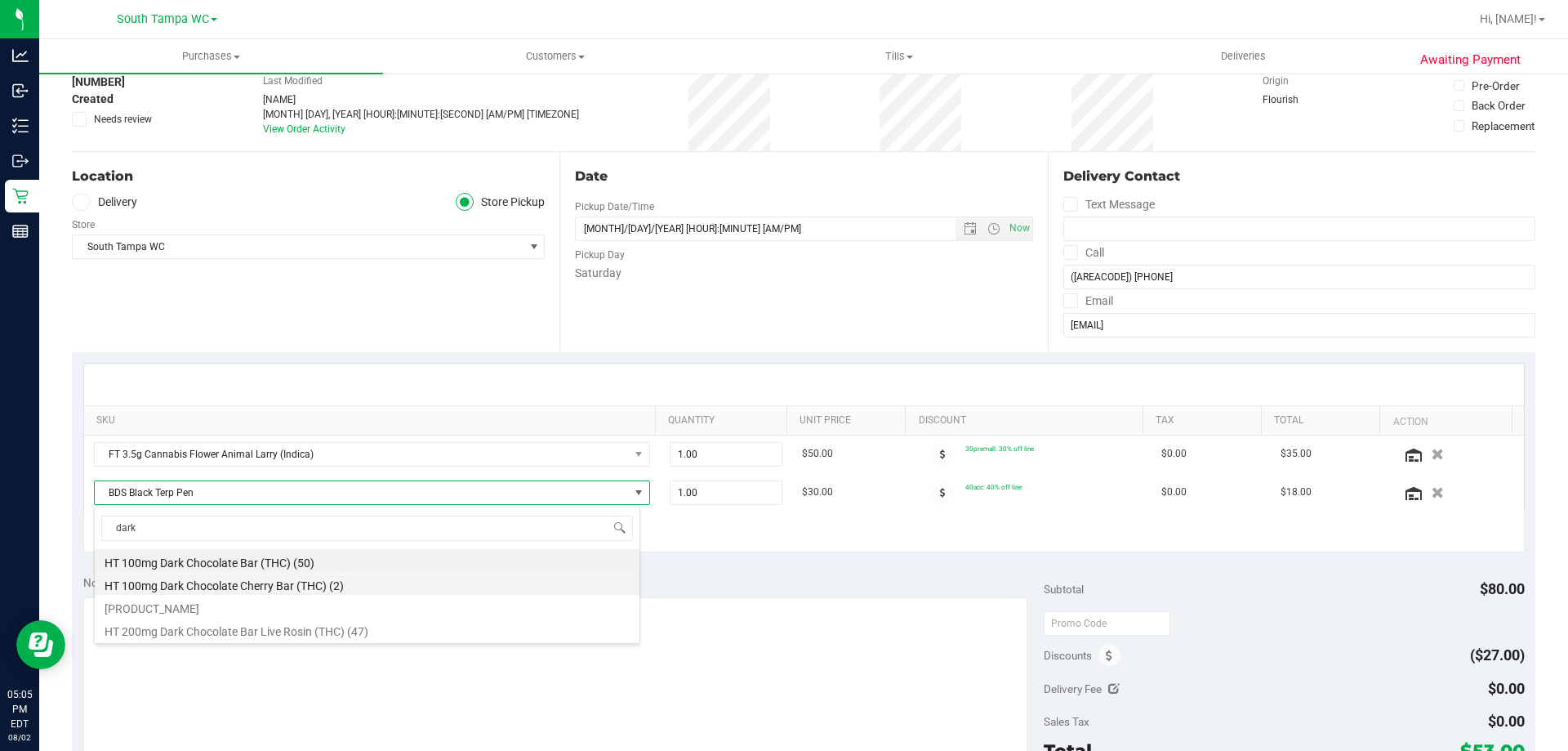 click on "HT 100mg Dark Chocolate Cherry Bar (THC) (2)" at bounding box center [367, 583] 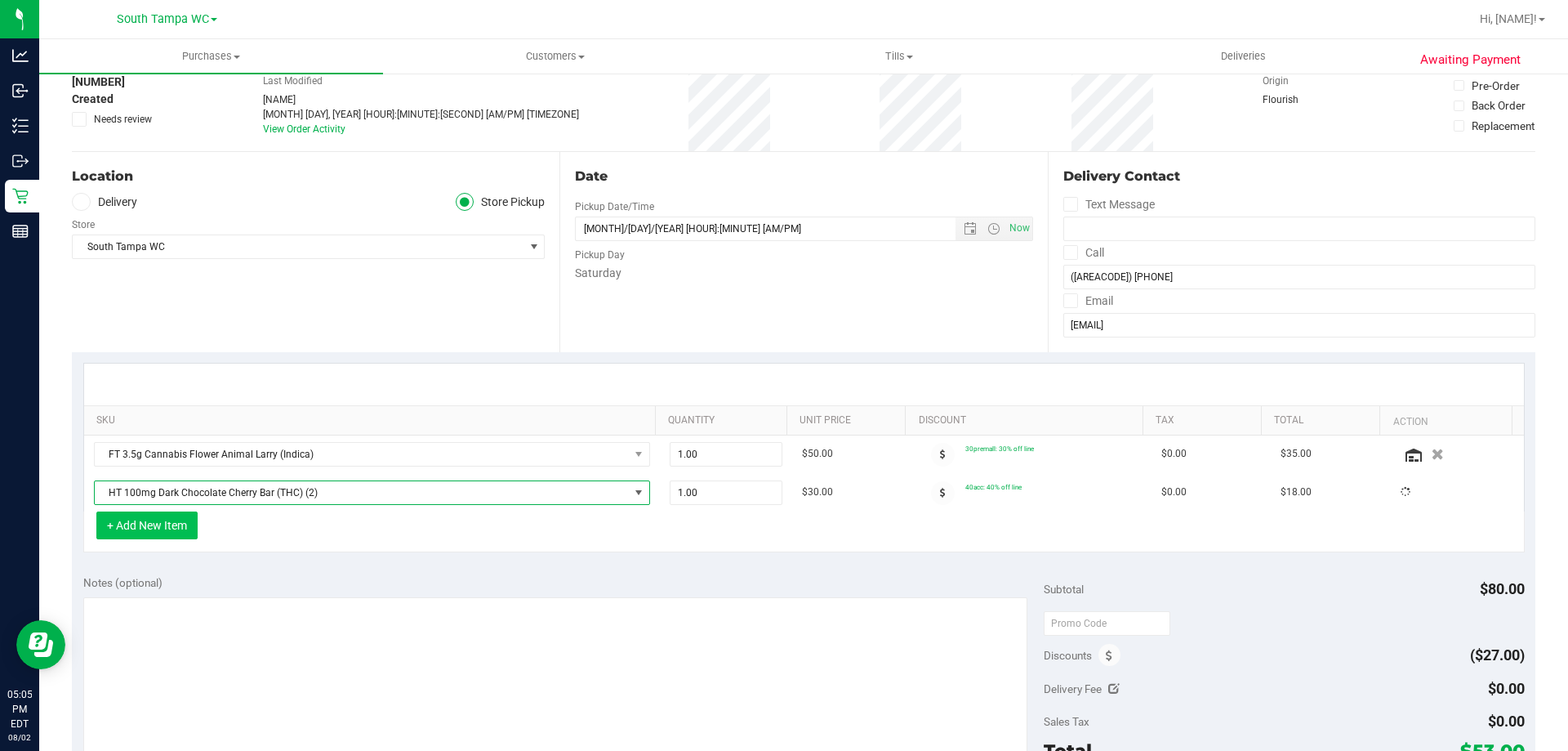 click on "+ Add New Item" at bounding box center [147, 525] 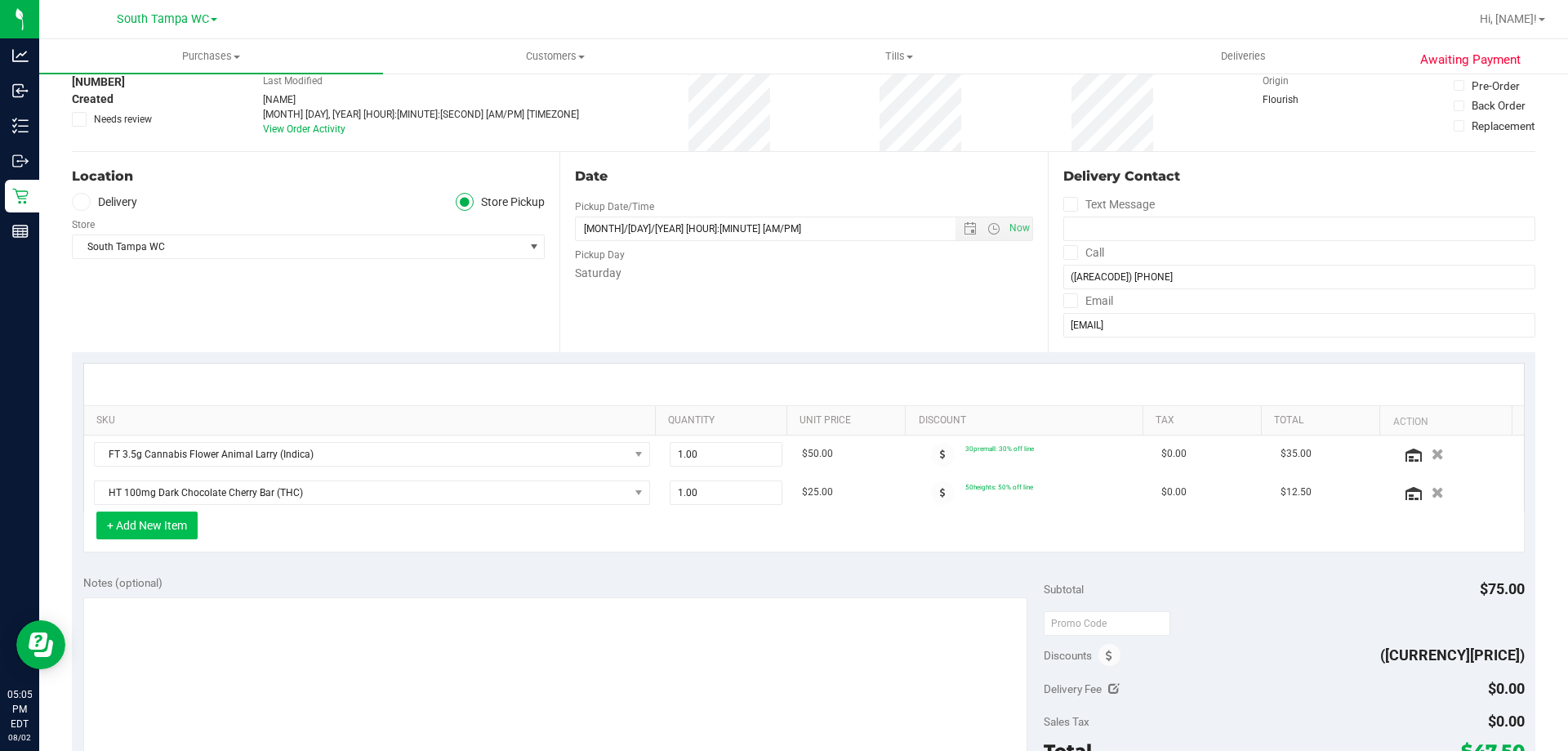 click on "+ Add New Item" at bounding box center [147, 525] 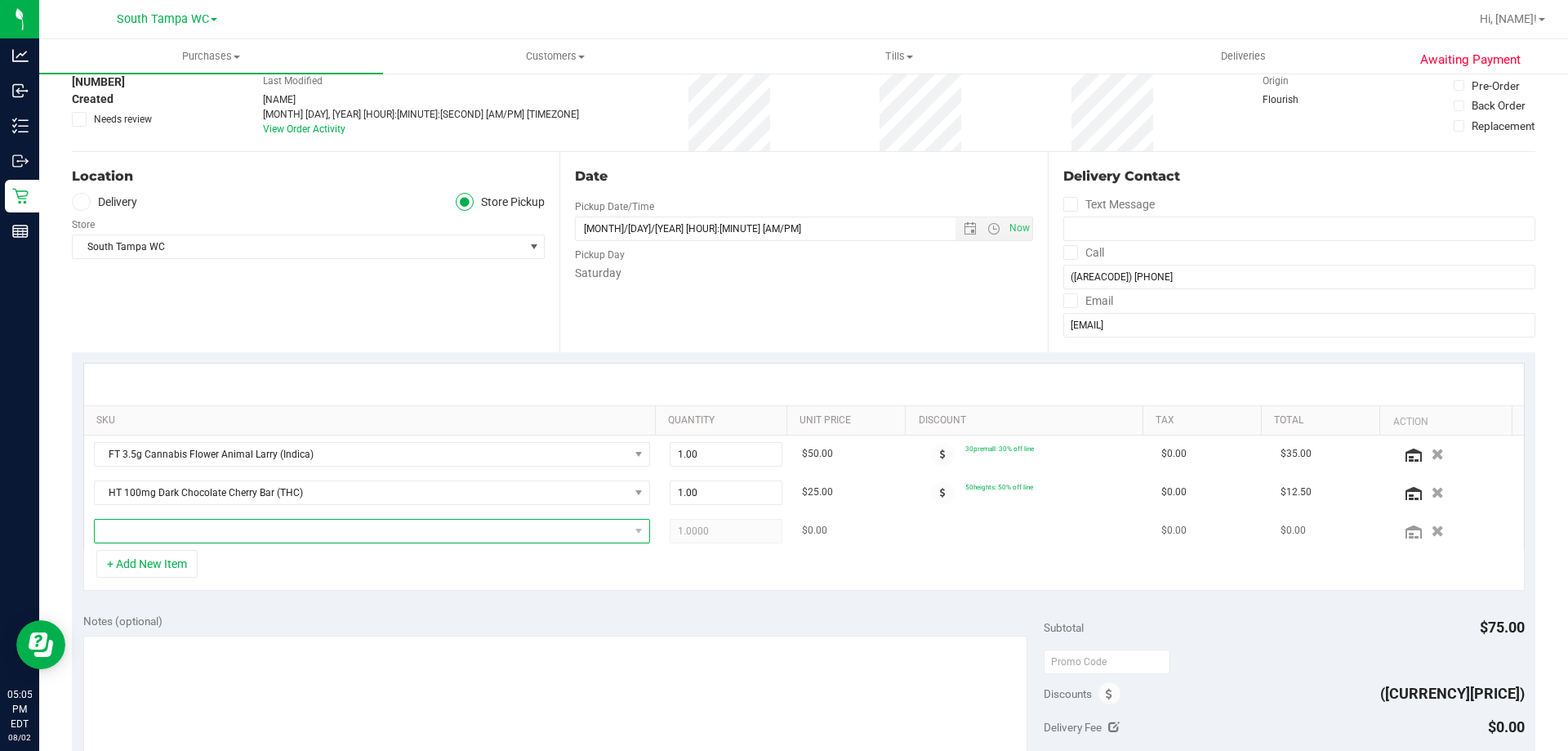 click at bounding box center [362, 531] 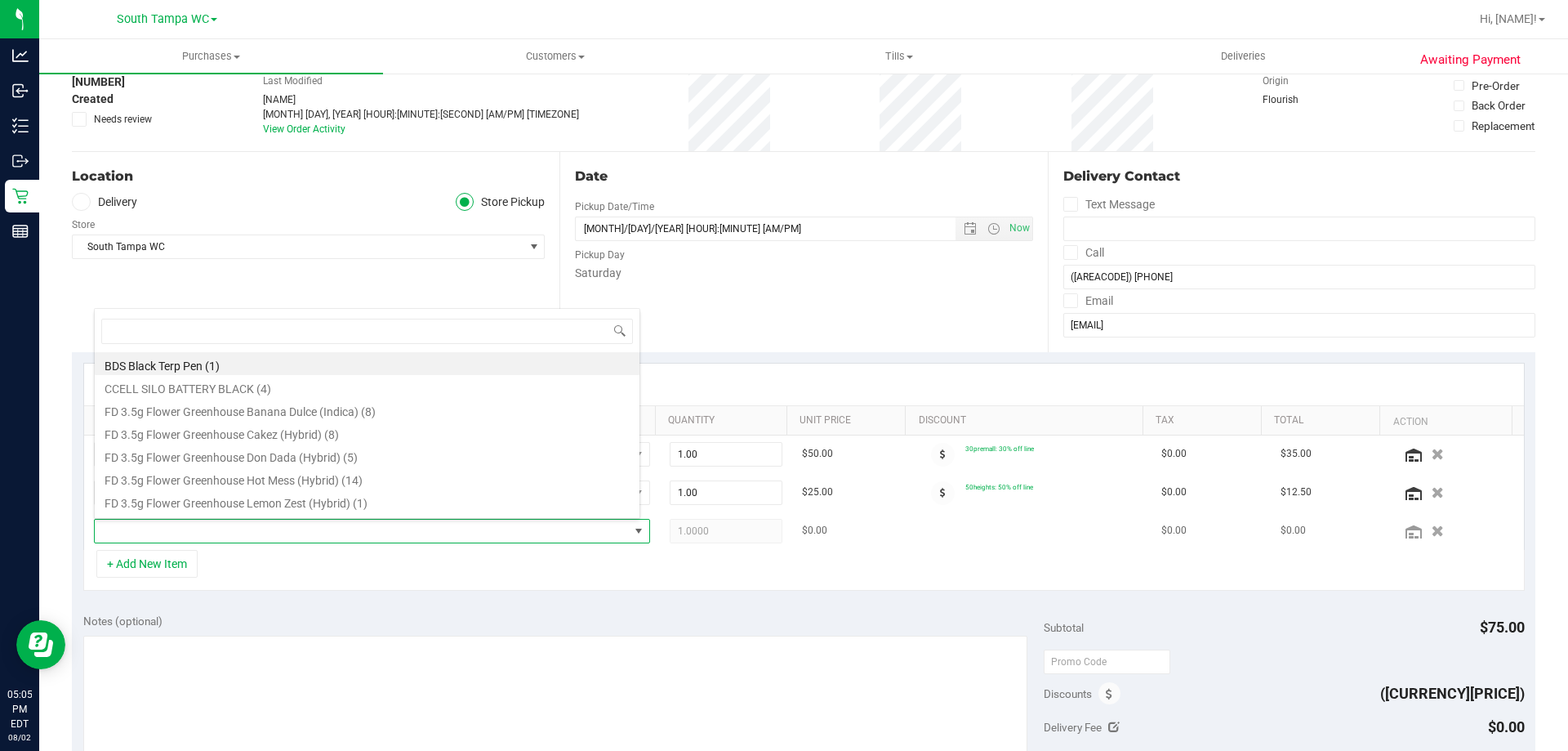 scroll, scrollTop: 81695, scrollLeft: 81120, axis: both 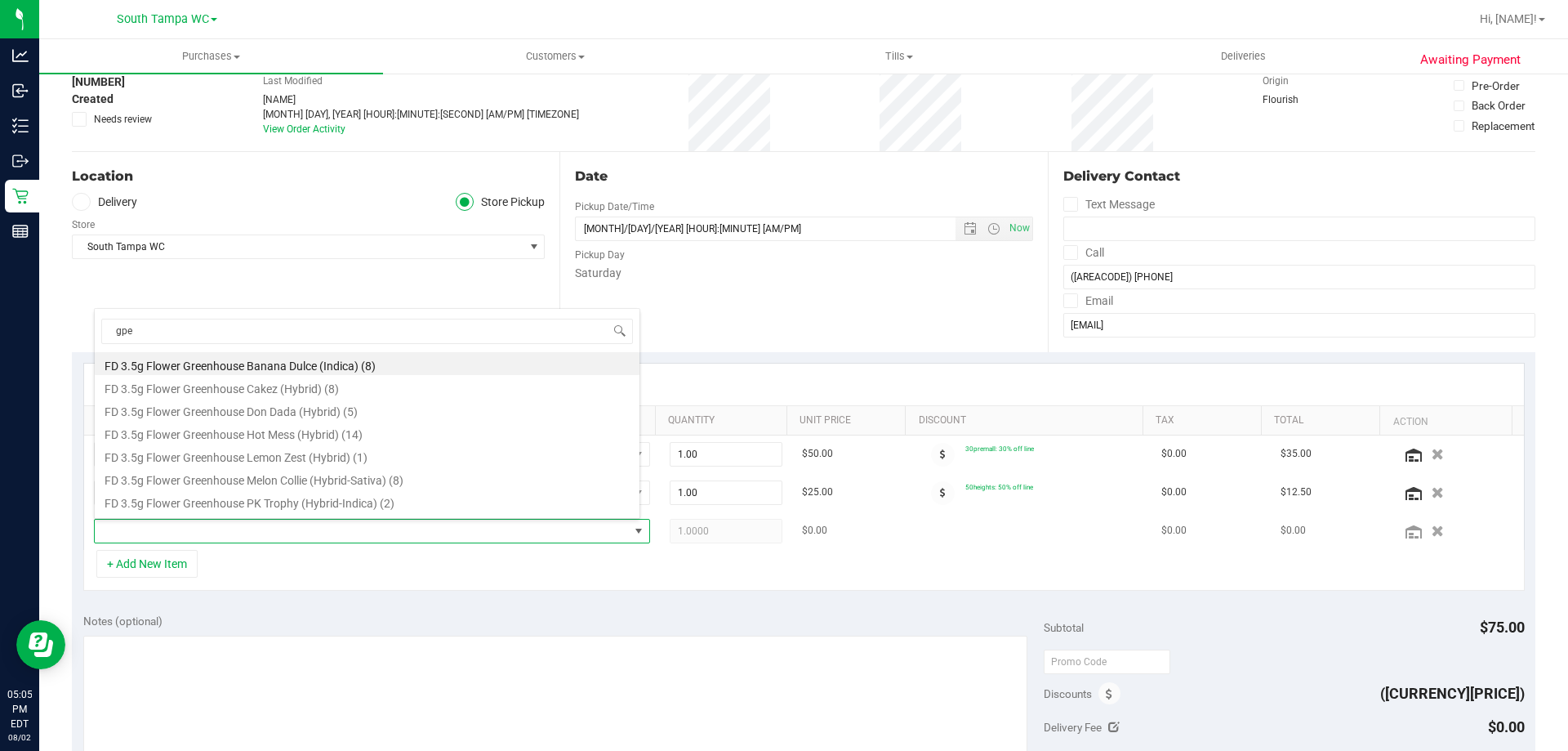 type on "gpen" 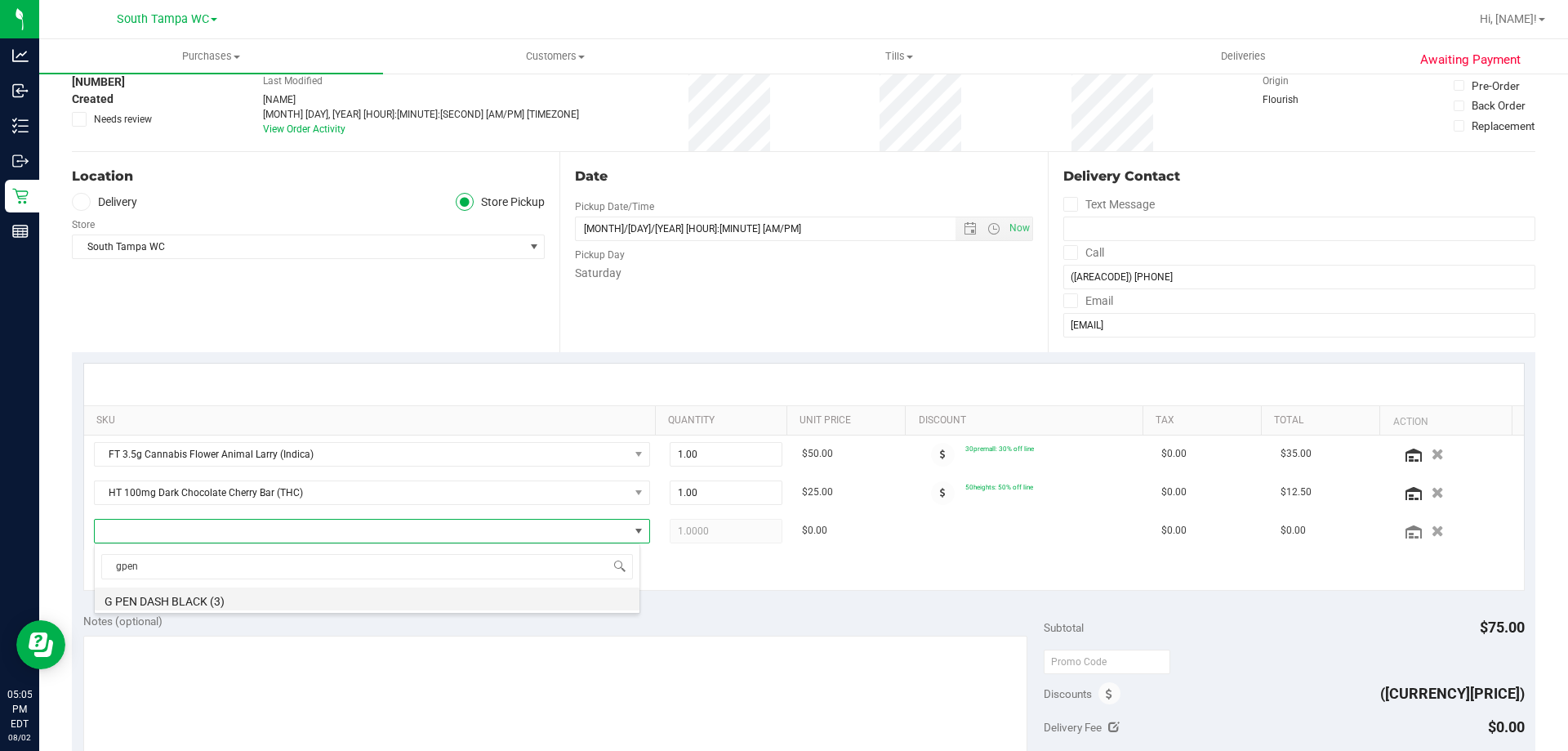 click on "G PEN DASH BLACK (3)" at bounding box center [367, 599] 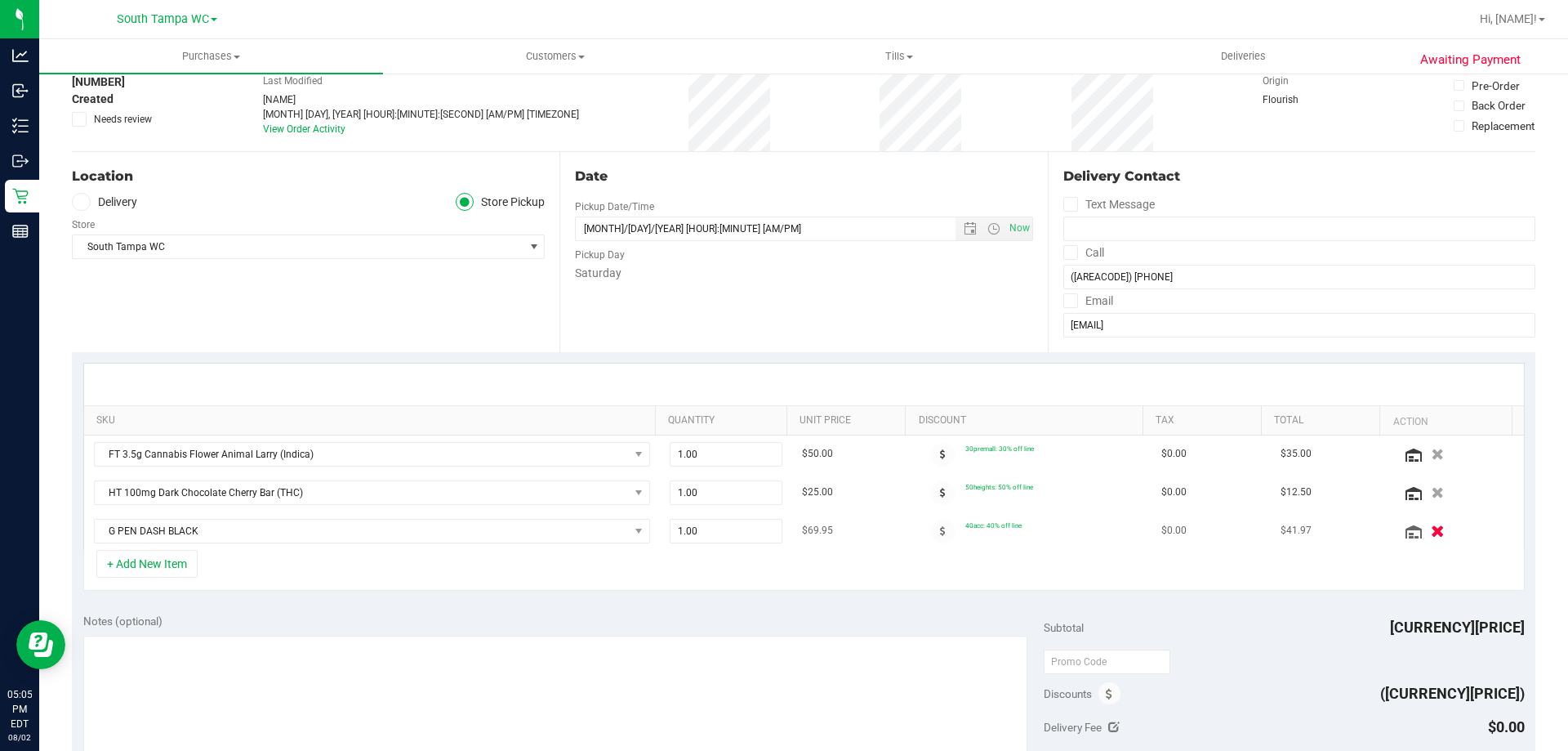 click at bounding box center (1437, 530) 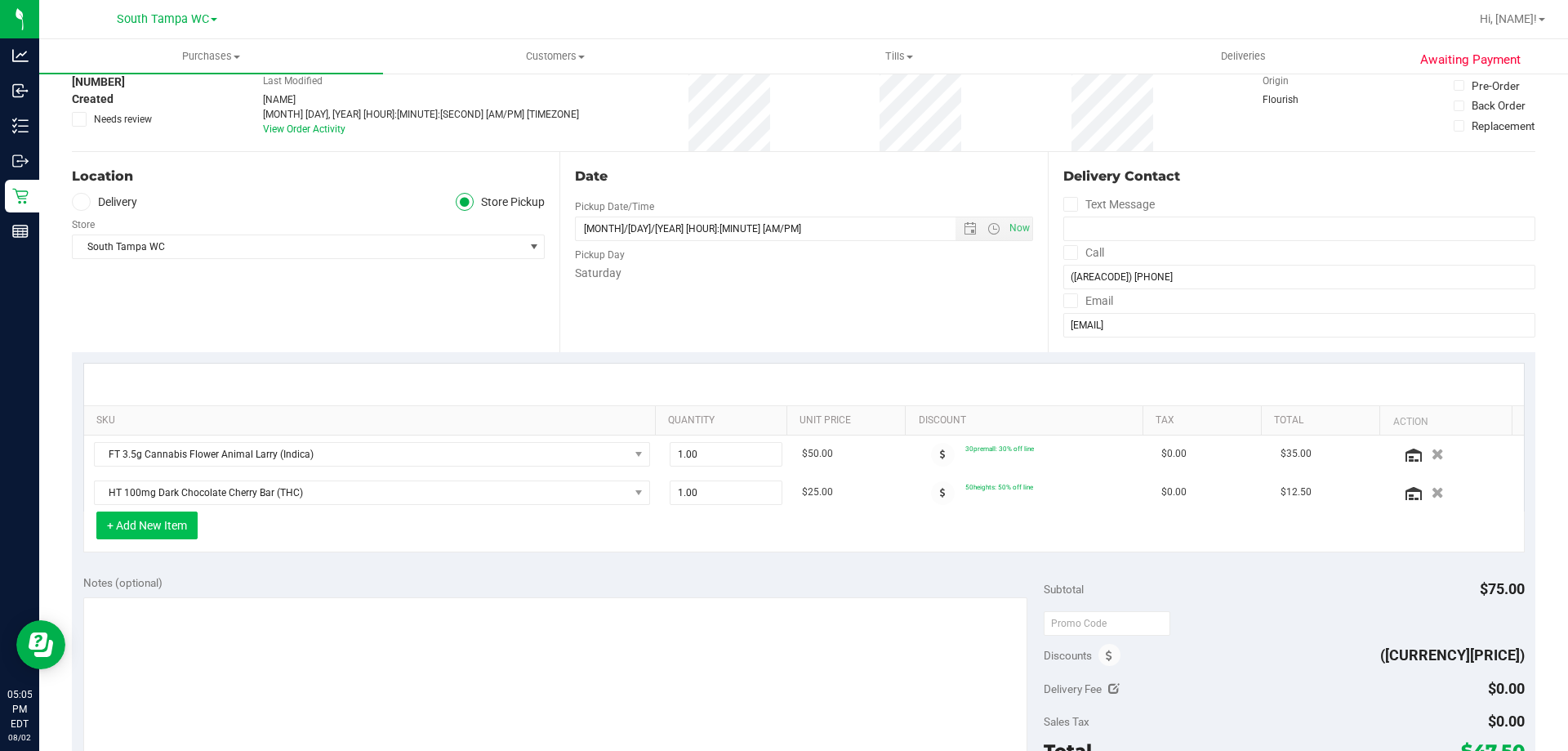 click on "+ Add New Item" at bounding box center [147, 525] 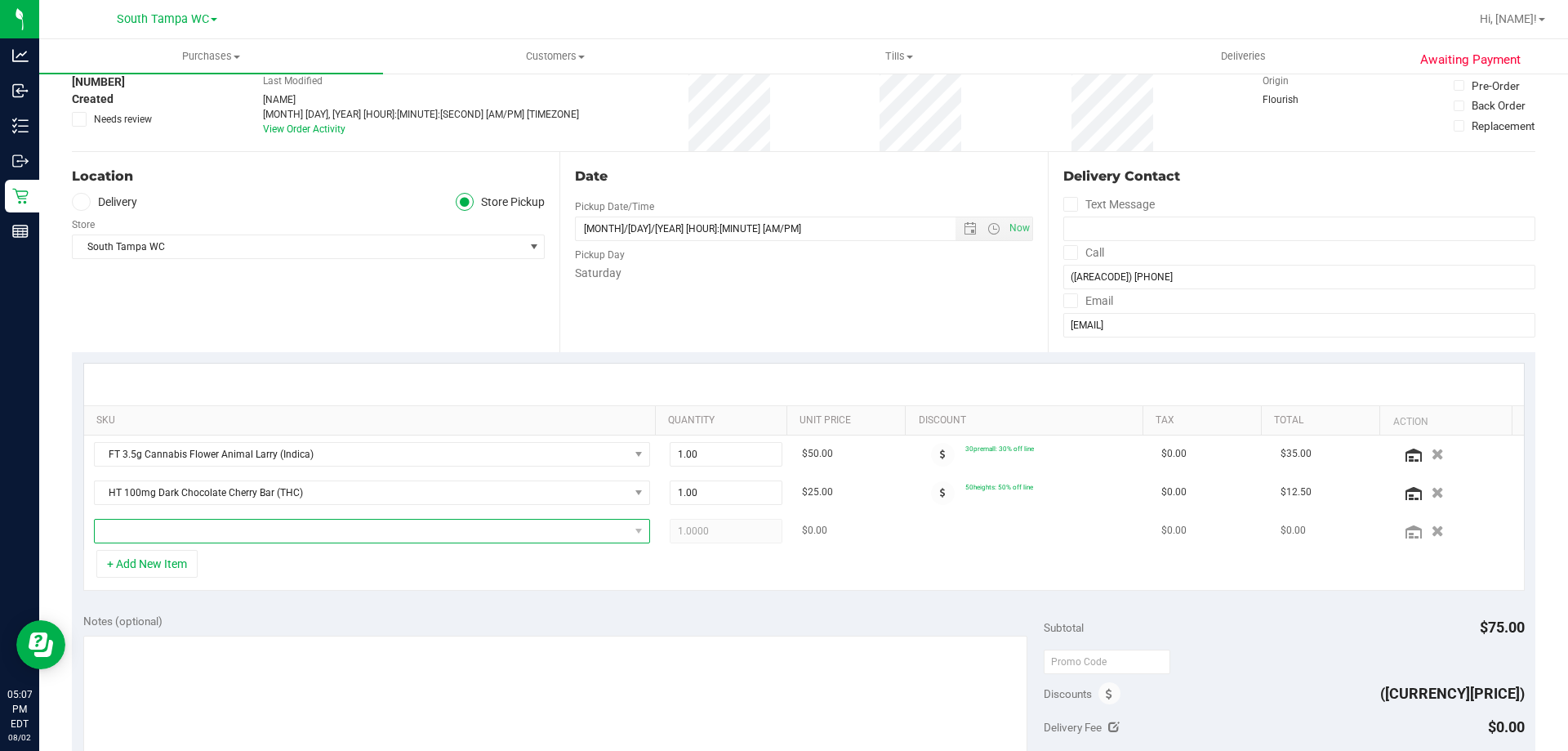 click at bounding box center (362, 531) 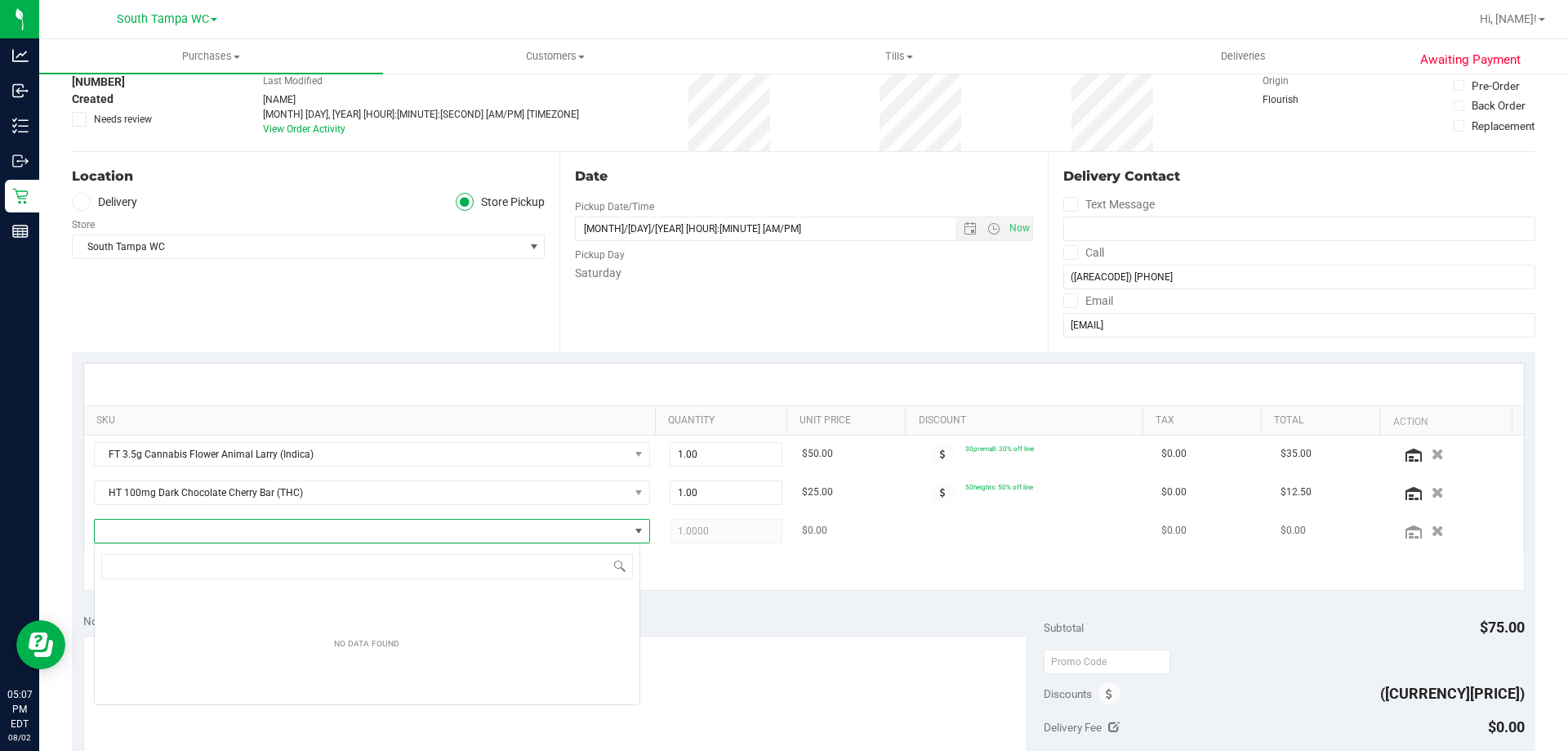 scroll, scrollTop: 81695, scrollLeft: 81120, axis: both 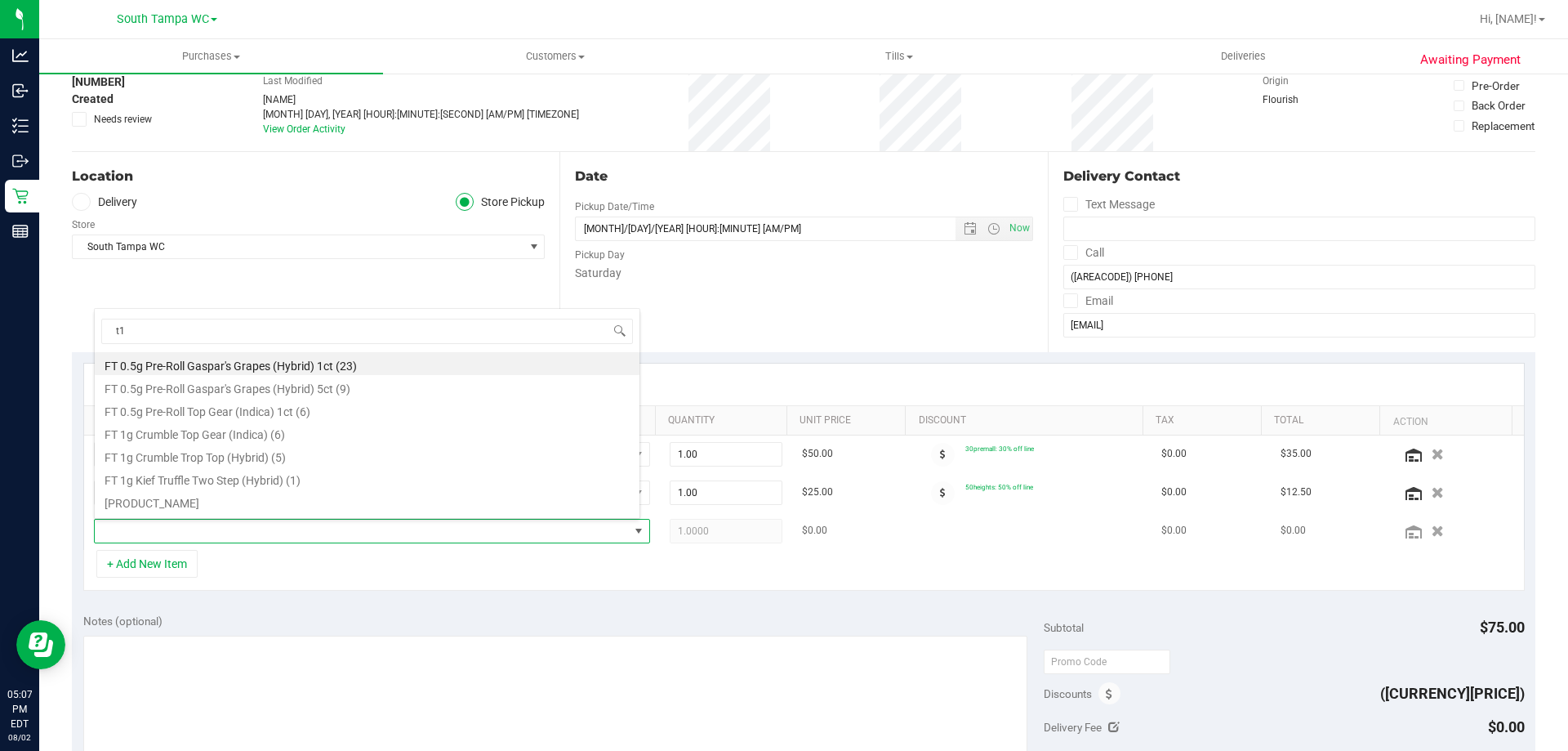 type on "t19" 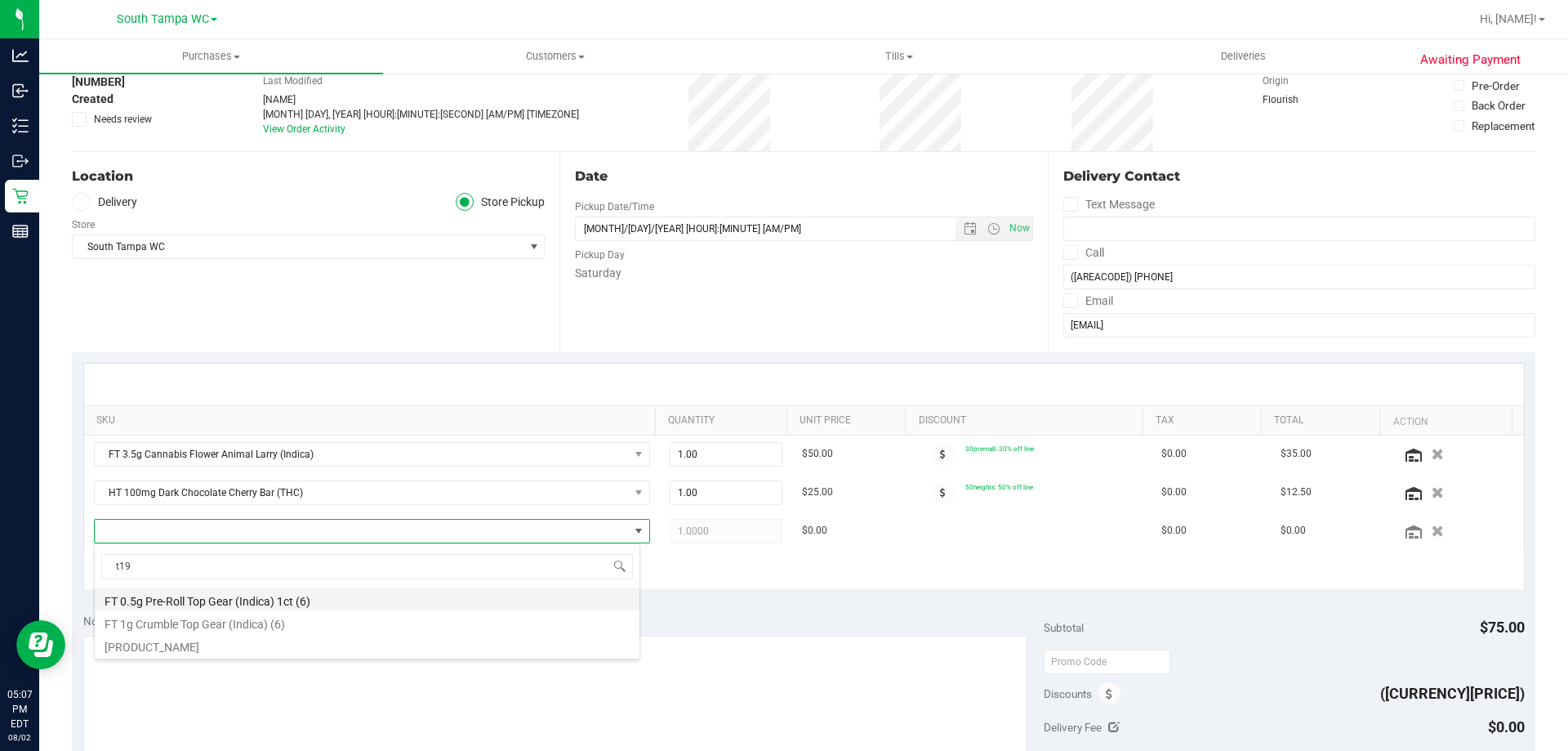 click on "FT 0.5g Pre-Roll Top Gear (Indica) 1ct (6)" at bounding box center (367, 599) 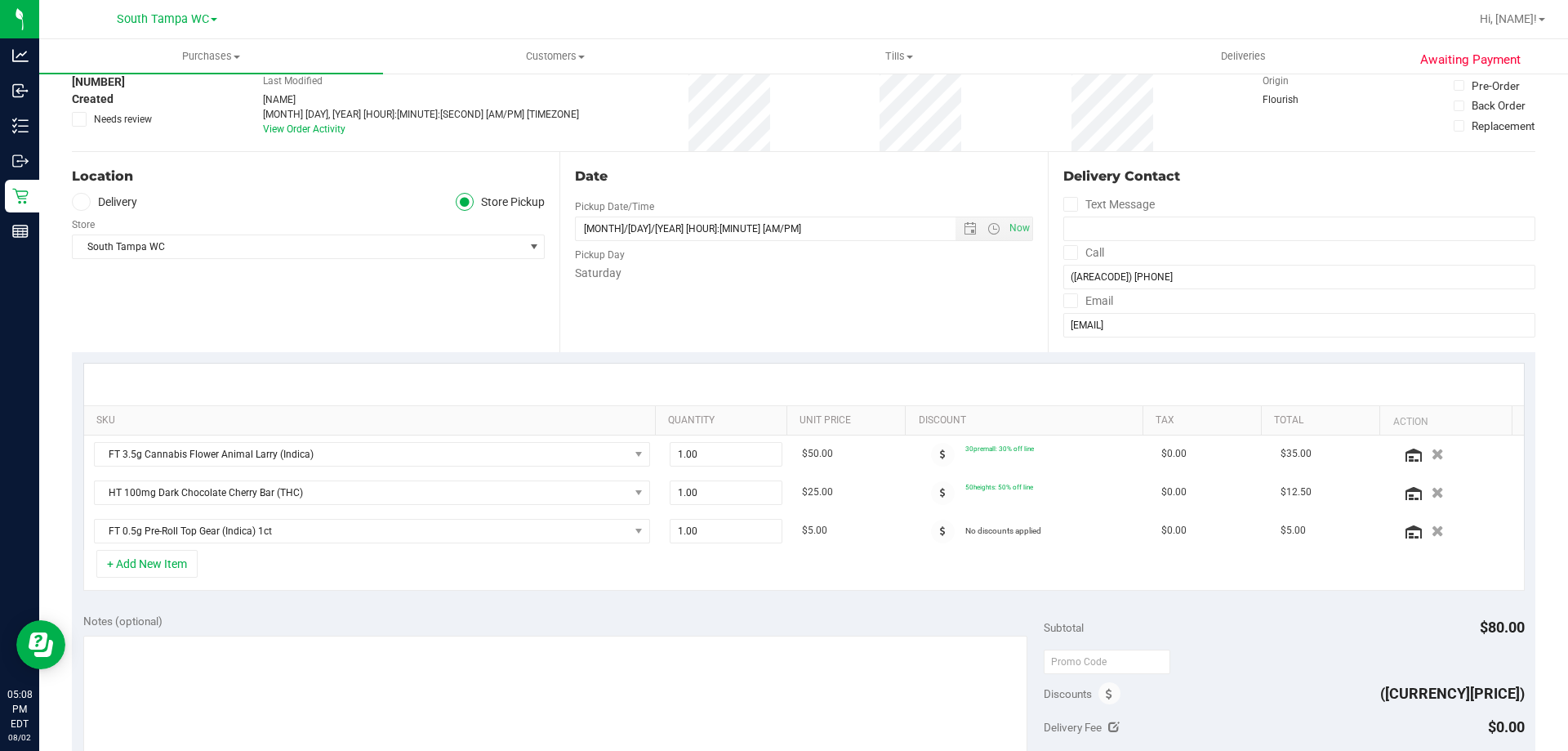 click on "+ Add New Item" at bounding box center (804, 570) 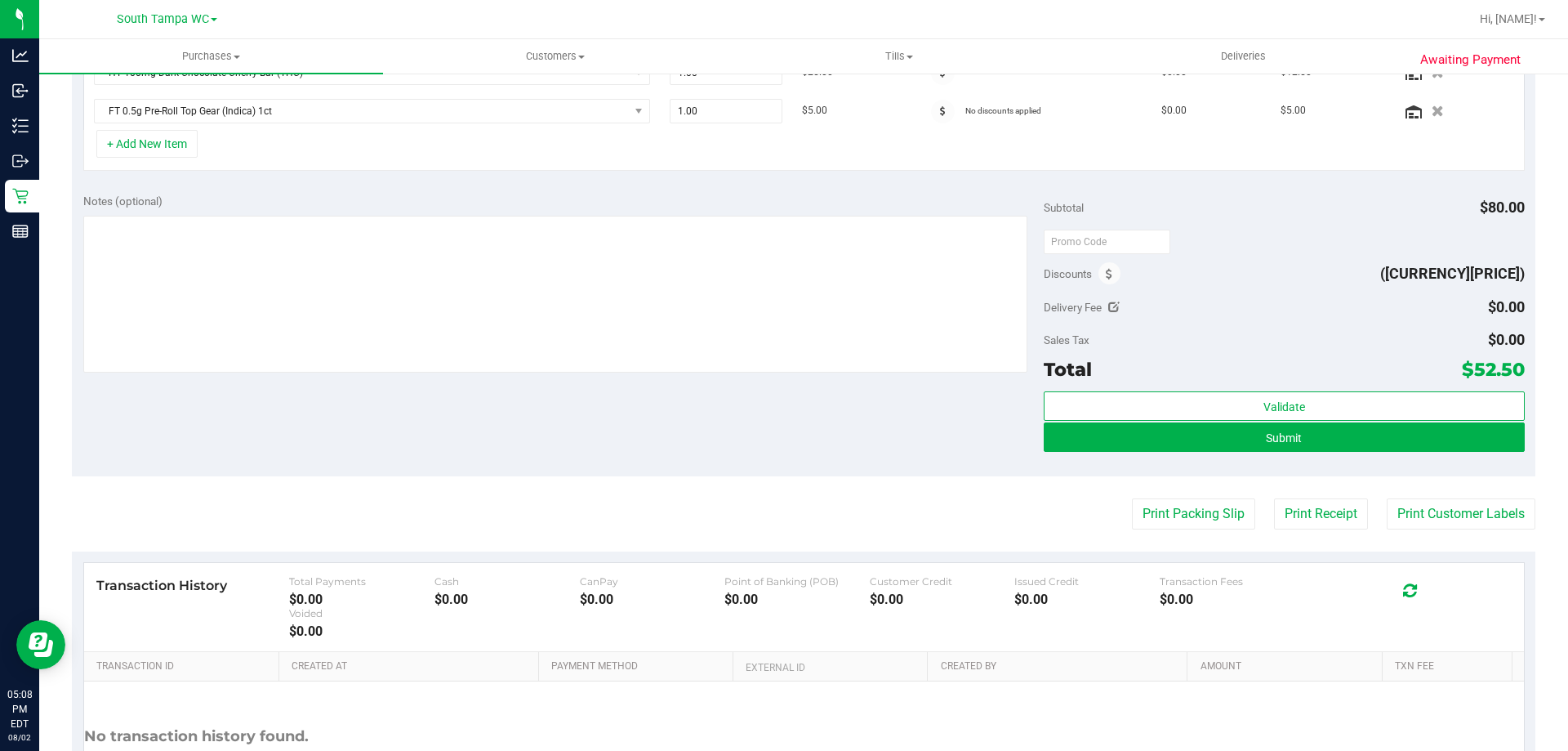 scroll, scrollTop: 409, scrollLeft: 0, axis: vertical 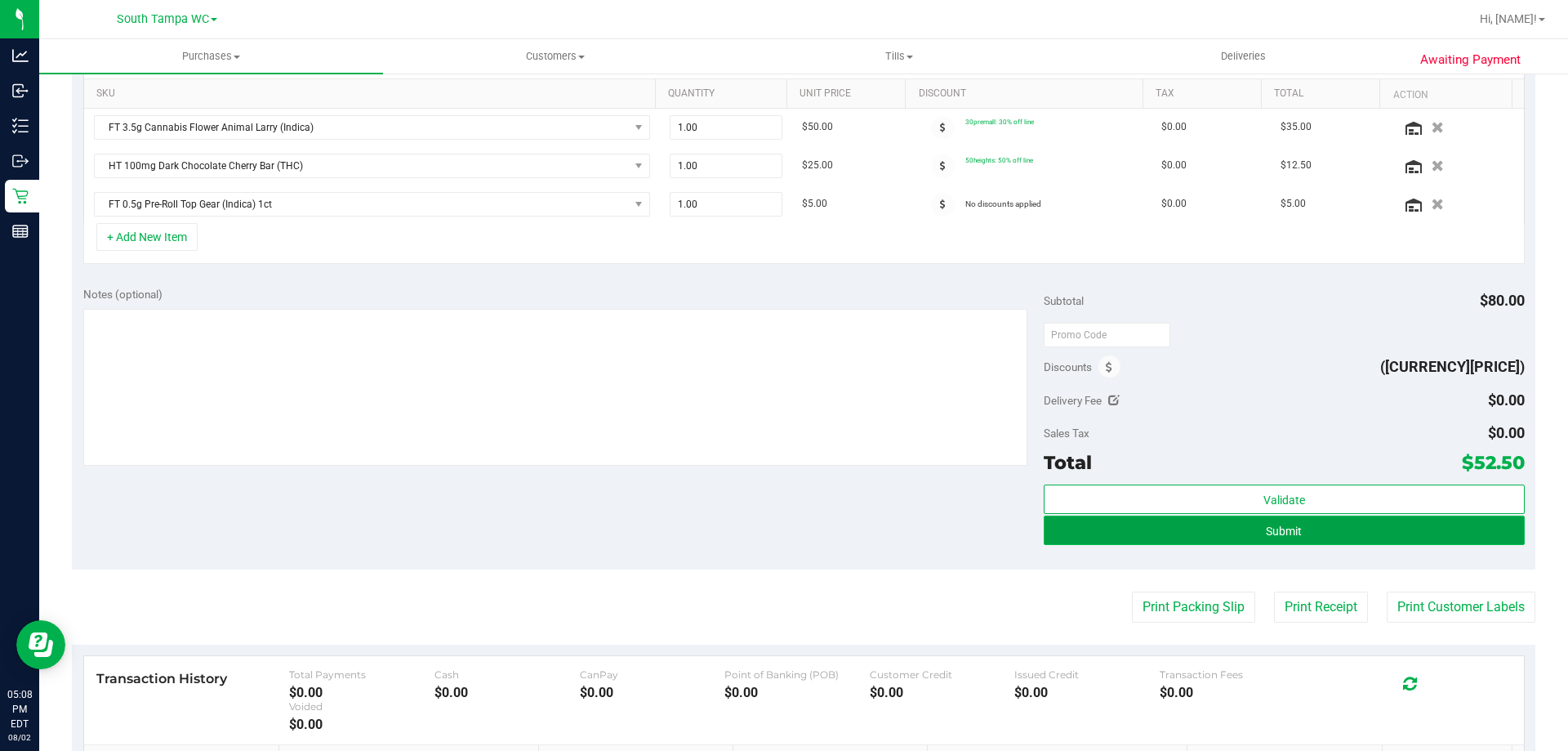 click on "Submit" at bounding box center [1284, 530] 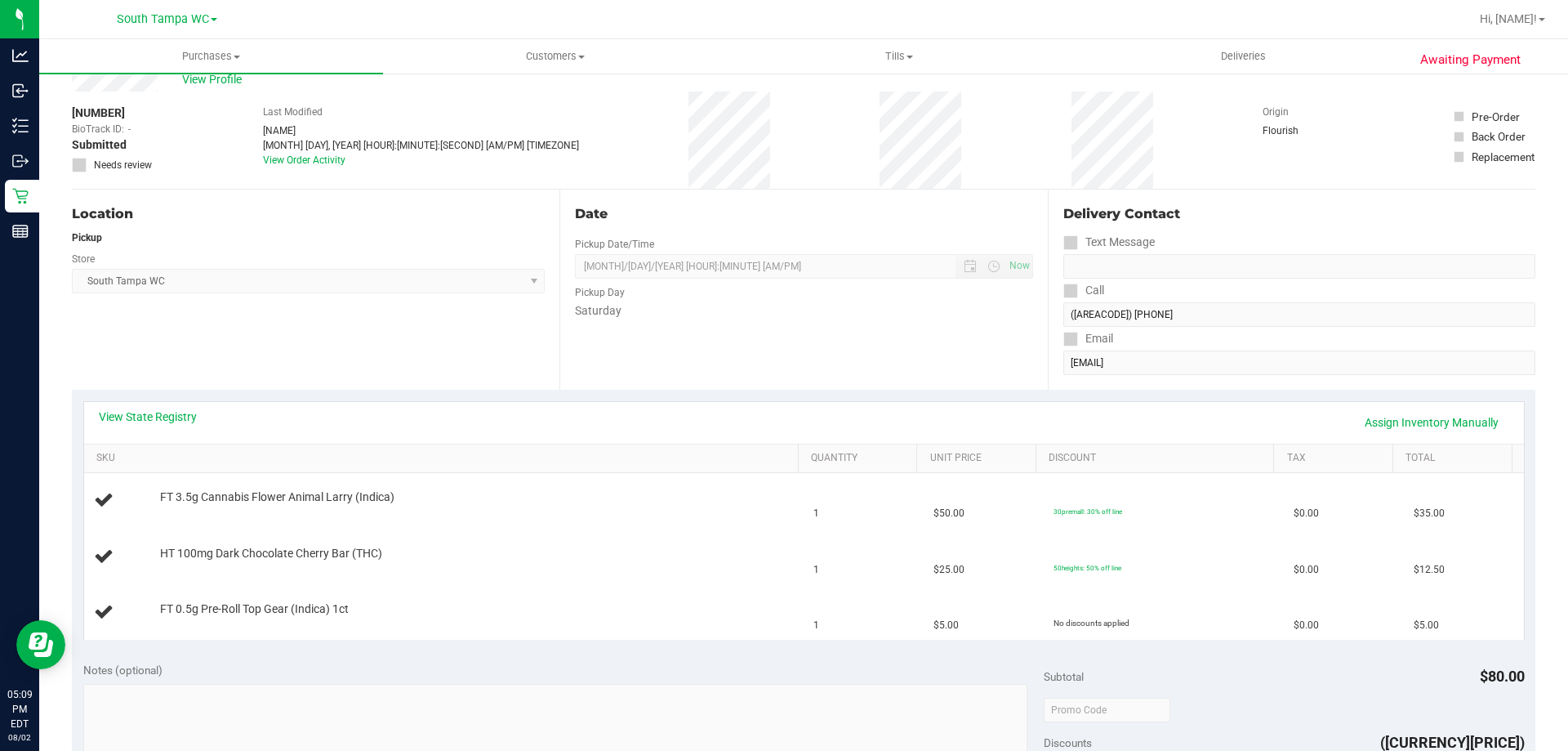 scroll, scrollTop: 0, scrollLeft: 0, axis: both 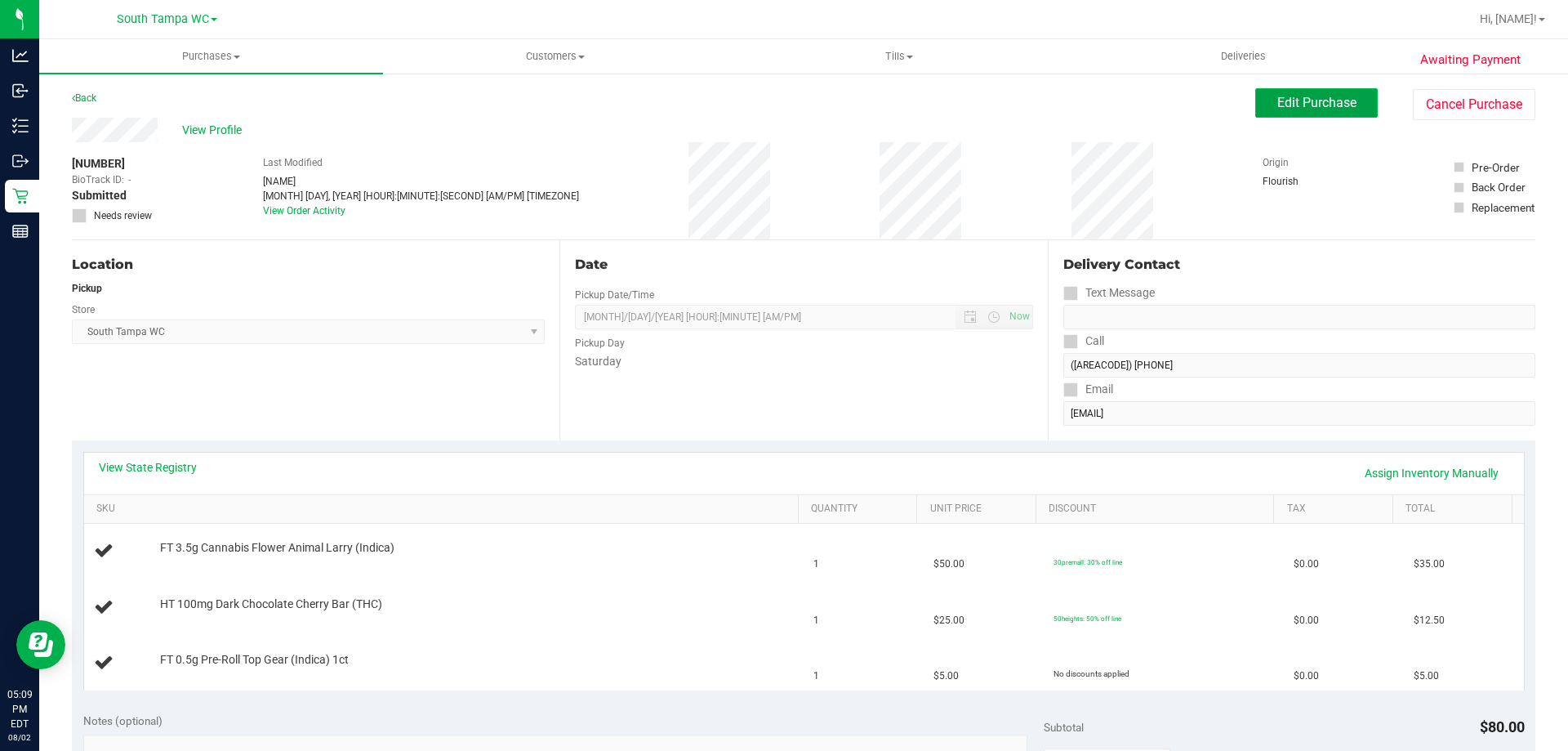 click on "Edit Purchase" at bounding box center [1316, 103] 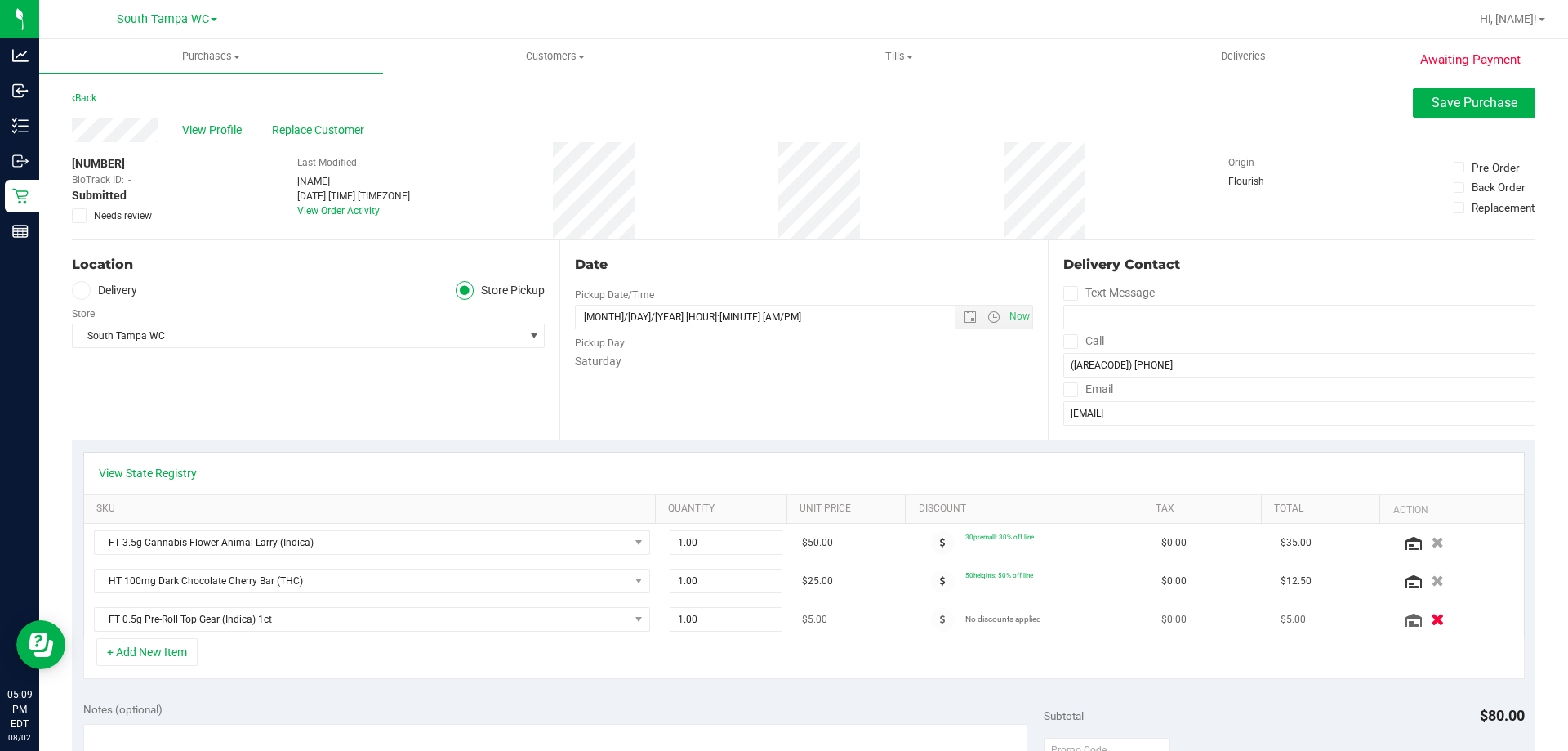 click at bounding box center (1437, 619) 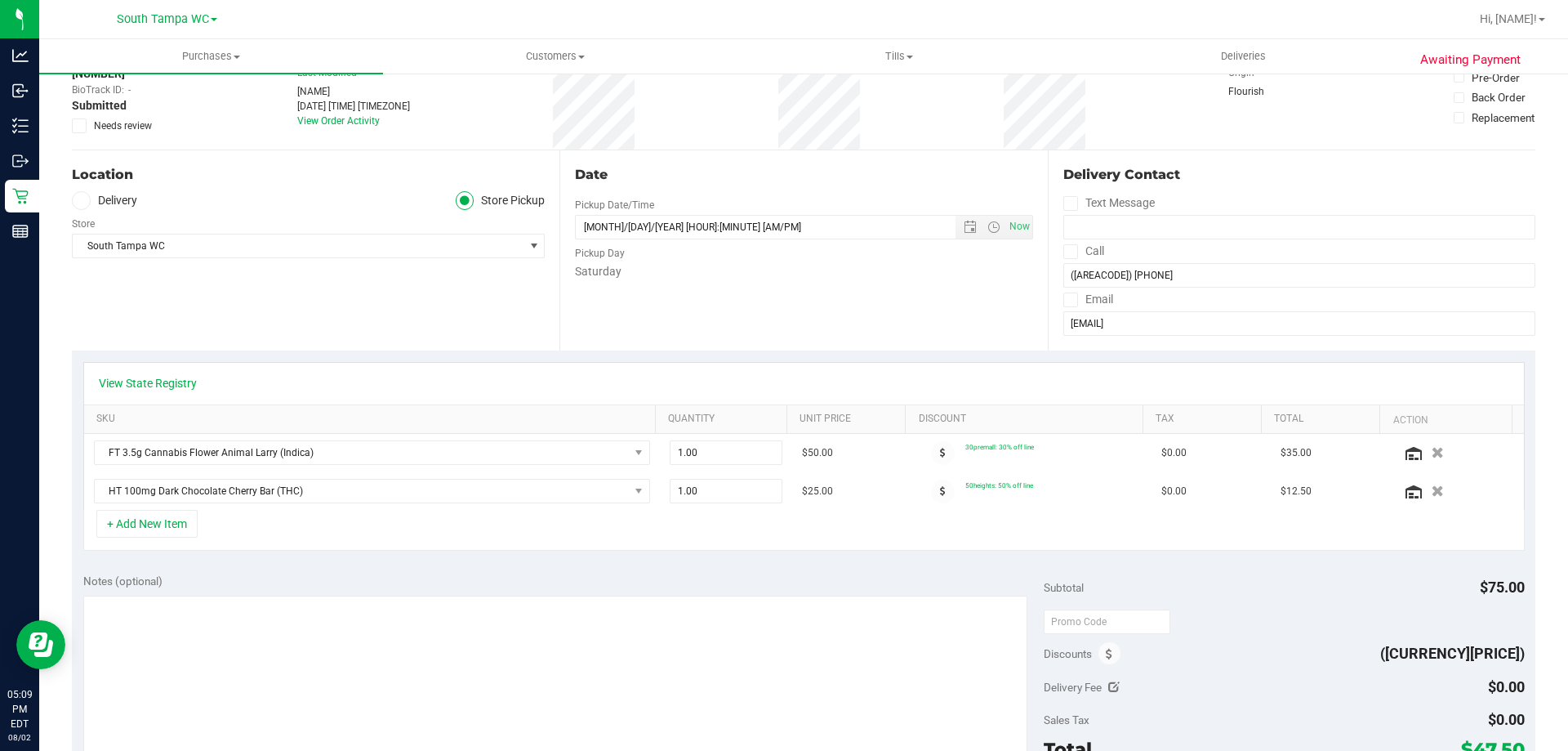 scroll, scrollTop: 327, scrollLeft: 0, axis: vertical 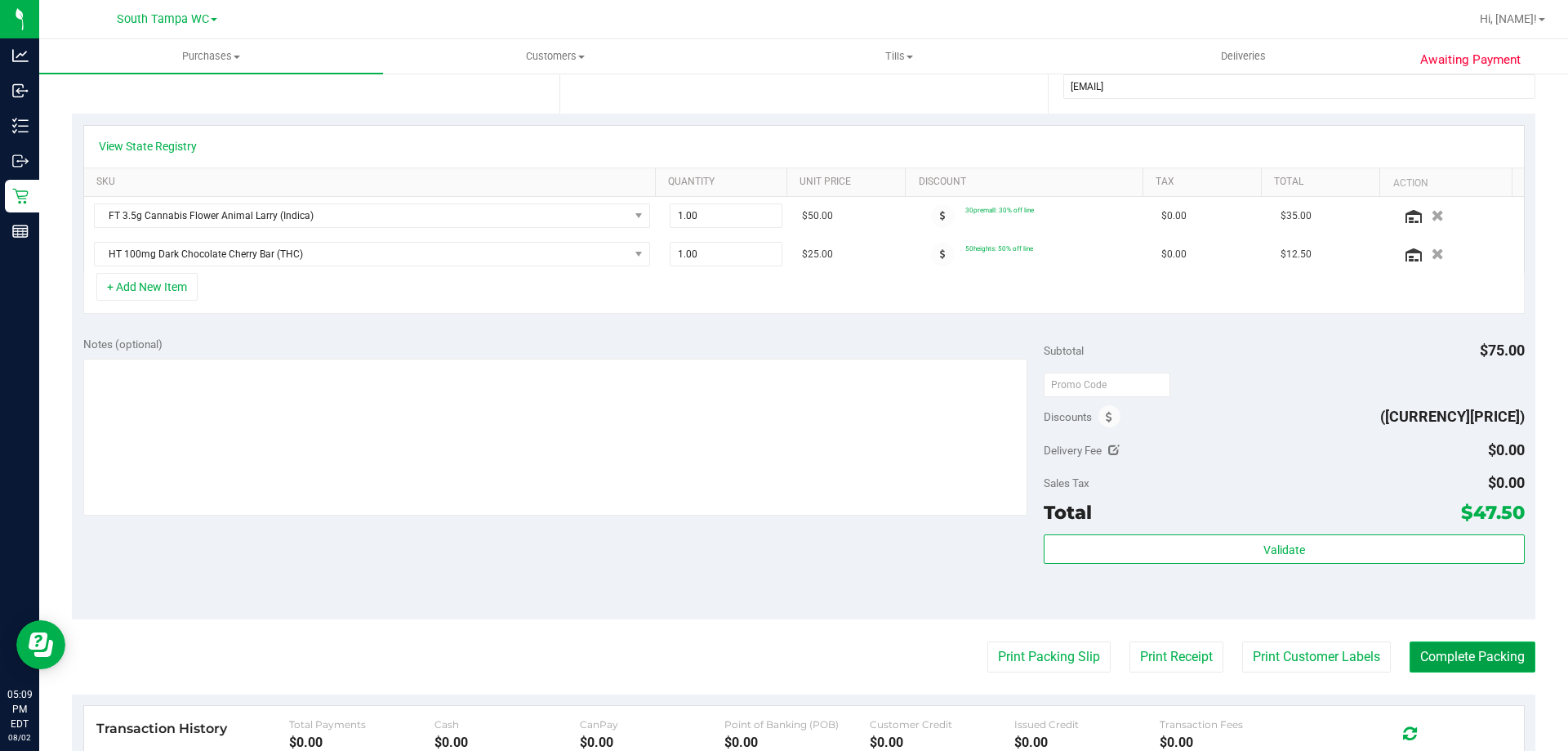 click on "Complete Packing" at bounding box center [1472, 657] 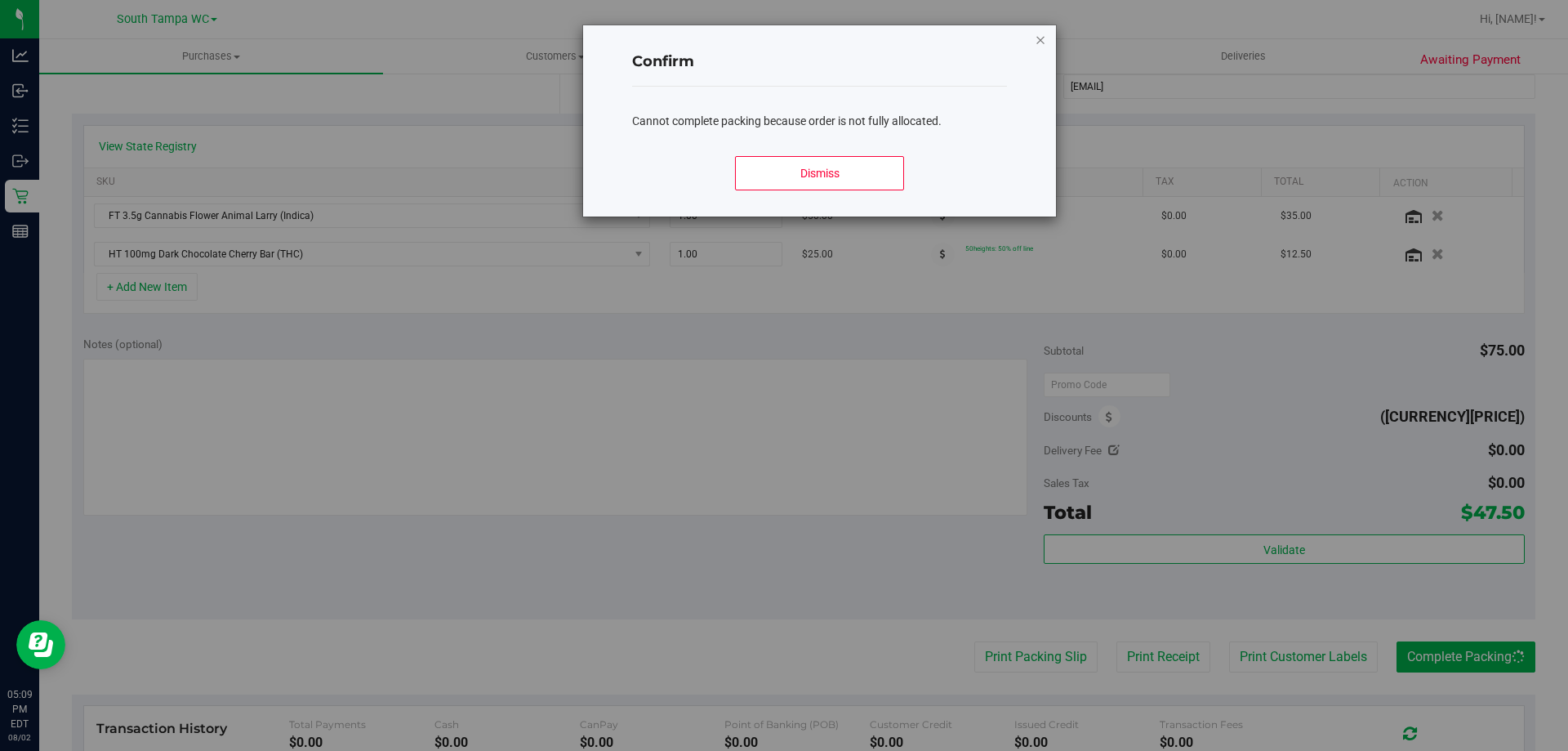 click at bounding box center (1040, 39) 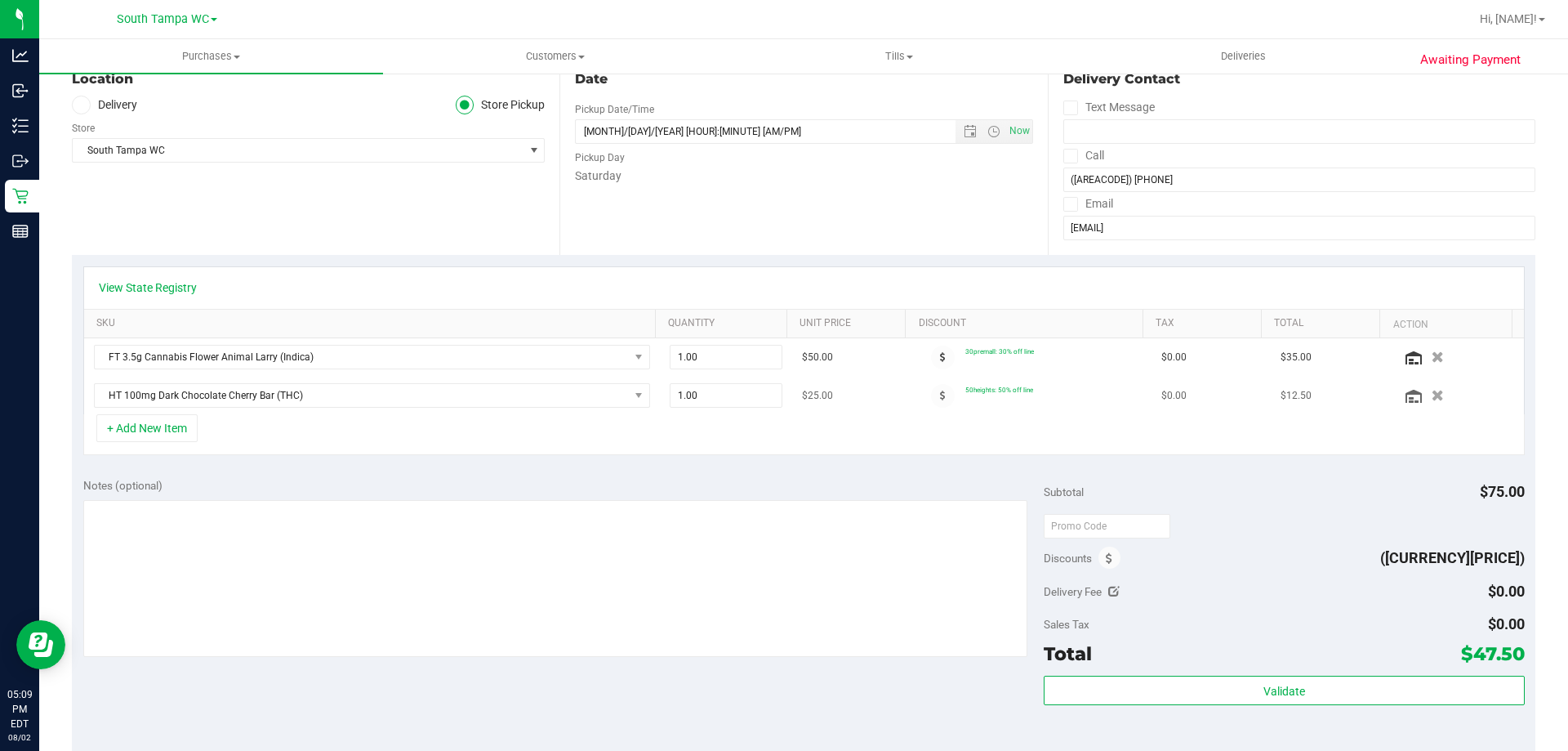 scroll, scrollTop: 0, scrollLeft: 0, axis: both 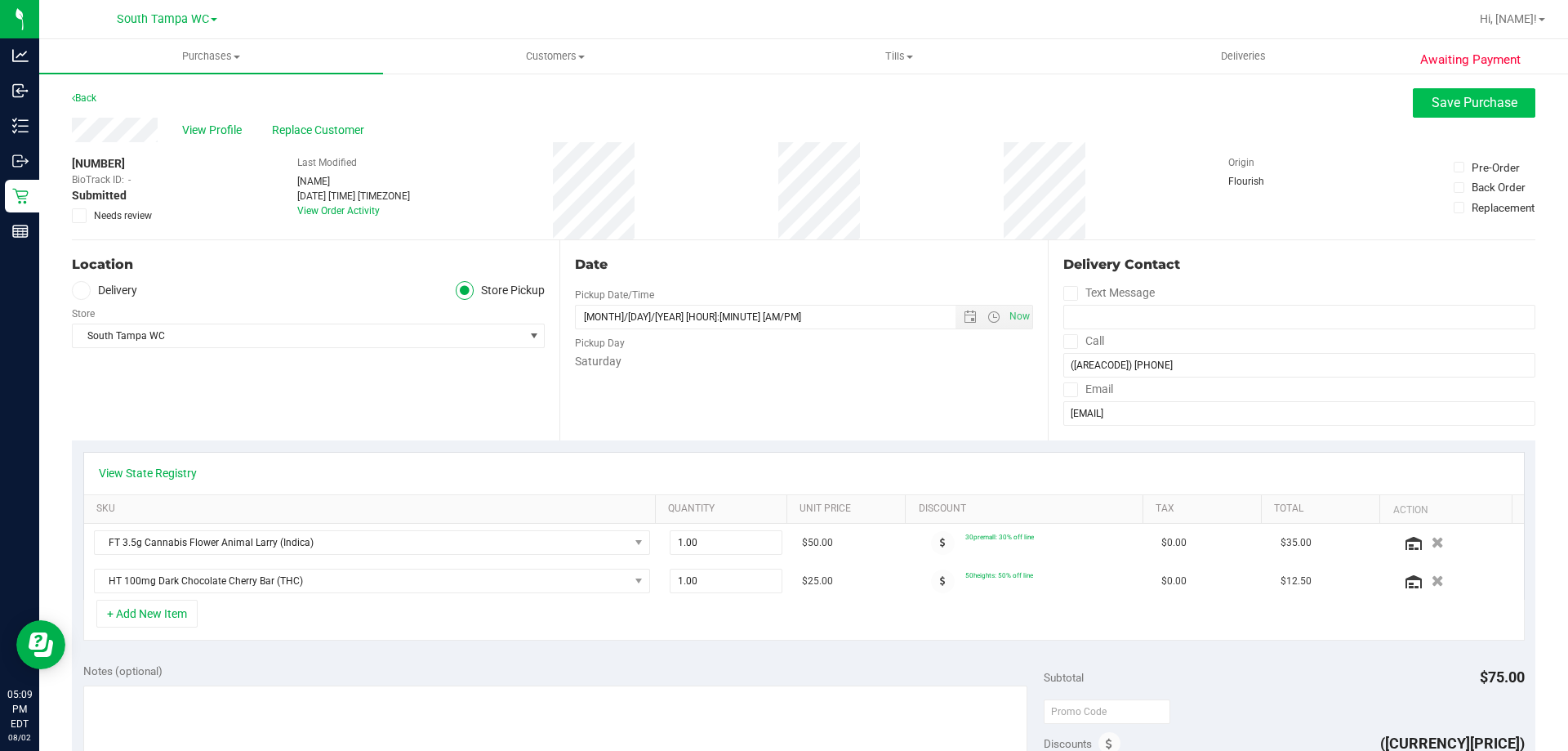 drag, startPoint x: 1429, startPoint y: 124, endPoint x: 1436, endPoint y: 103, distance: 22.135944 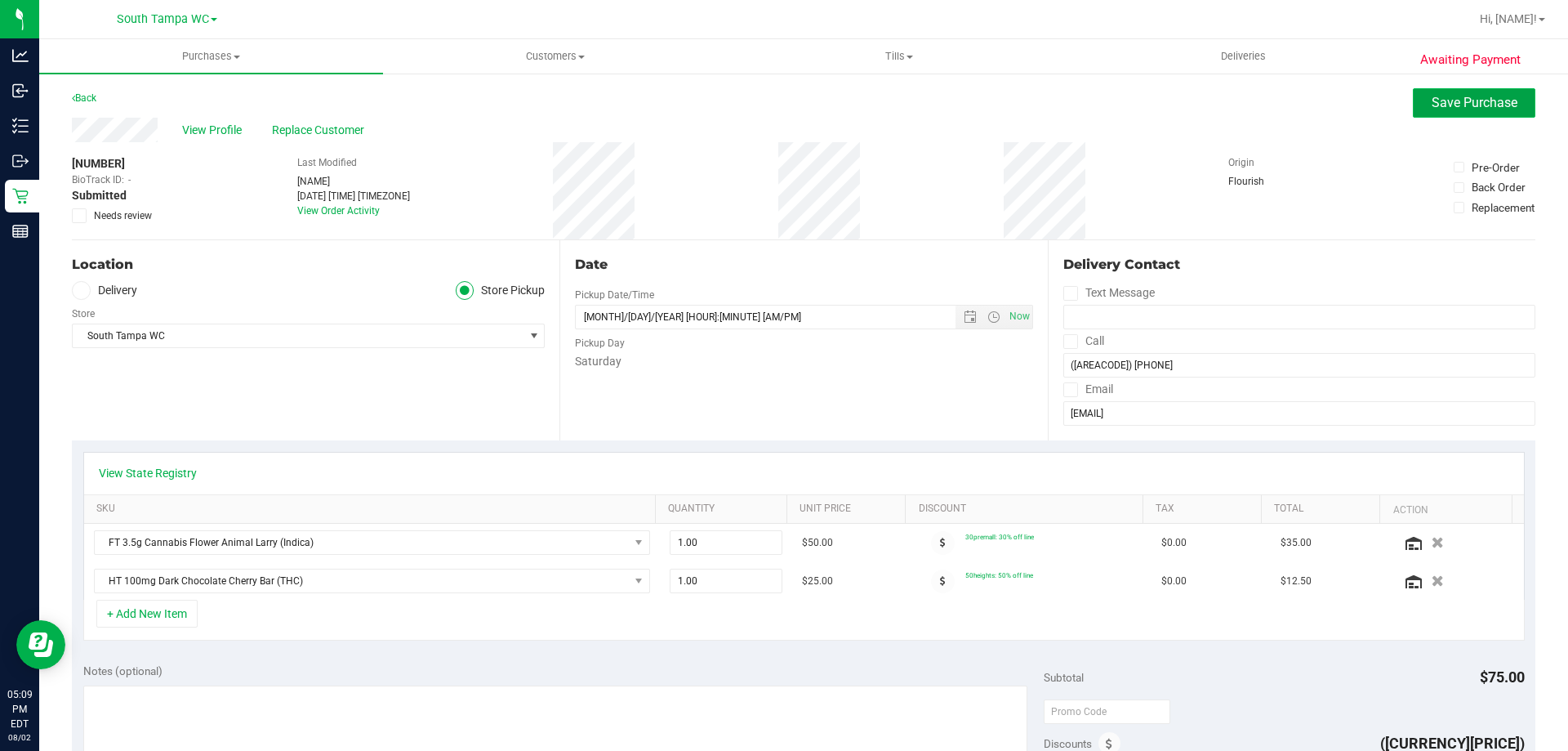 click on "Save Purchase" at bounding box center [1474, 102] 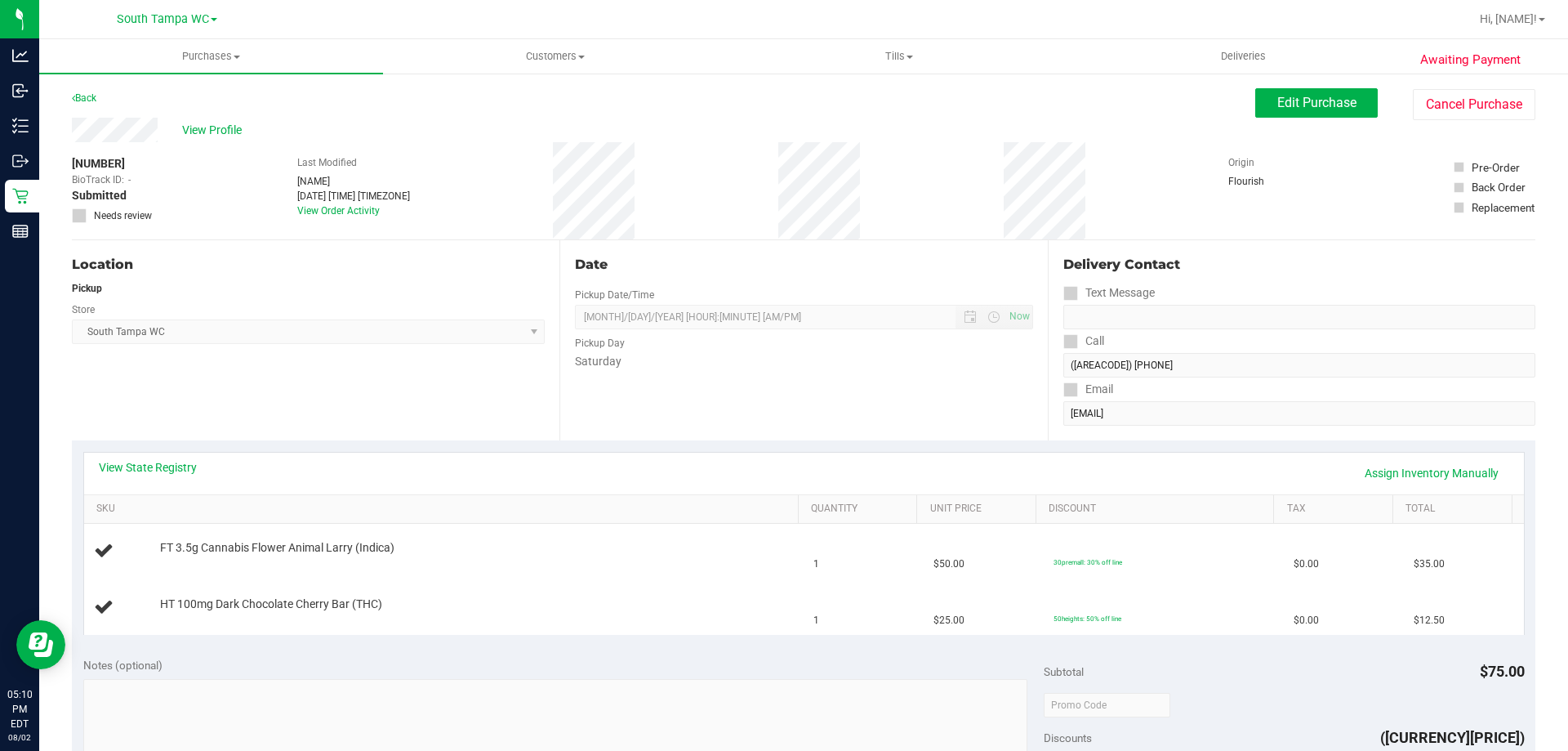 click on "[MONTH]/[DAY]/[YEAR]
[TIME_REFERENCE]
[MONTH]/[DAY]/[YEAR] [HOUR]:[MINUTE] [AM/PM]
[TIME_REFERENCE]
[DAY_OF_WEEK]
[DAY_OF_WEEK]" at bounding box center [803, 340] 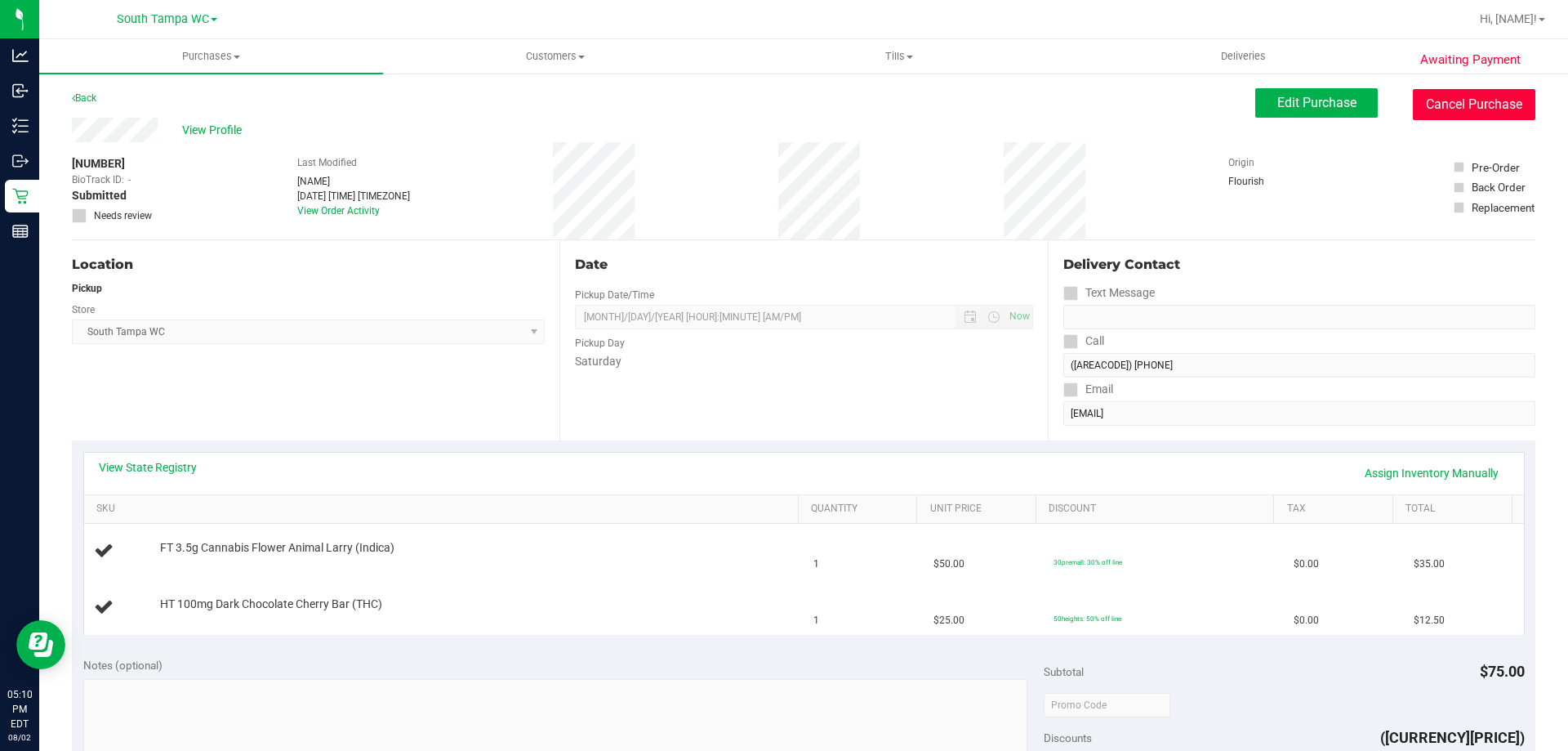 click on "Cancel Purchase" at bounding box center [1474, 105] 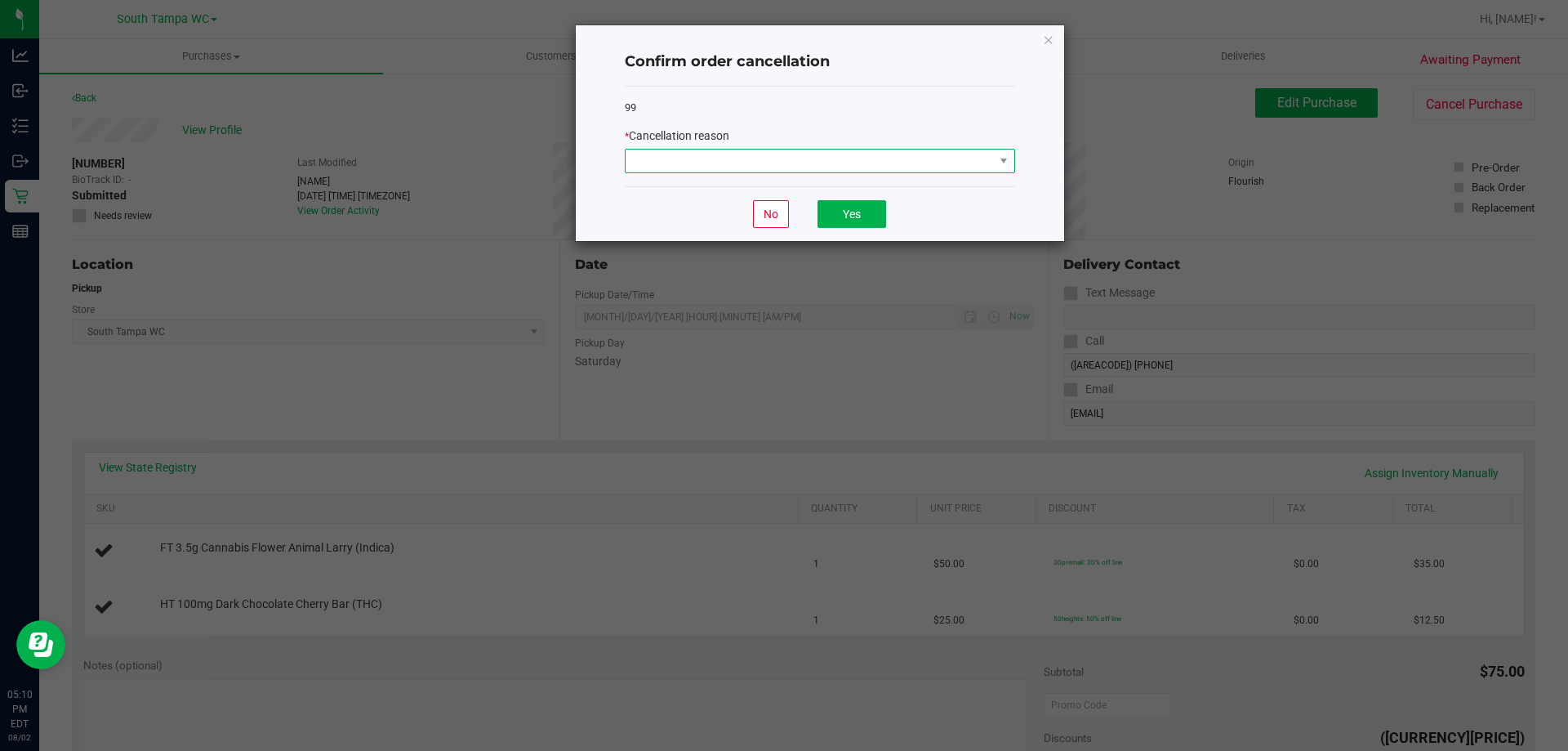 click at bounding box center [809, 161] 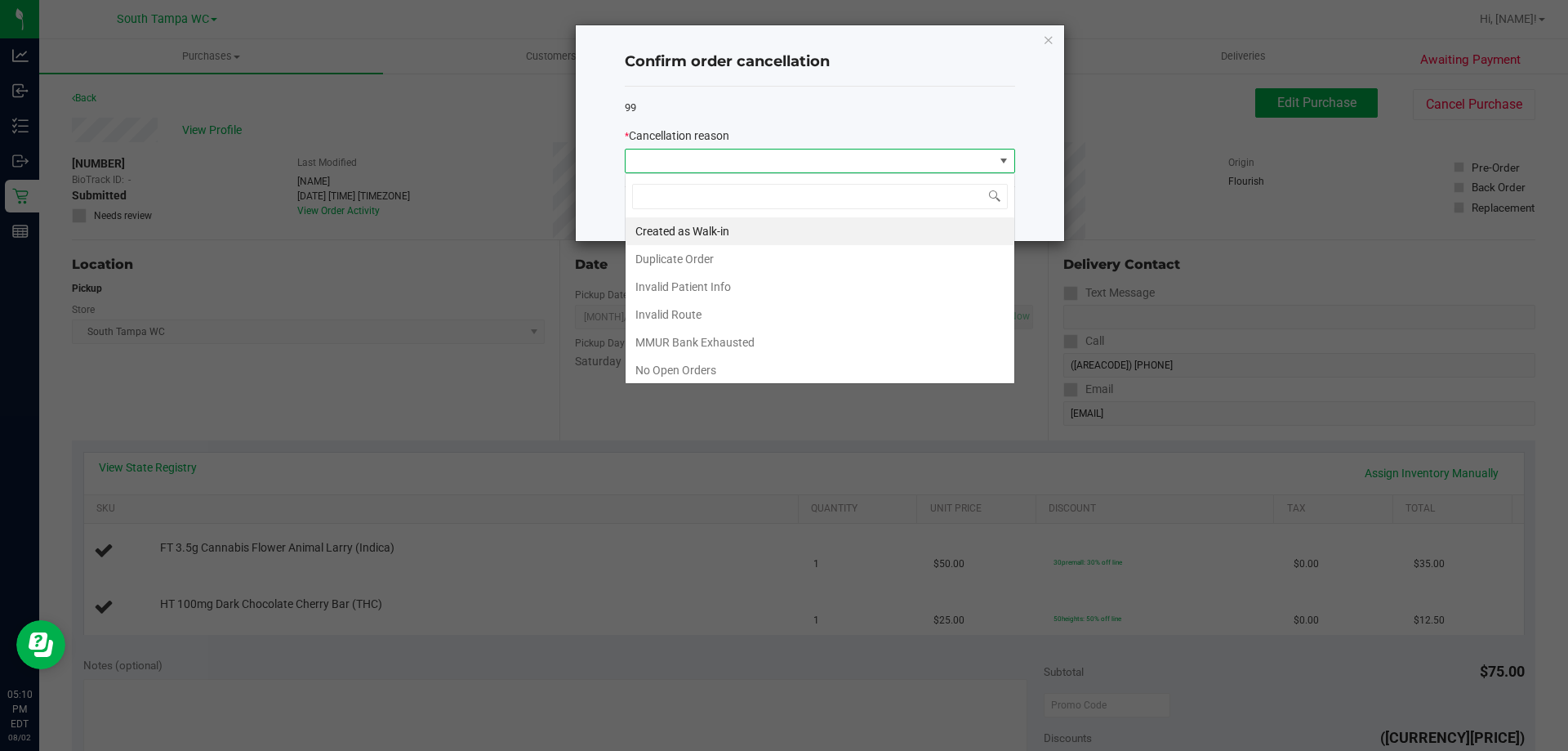 scroll, scrollTop: 81695, scrollLeft: 81276, axis: both 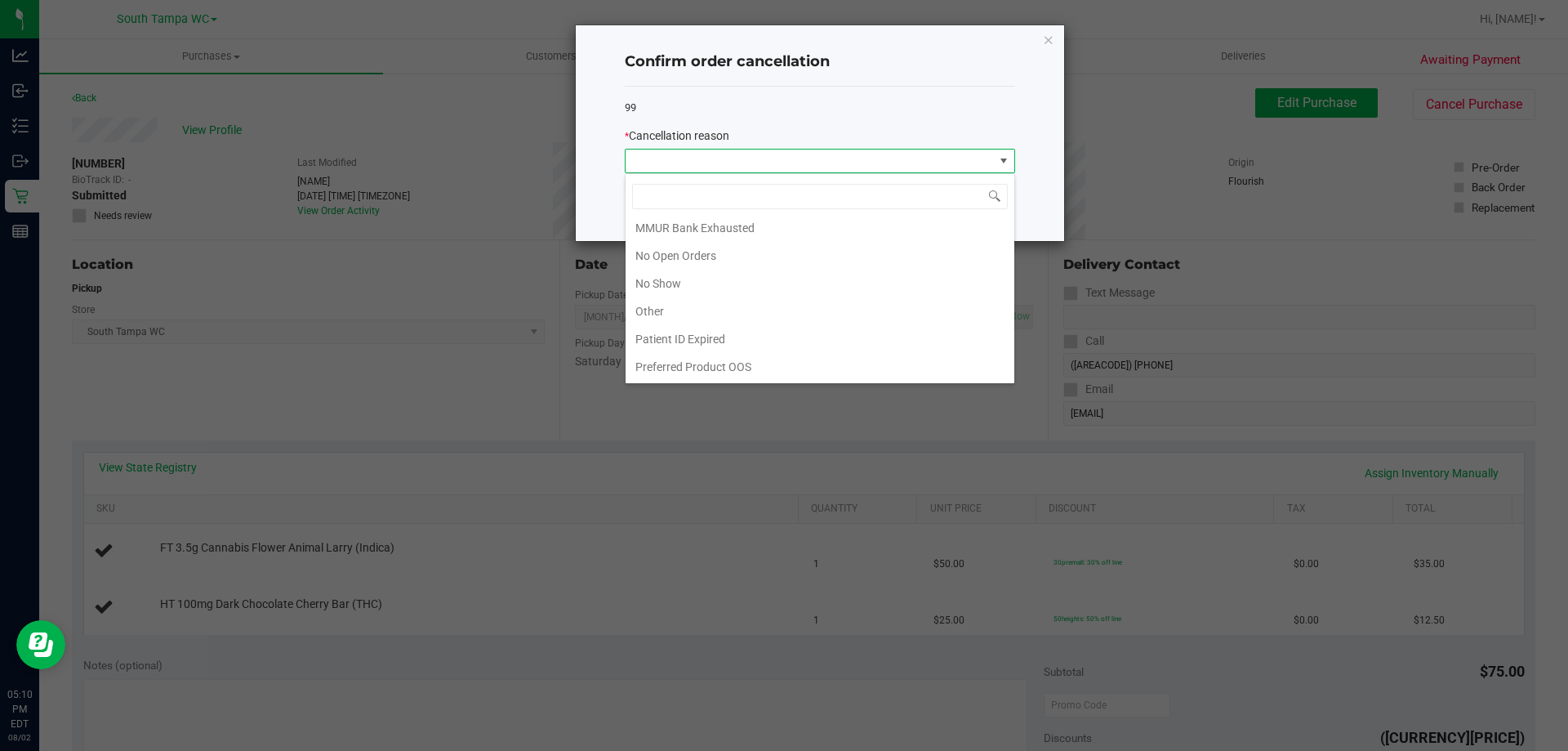 click on "Confirm order cancellation  99   *   Cancellation reason   No   Yes" 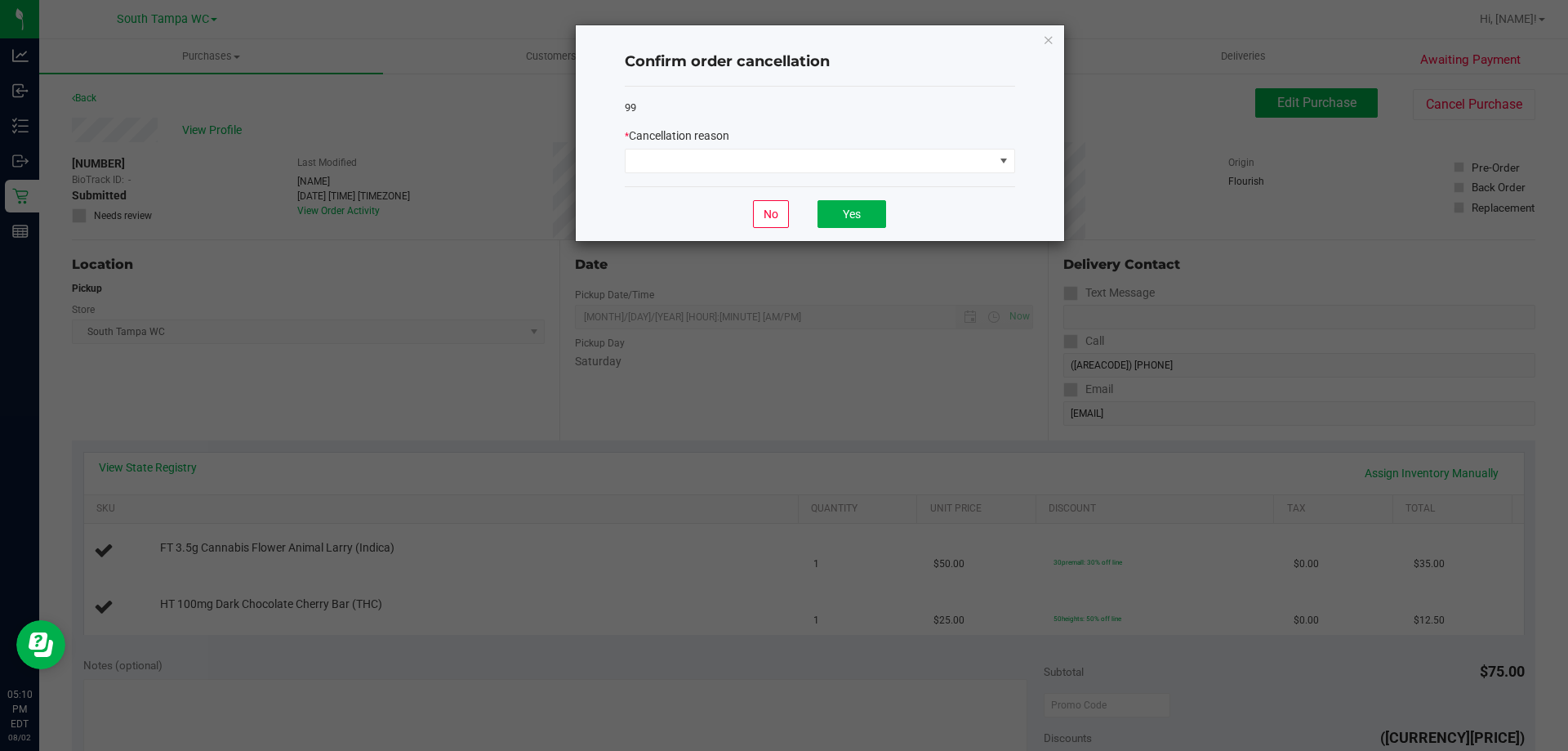 click on "Confirm order cancellation  99   *   Cancellation reason   No   Yes" 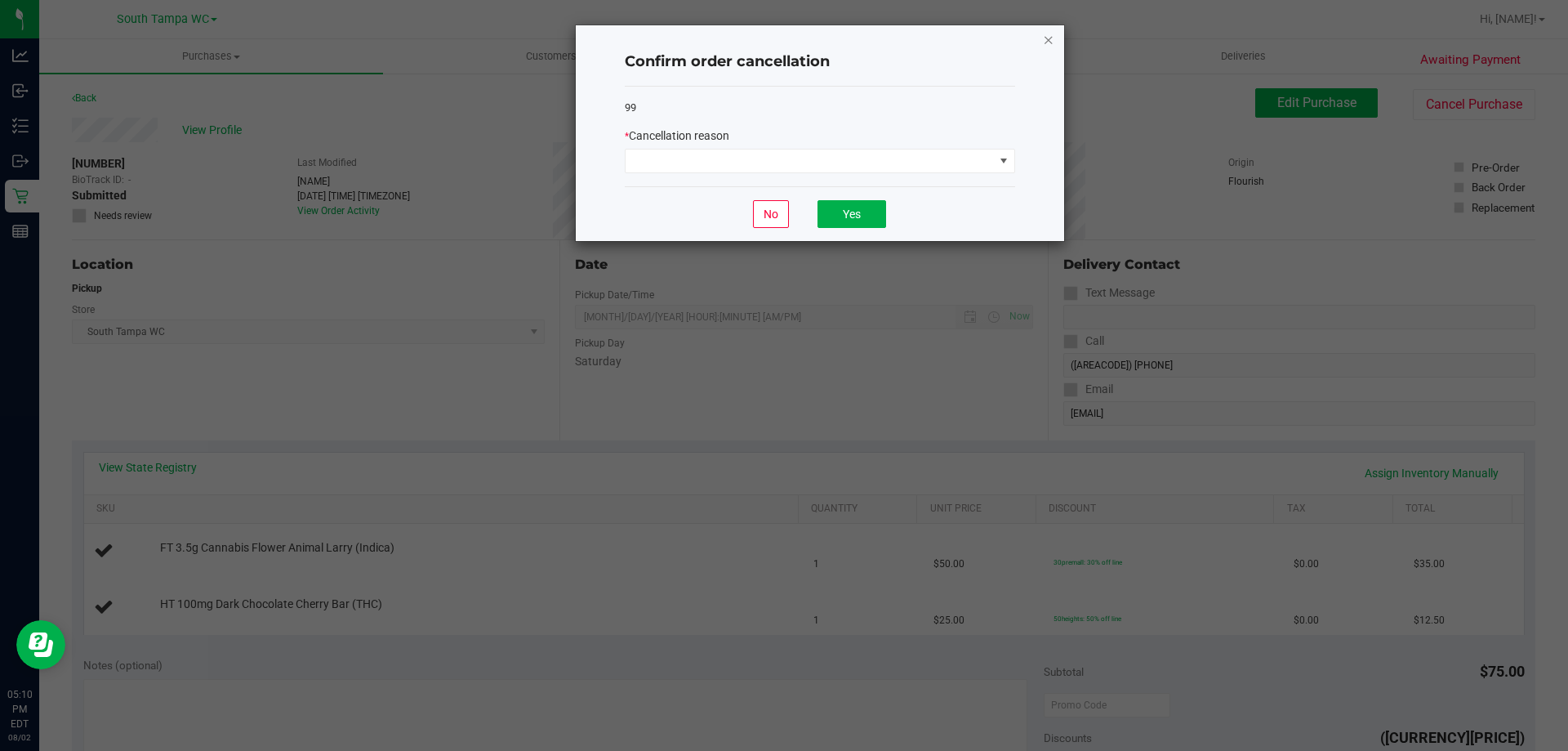 click 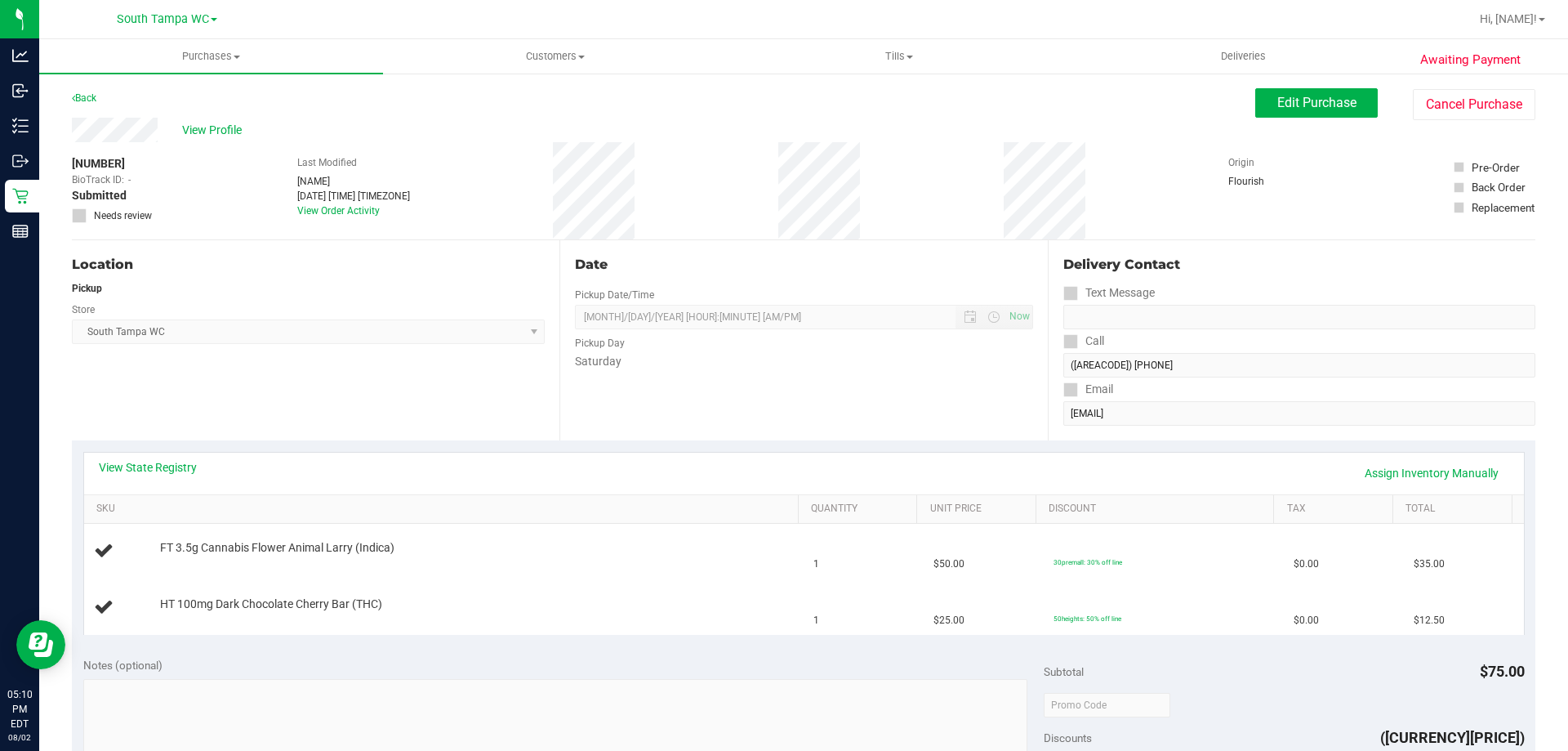 click on "[PERSON_NAME]
[MONTH] [DAY], [YEAR] [HOUR]:[MINUTE]:[SECOND] [TIMEZONE]" at bounding box center [804, 179] 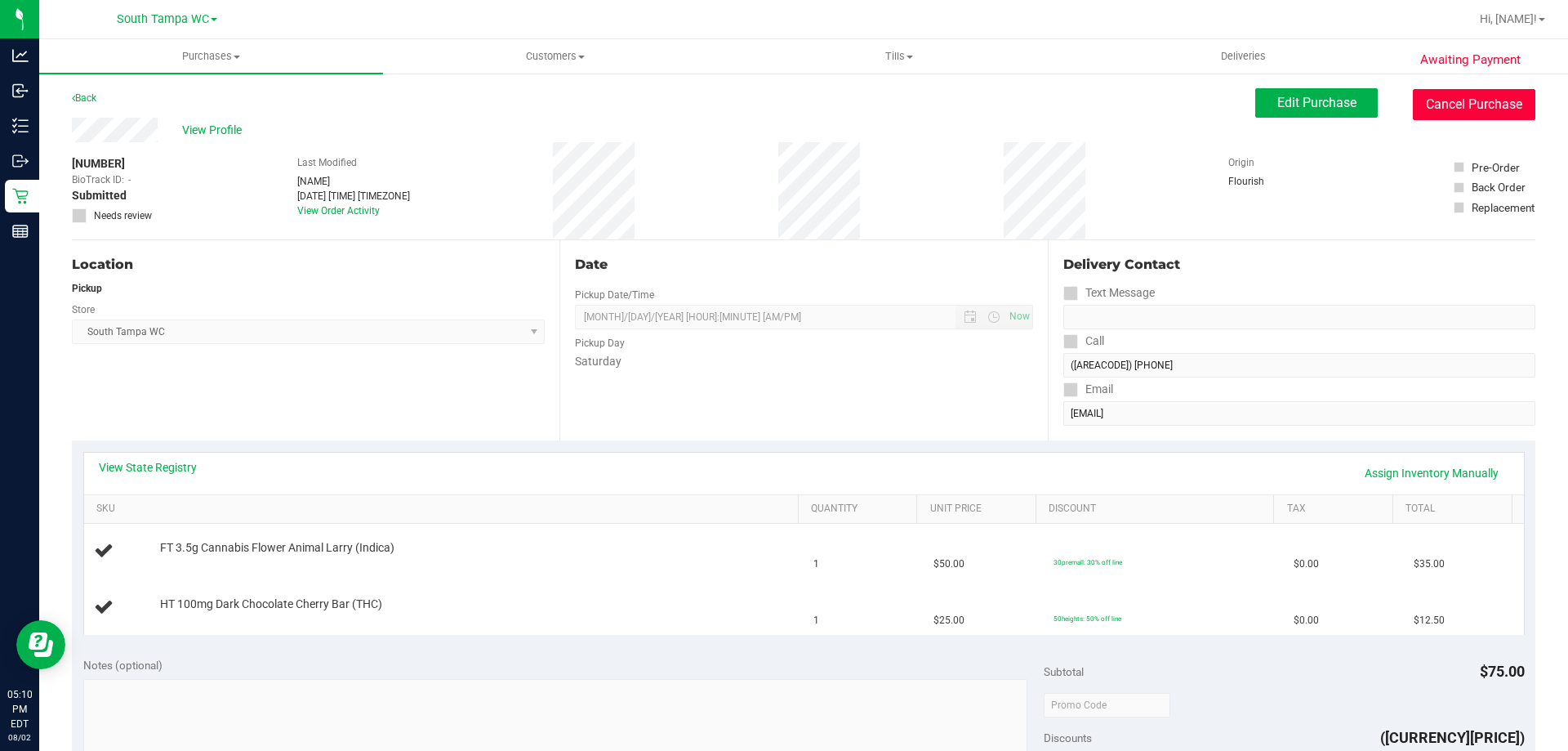 click on "Cancel Purchase" at bounding box center [1474, 105] 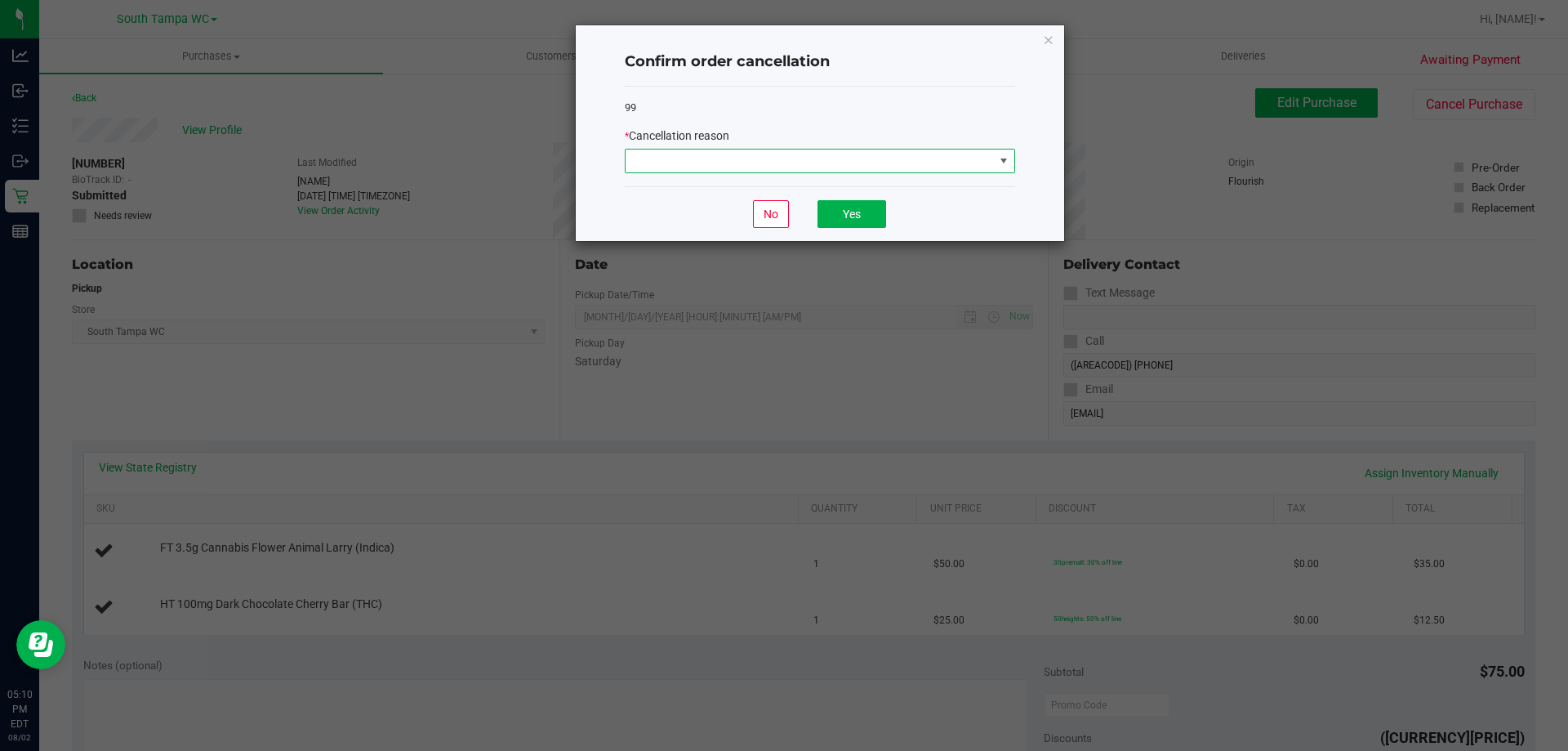 click at bounding box center (809, 161) 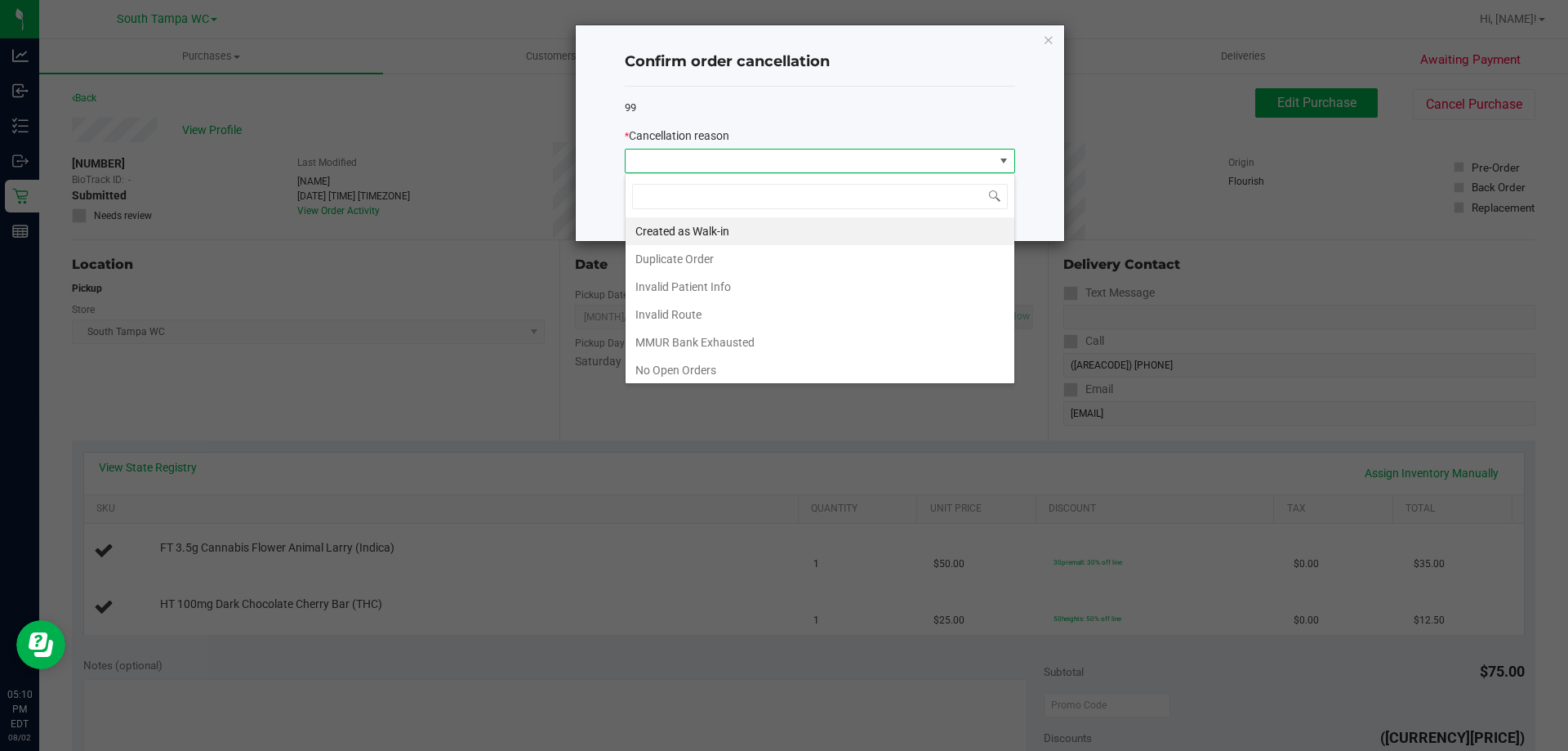 scroll, scrollTop: 81695, scrollLeft: 81276, axis: both 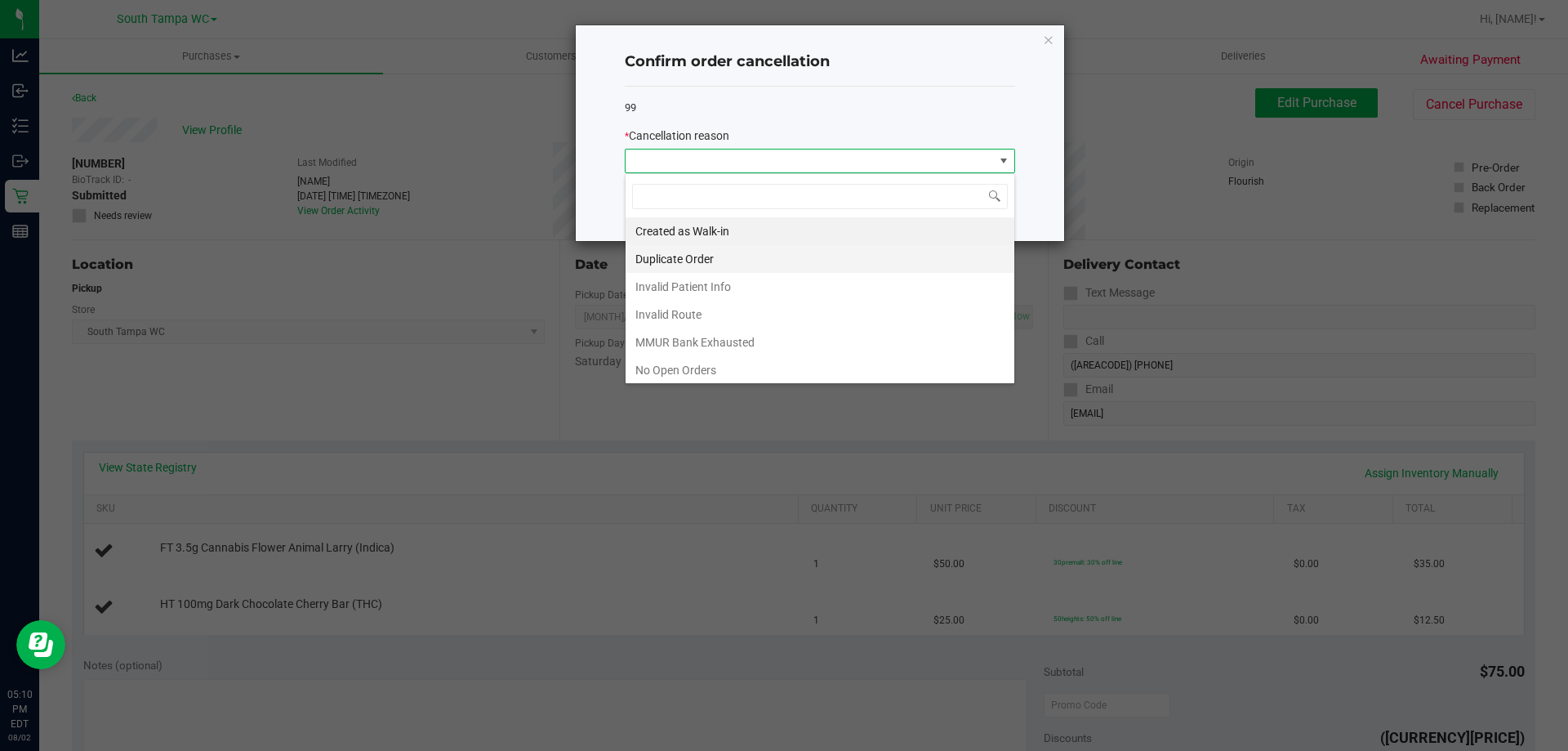 click on "Duplicate Order" at bounding box center [820, 259] 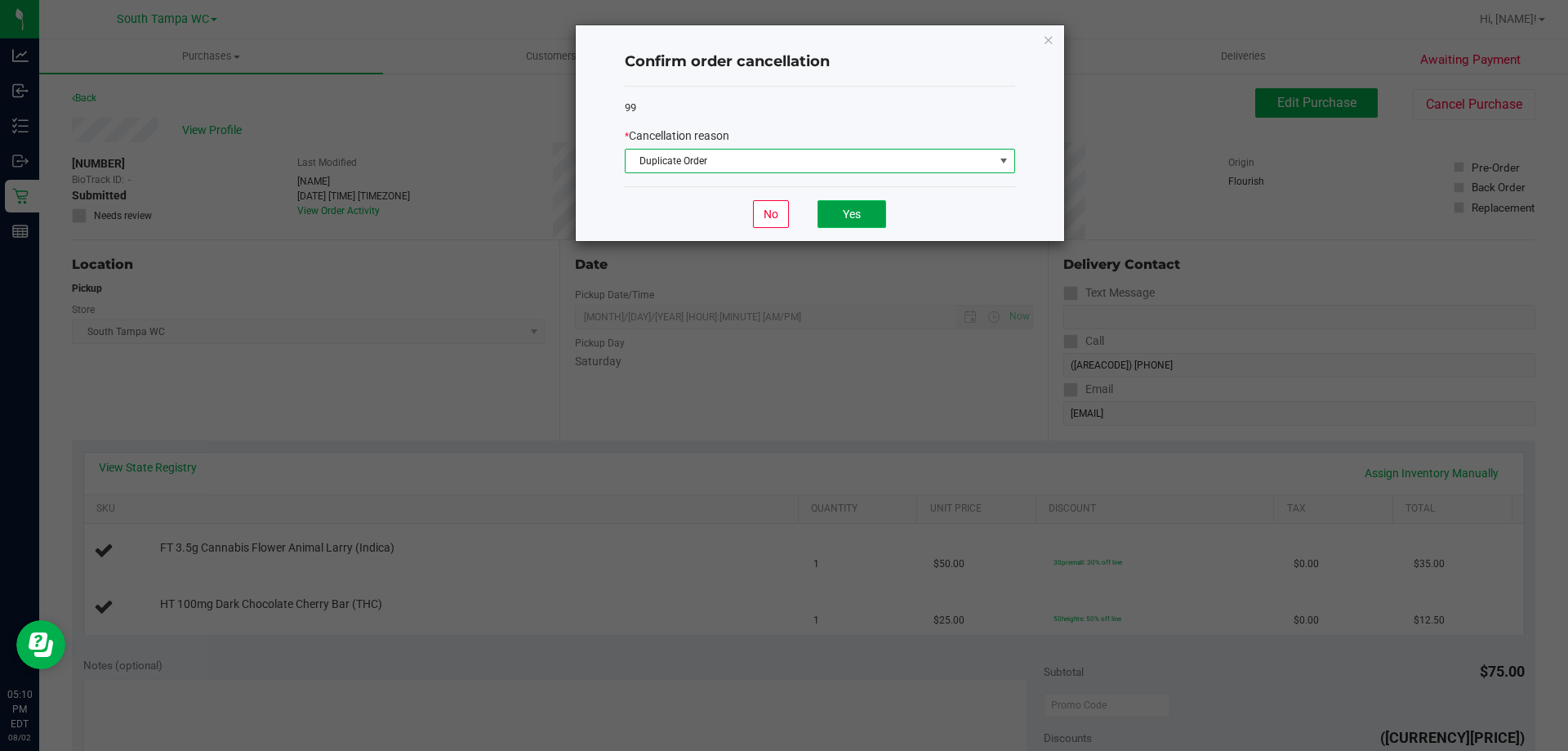 click on "Yes" 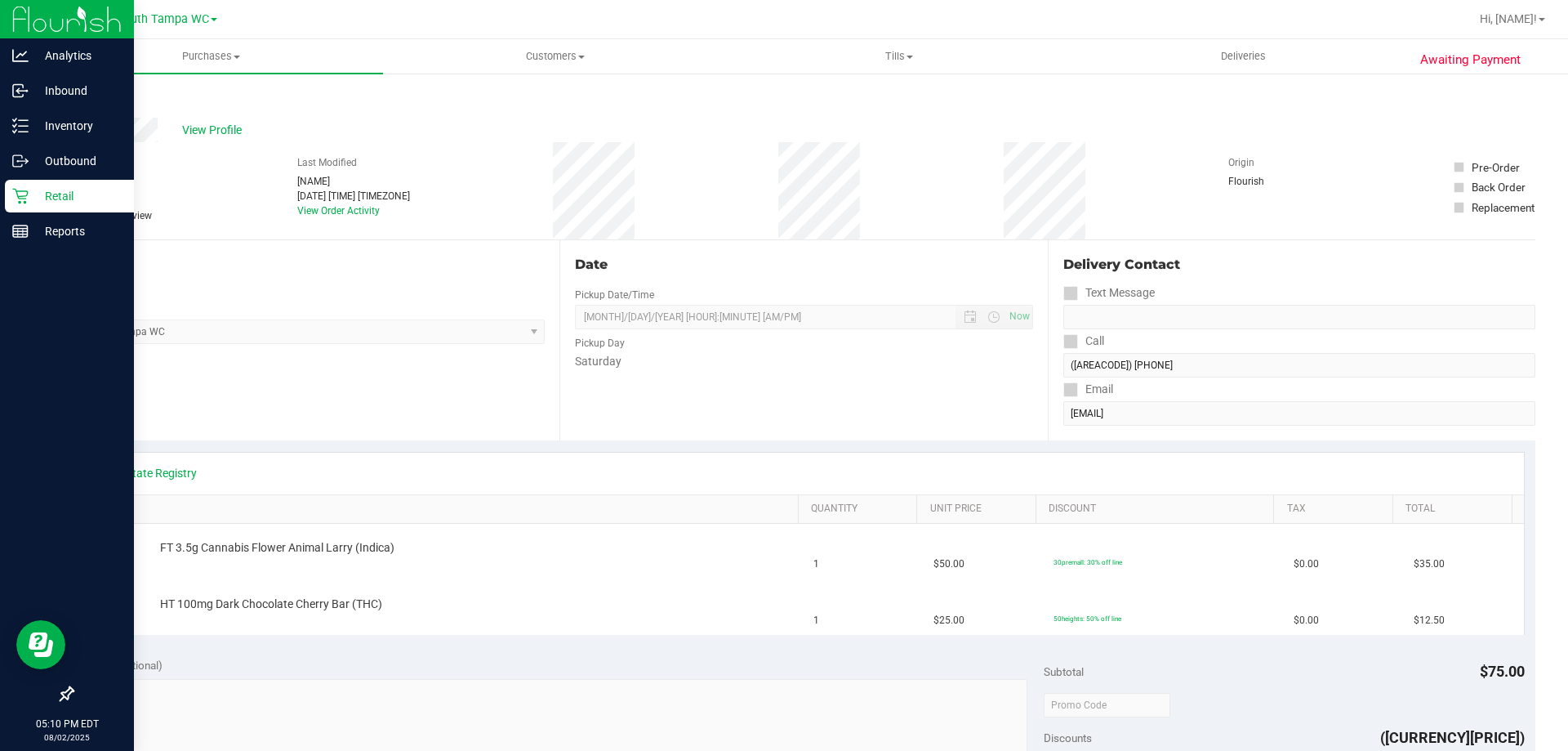 click 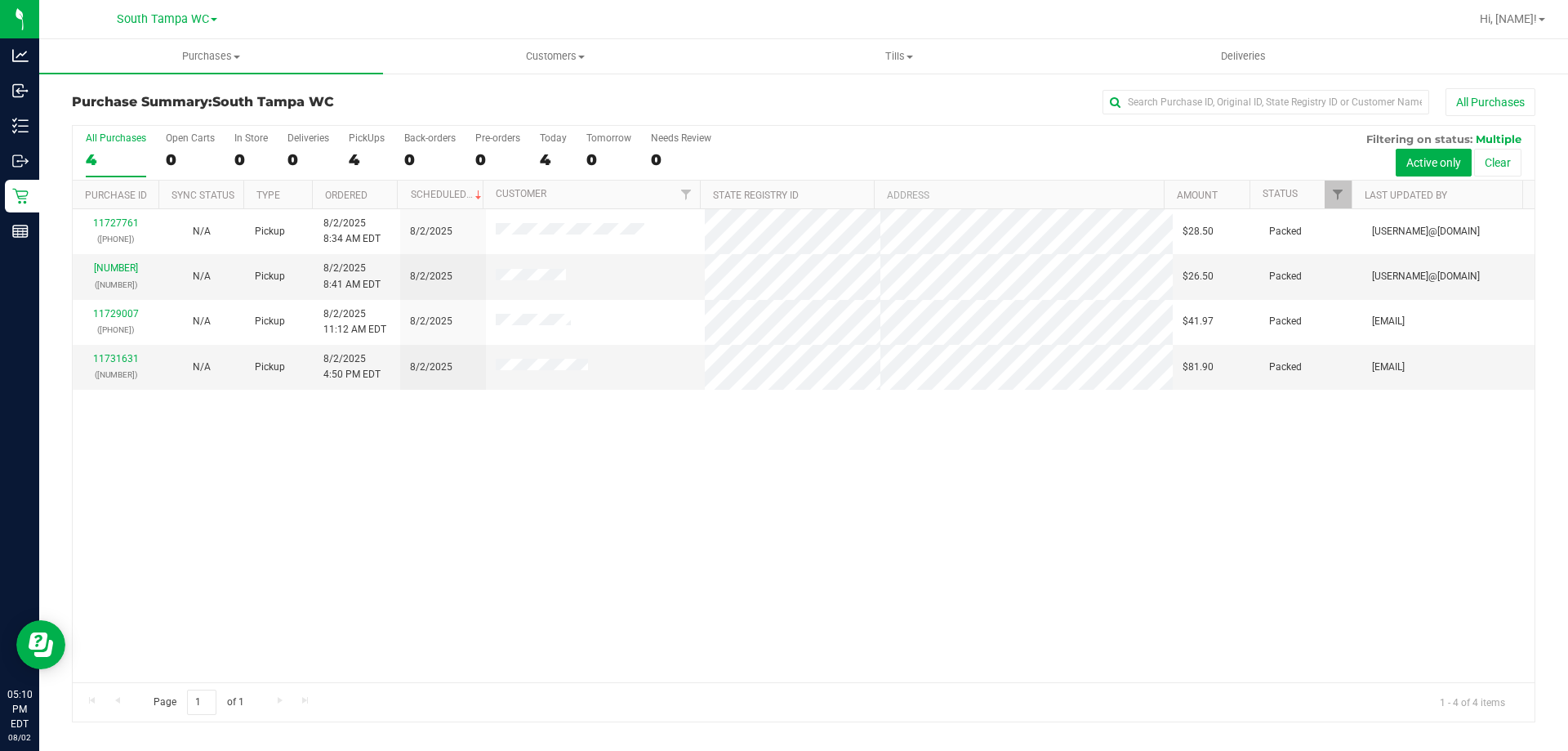 click on "[NUMBER]
([NUMBER])
N/A
Pickup [DATE] [TIME] [TIMEZONE] [DATE]
[PRICE]
Packed [EMAIL]
[NUMBER]
([NUMBER])
N/A
Pickup [DATE] [TIME] [TIMEZONE] [DATE]
[PRICE]
Packed [EMAIL]
[NUMBER]
([NUMBER])
N/A
Pickup [DATE] [TIME] [TIMEZONE] [DATE]
[PRICE]
Packed [EMAIL]
[NUMBER]" at bounding box center (804, 445) 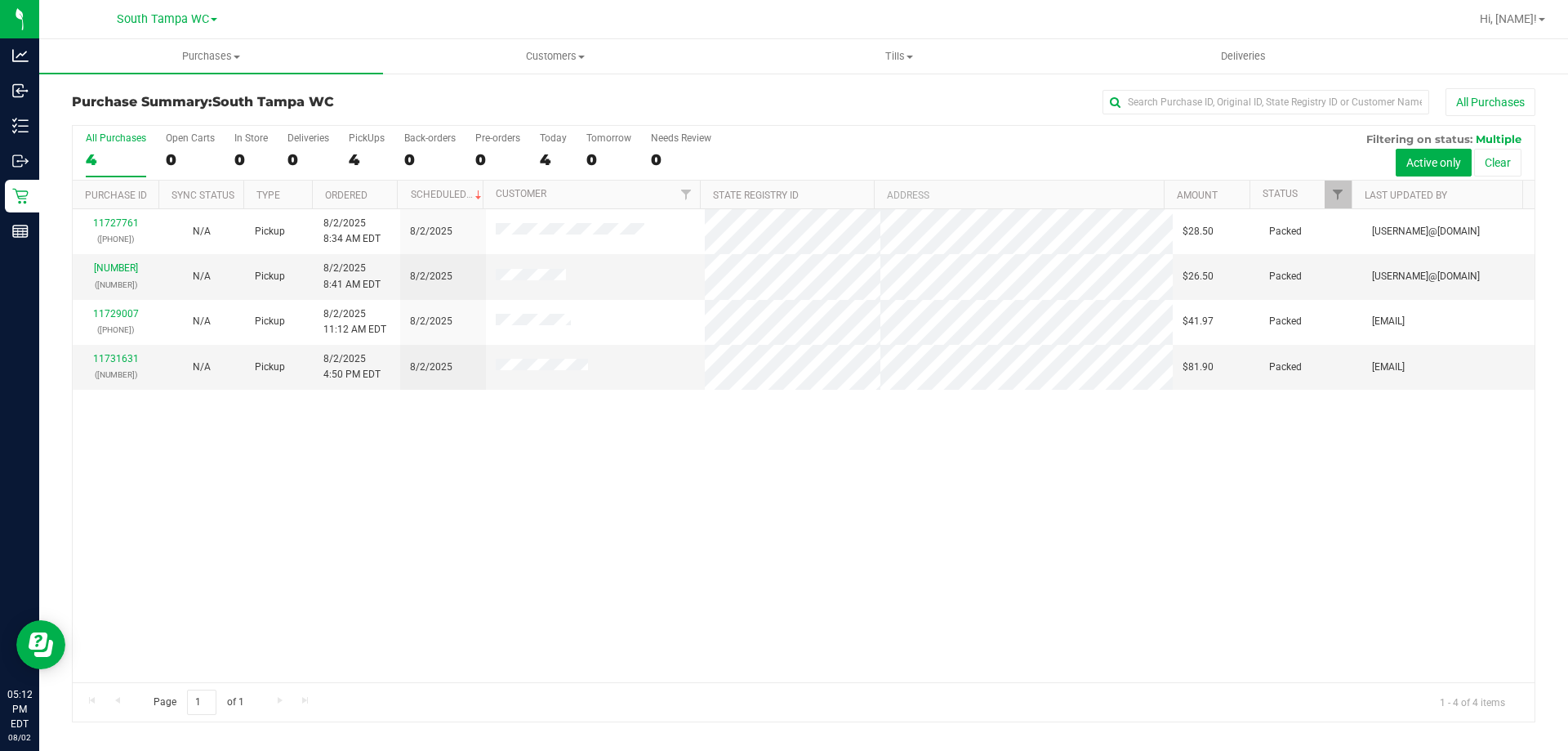 click on "[NUMBER]
([NUMBER])
N/A
Pickup [DATE] [TIME] [TIMEZONE] [DATE]
[PRICE]
Packed [EMAIL]
[NUMBER]
([NUMBER])
N/A
Pickup [DATE] [TIME] [TIMEZONE] [DATE]
[PRICE]
Packed [EMAIL]
[NUMBER]
([NUMBER])
N/A
Pickup [DATE] [TIME] [TIMEZONE] [DATE]
[PRICE]
Packed [EMAIL]
[NUMBER]" at bounding box center (804, 445) 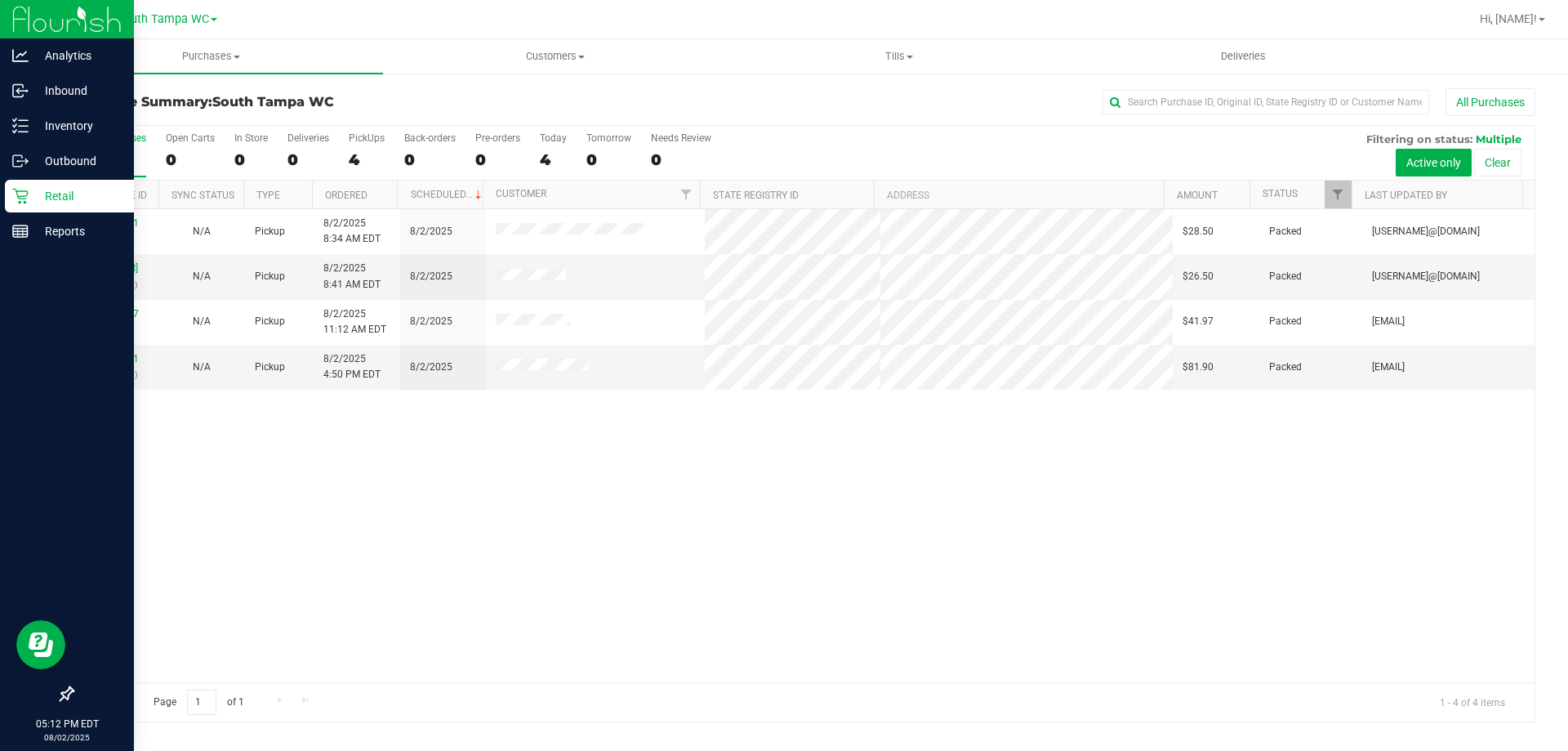 click 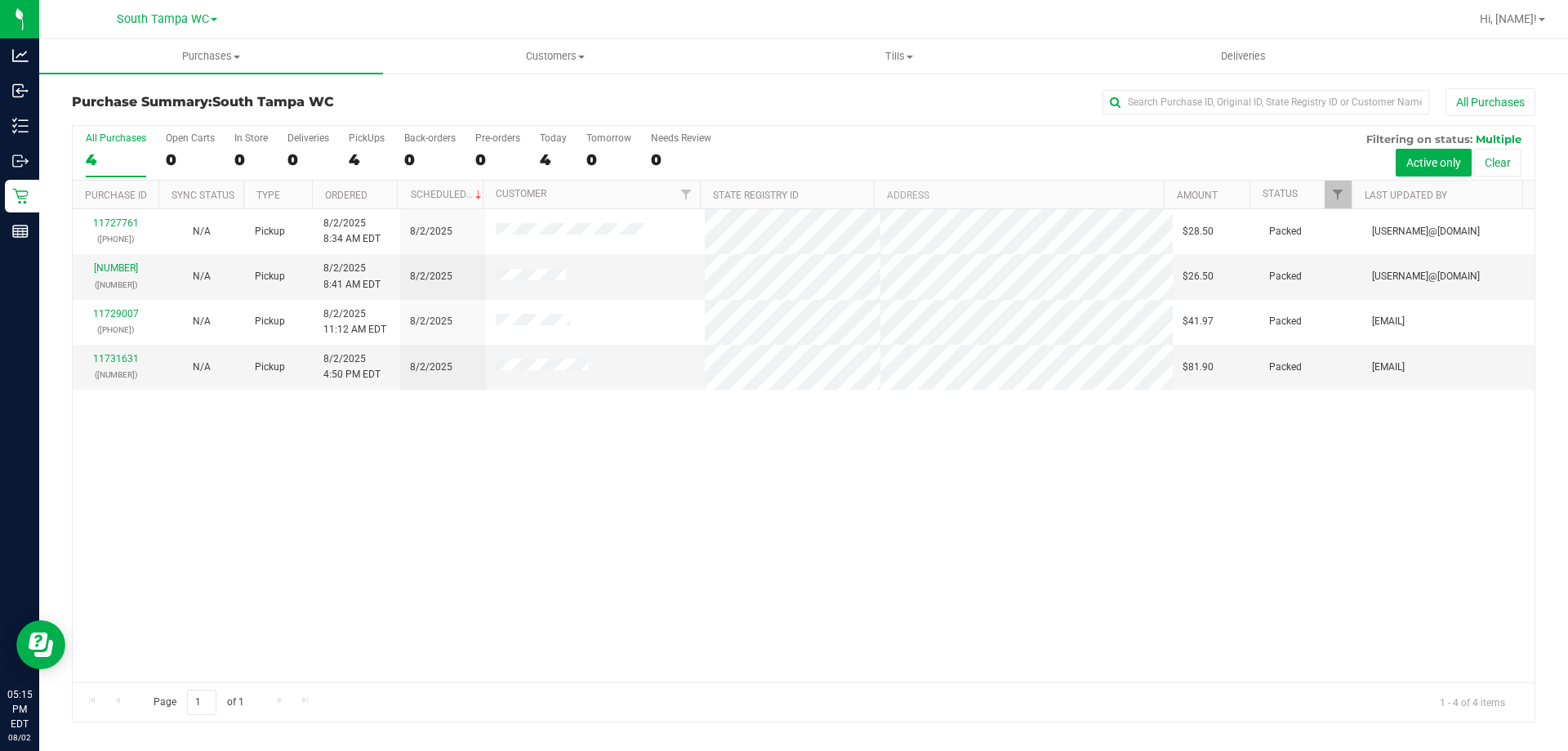 click on "[NUMBER]
([NUMBER])
N/A
Pickup [DATE] [TIME] [TIMEZONE] [DATE]
[PRICE]
Packed [EMAIL]
[NUMBER]
([NUMBER])
N/A
Pickup [DATE] [TIME] [TIMEZONE] [DATE]
[PRICE]
Packed [EMAIL]
[NUMBER]
([NUMBER])
N/A
Pickup [DATE] [TIME] [TIMEZONE] [DATE]
[PRICE]
Packed [EMAIL]
[NUMBER]" at bounding box center (804, 445) 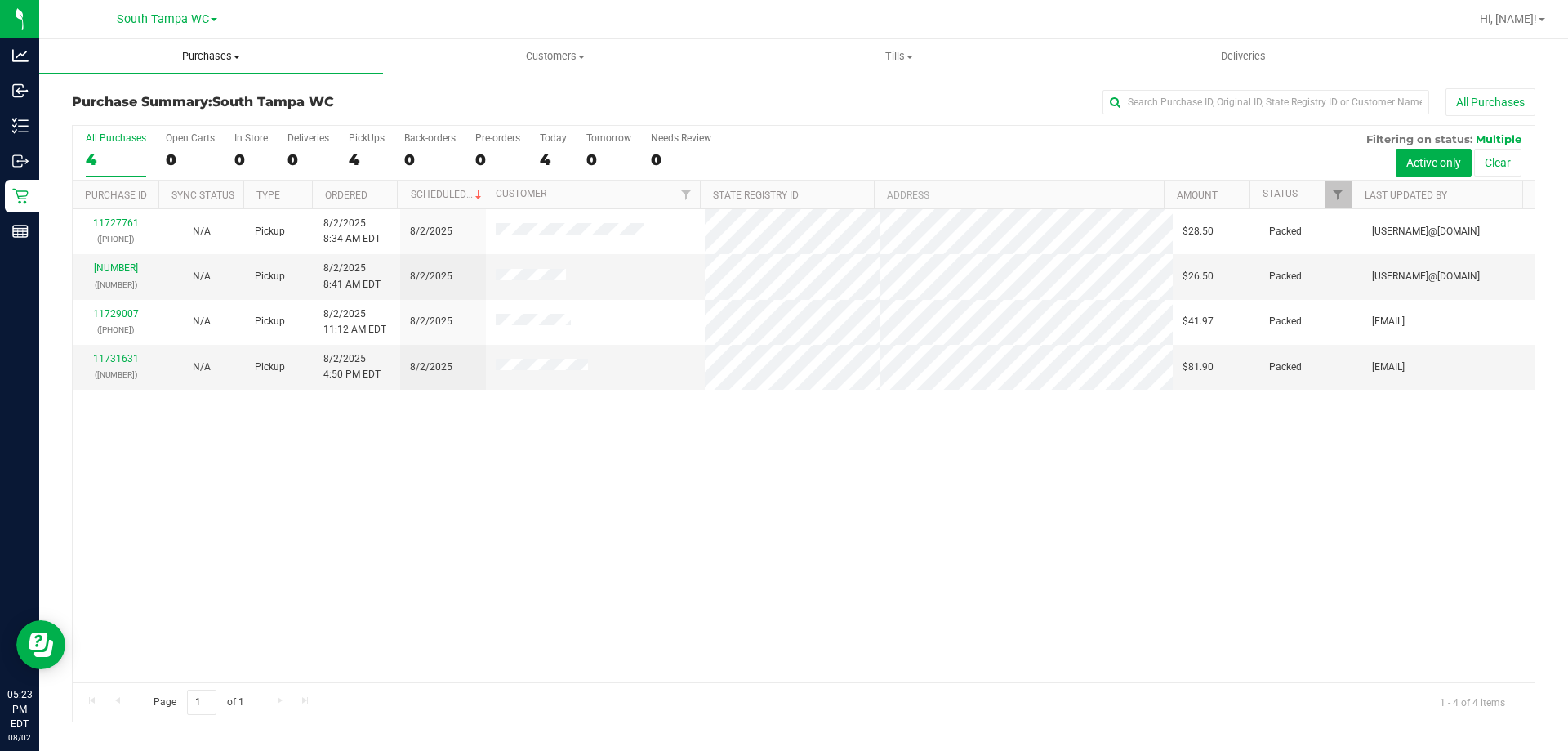 click on "Purchases
Summary of purchases
Fulfillment
All purchases" at bounding box center (211, 56) 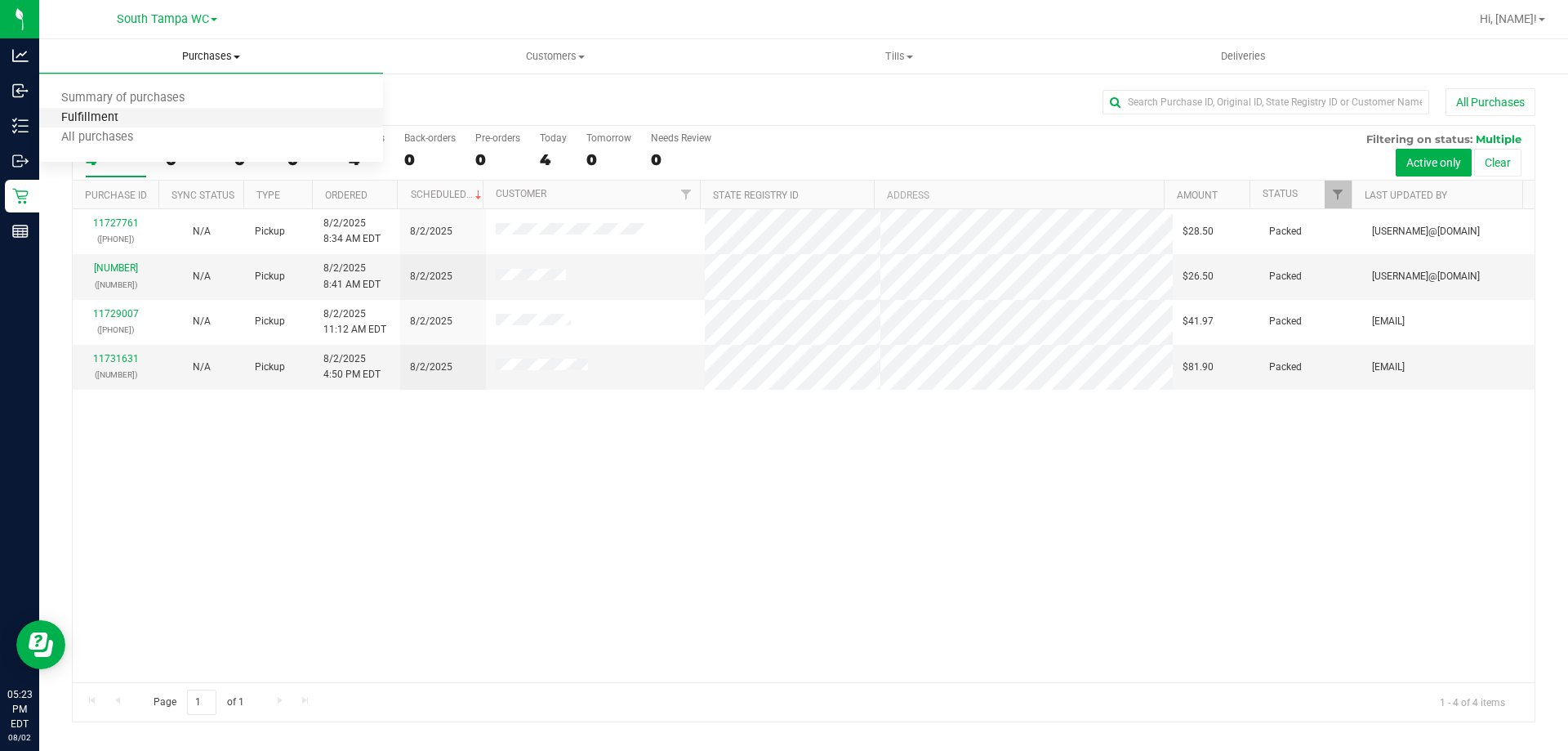 click on "Fulfillment" at bounding box center [90, 118] 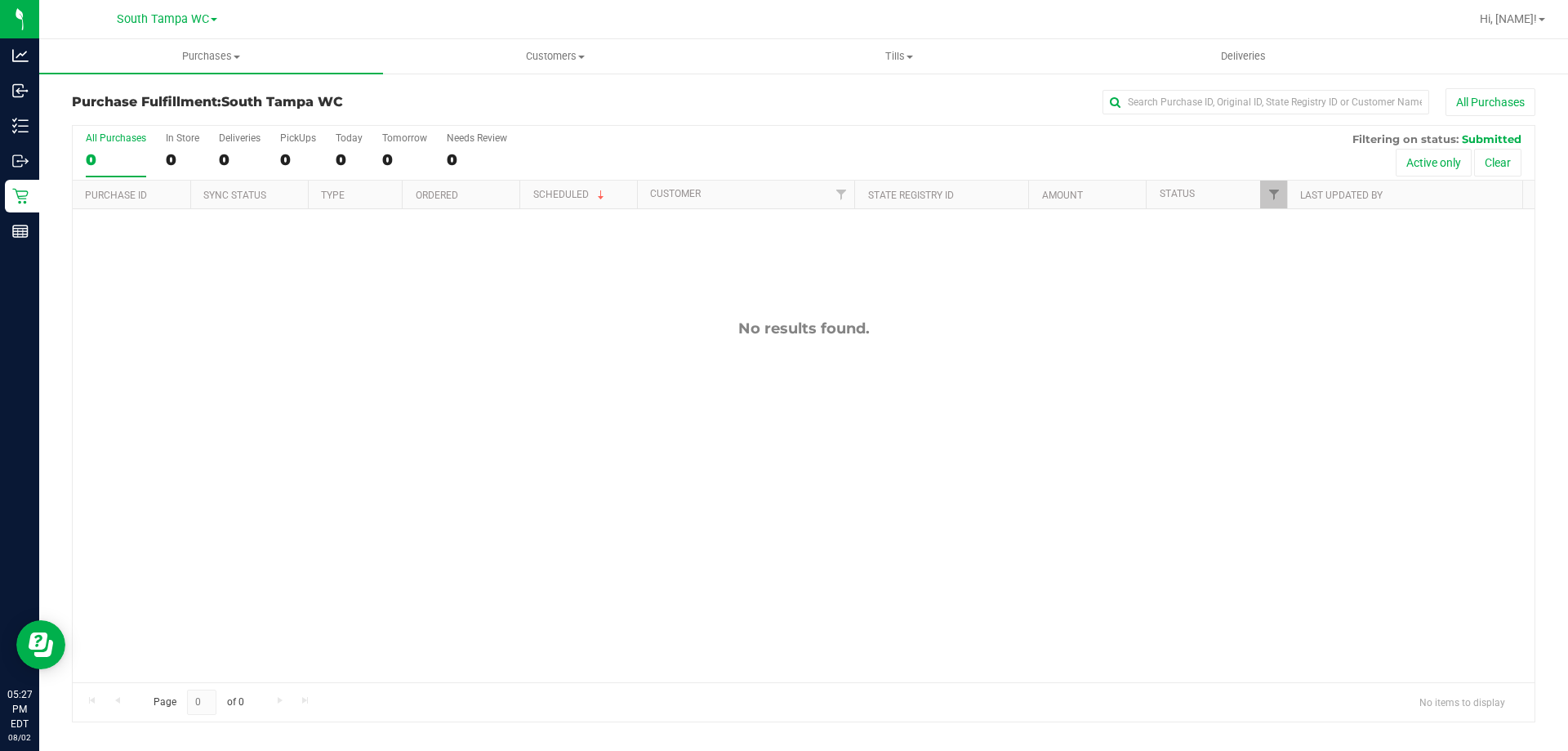 click on "No results found." at bounding box center (804, 501) 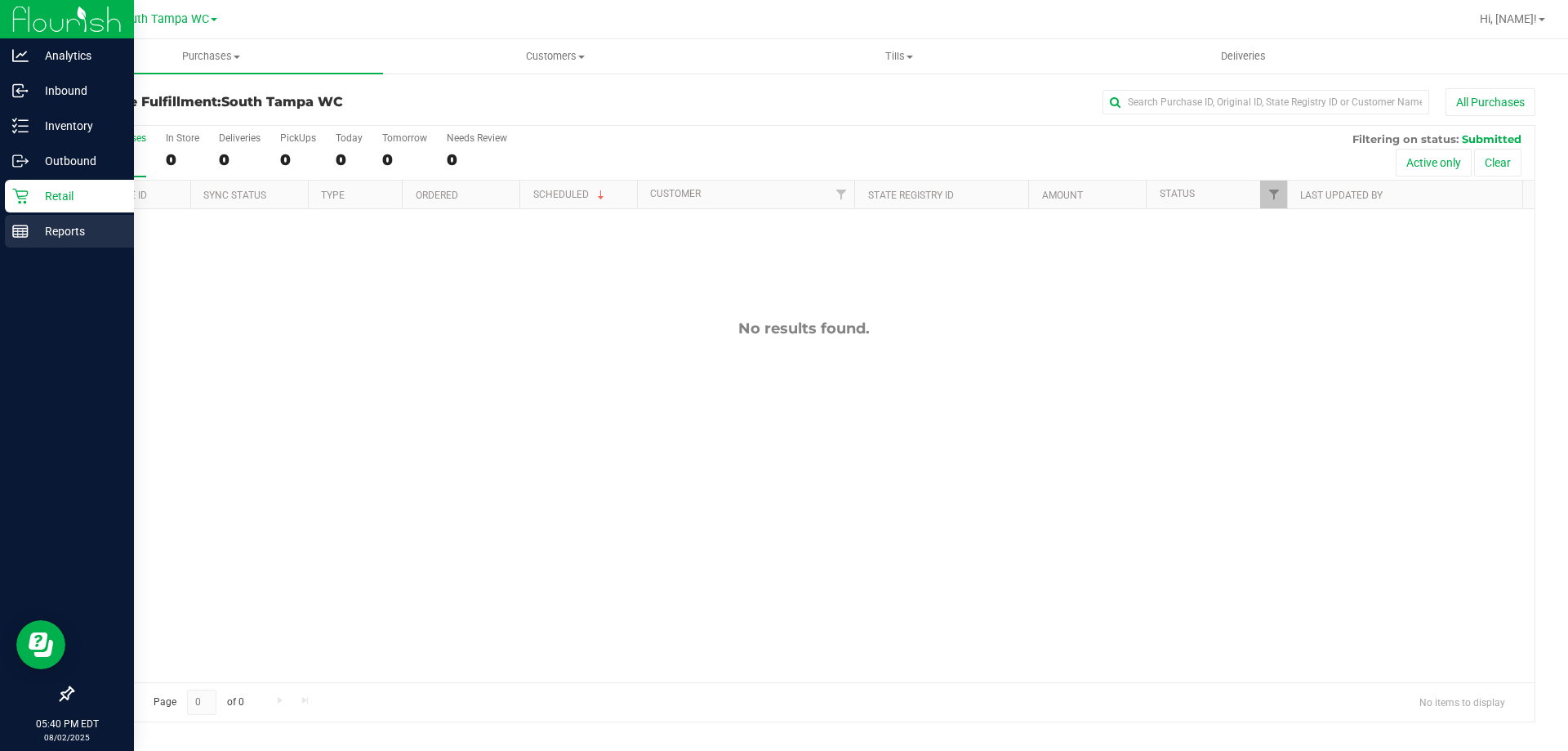 click on "Reports" at bounding box center [78, 231] 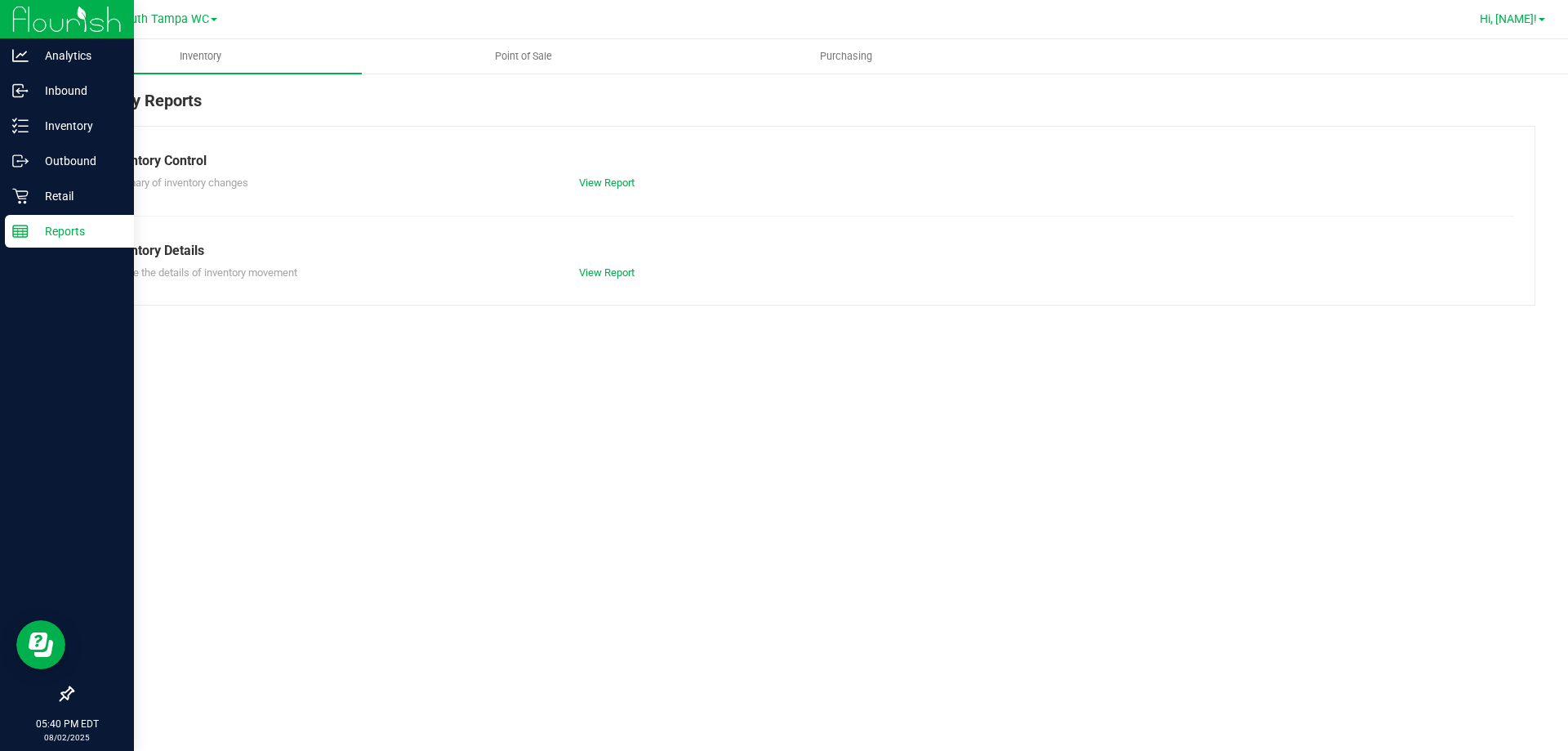 drag, startPoint x: 1532, startPoint y: 17, endPoint x: 1530, endPoint y: 25, distance: 8.246211 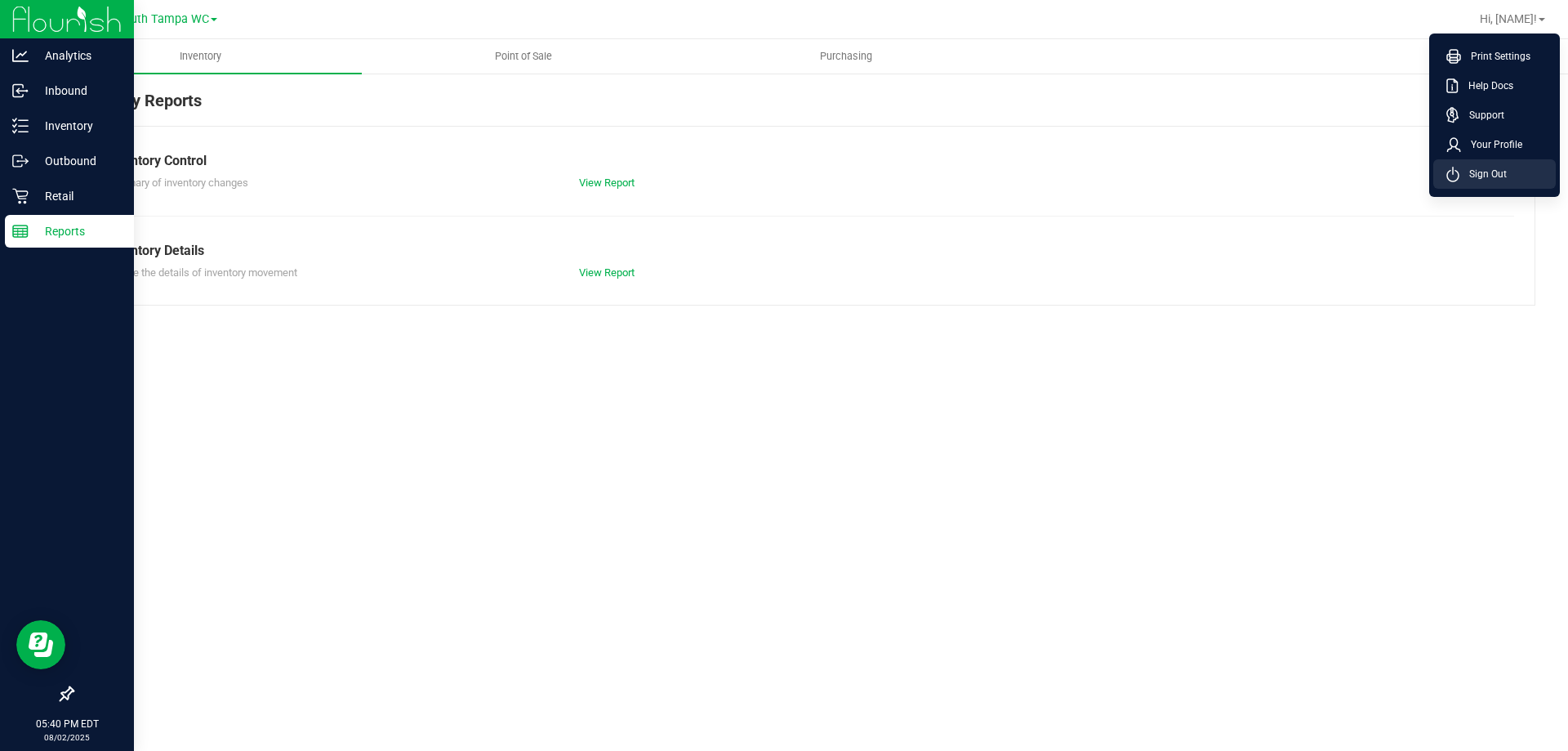 click on "Sign Out" at bounding box center (1494, 174) 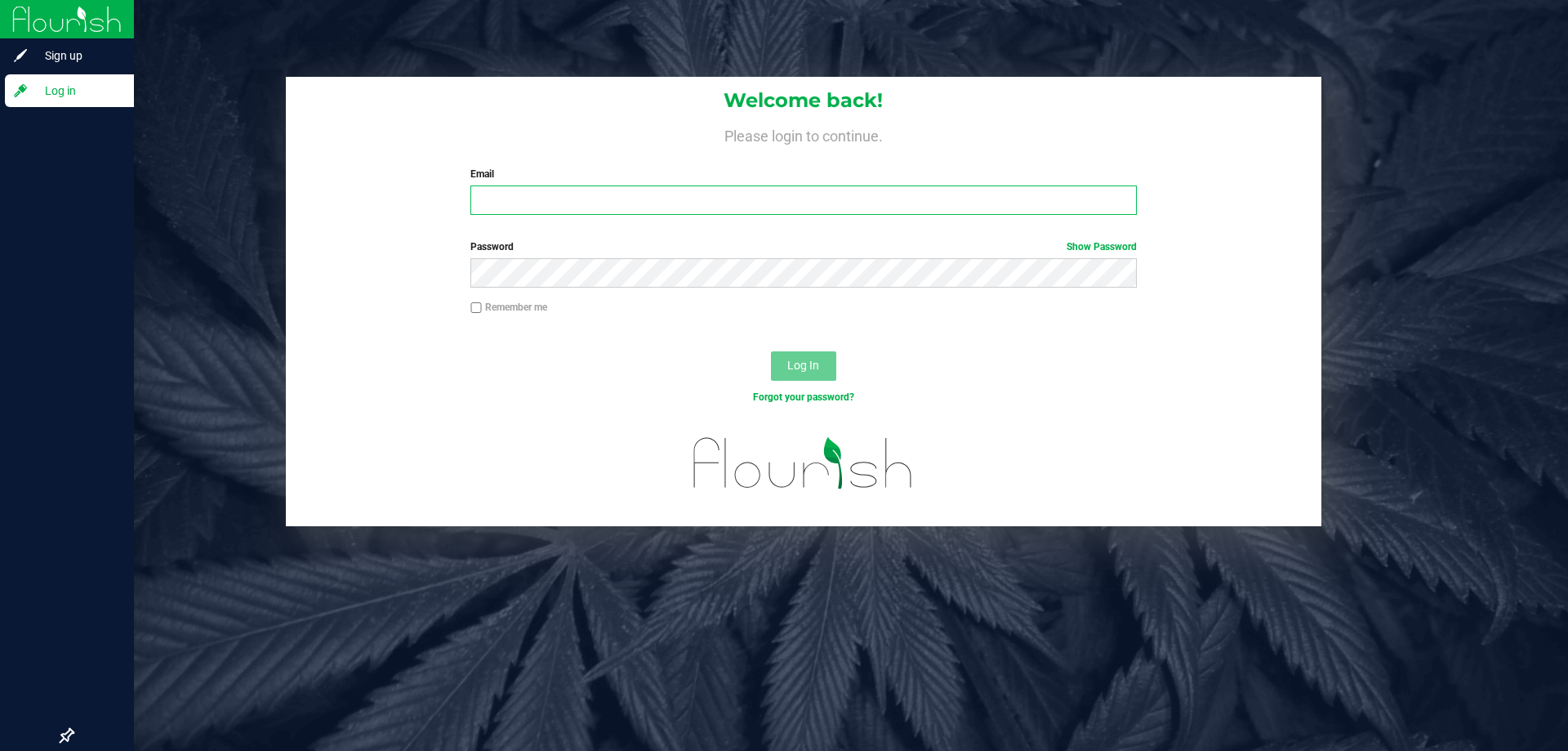 click on "Email" at bounding box center (803, 200) 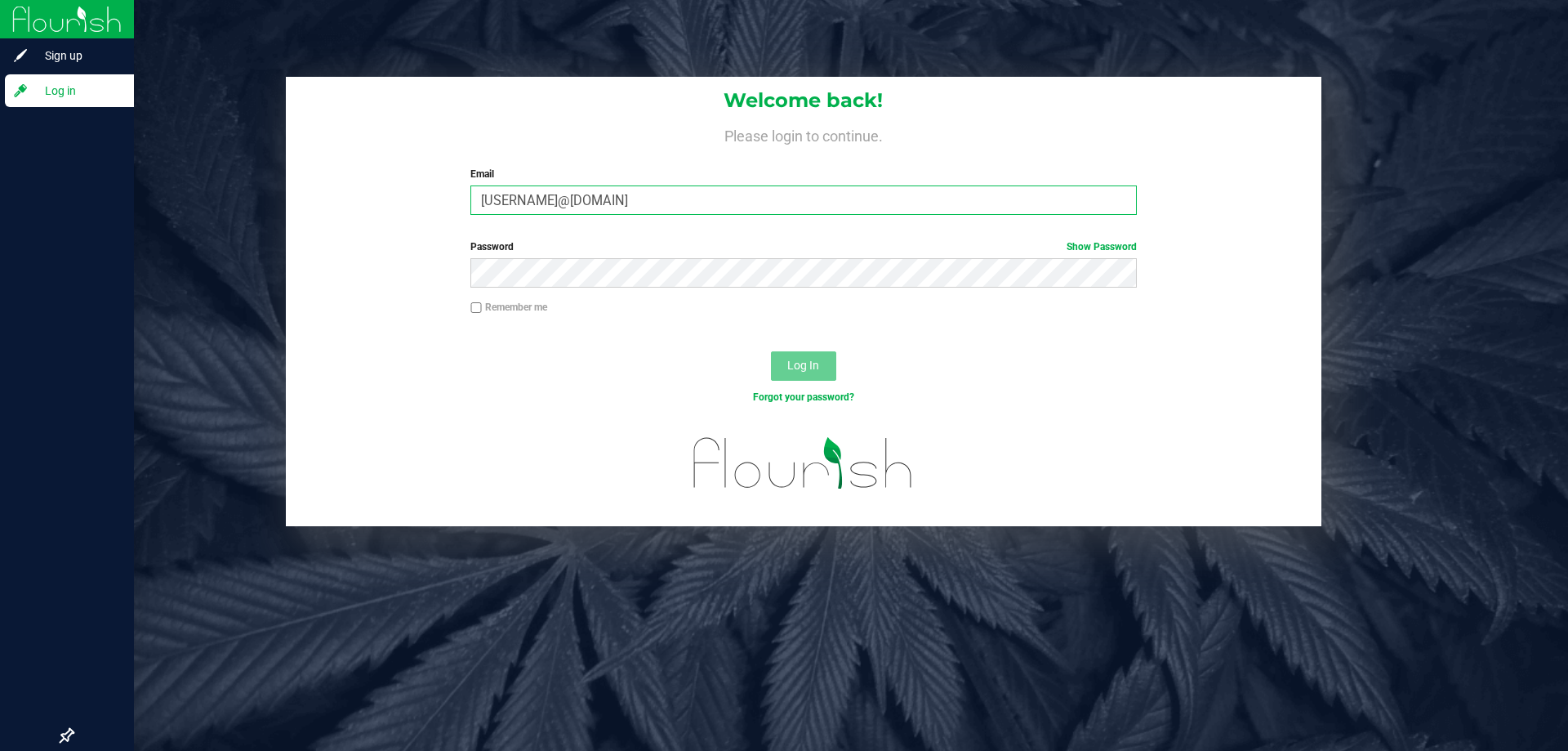 type on "[USERNAME]@[DOMAIN]" 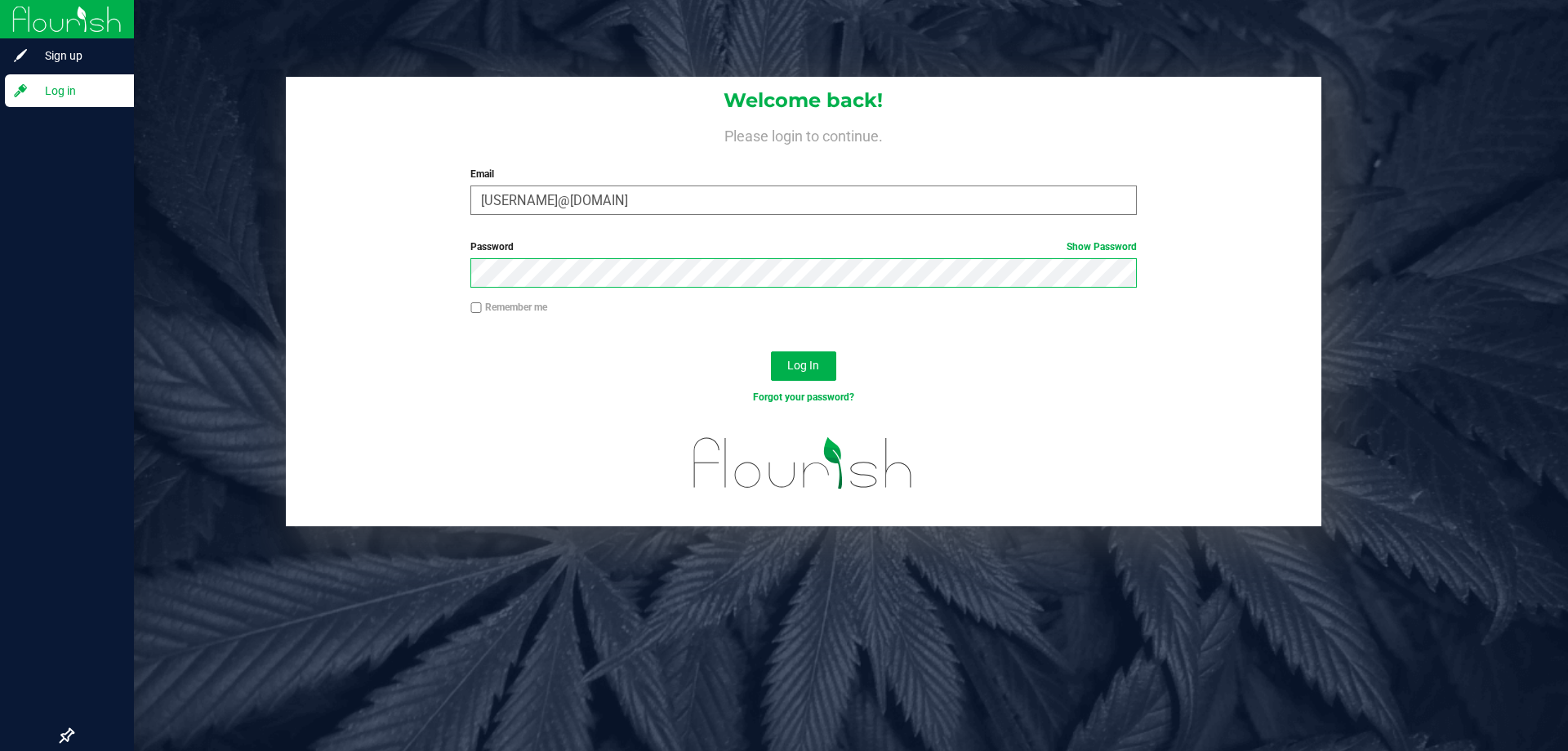 click on "Log In" at bounding box center (804, 366) 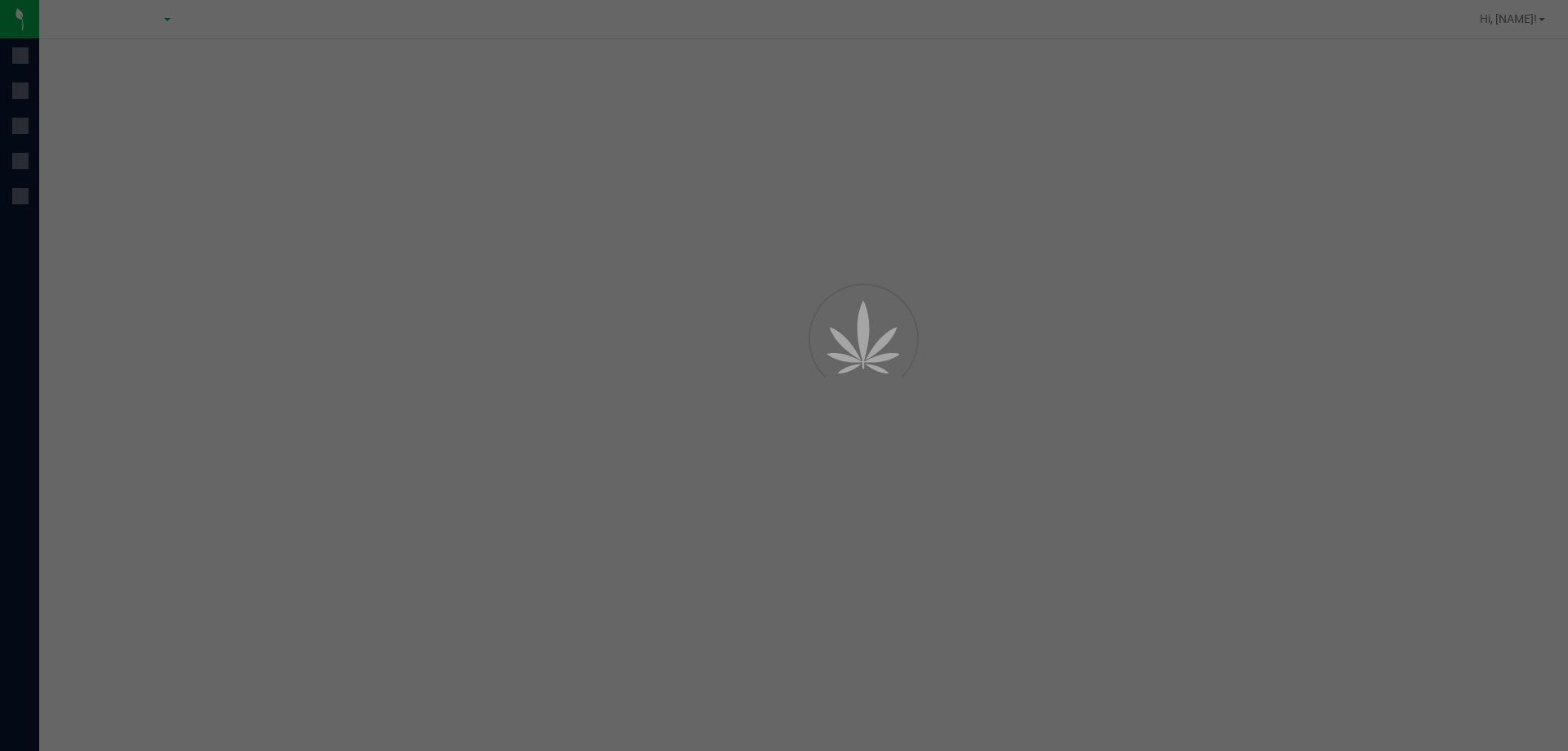 scroll, scrollTop: 0, scrollLeft: 0, axis: both 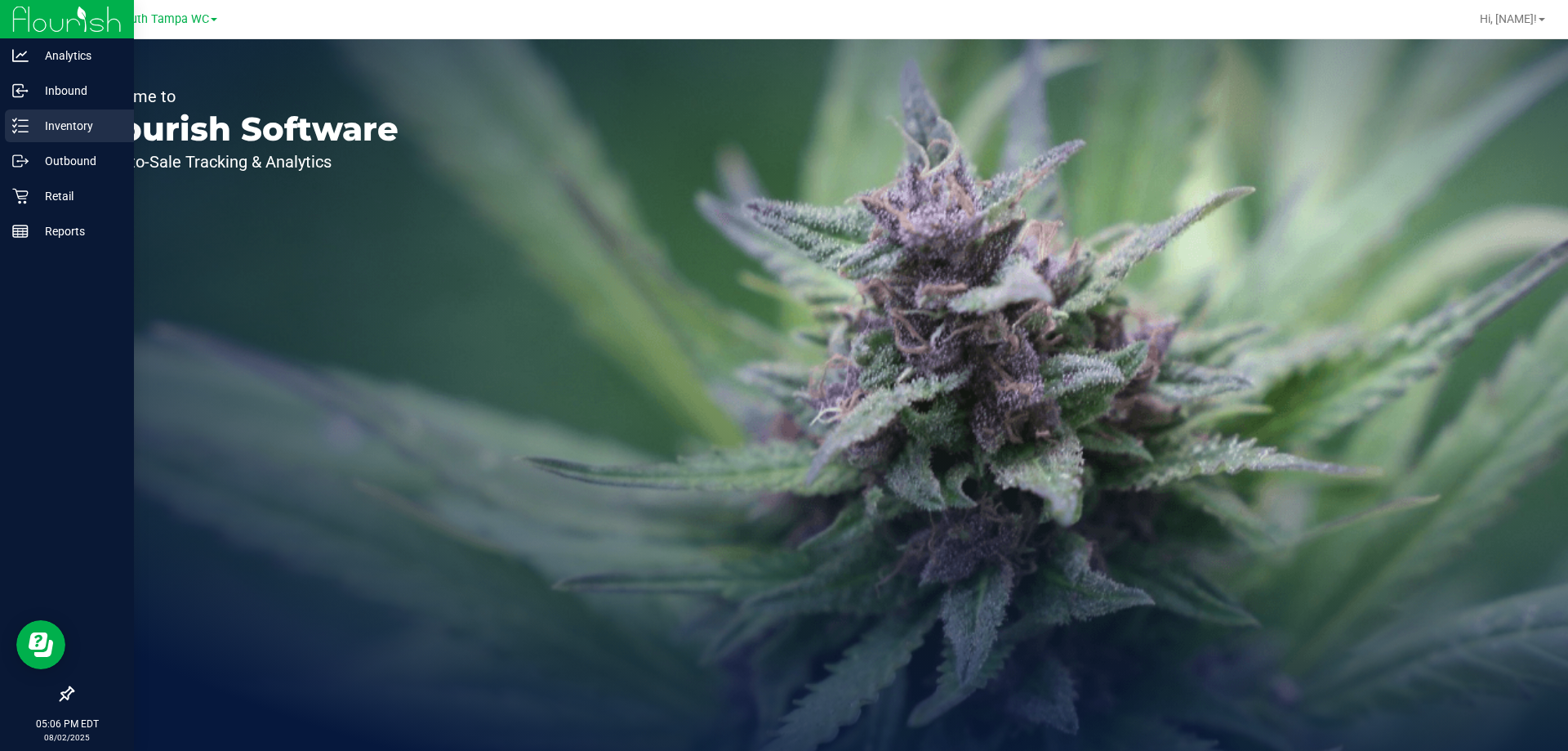 click on "Inventory" at bounding box center [78, 126] 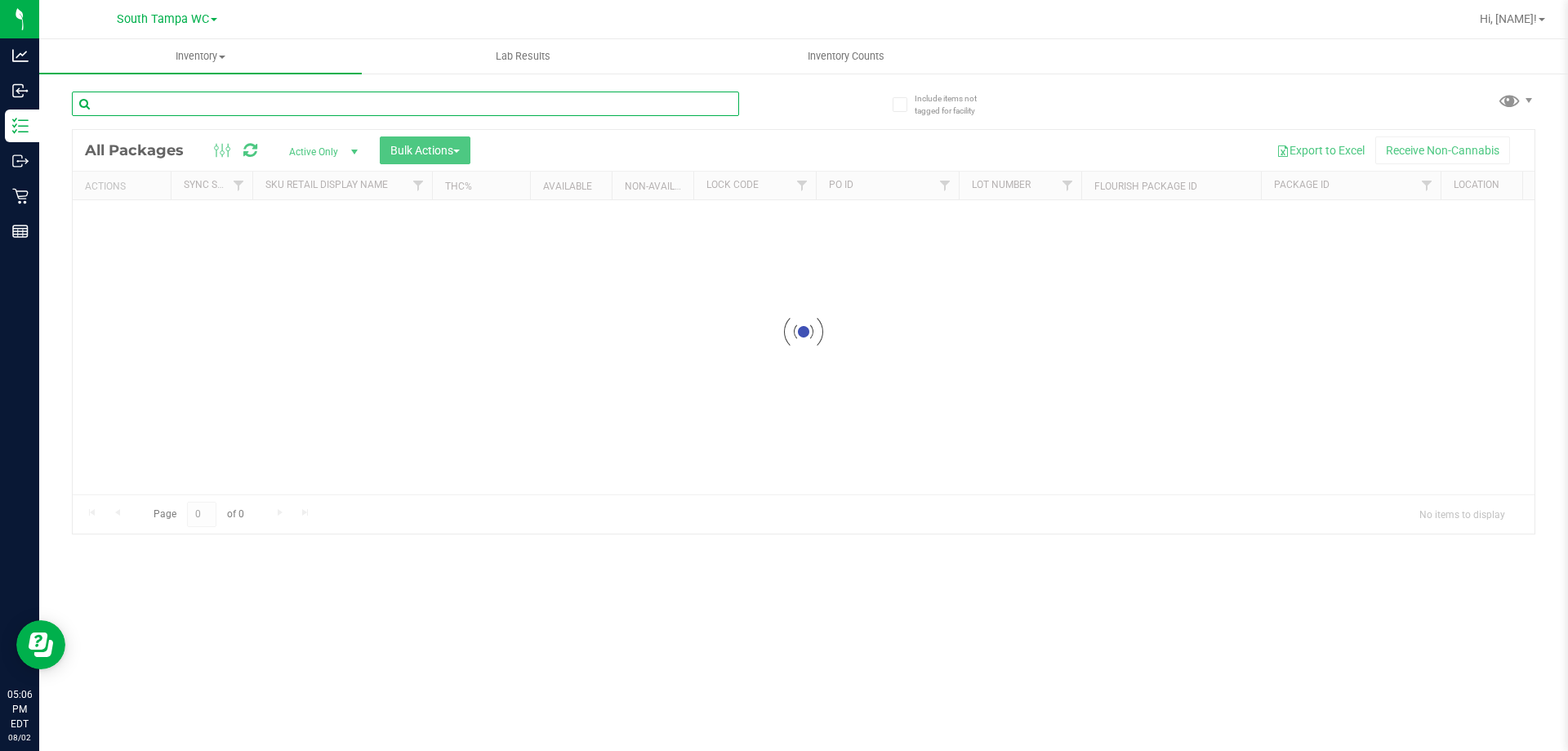 click at bounding box center (405, 104) 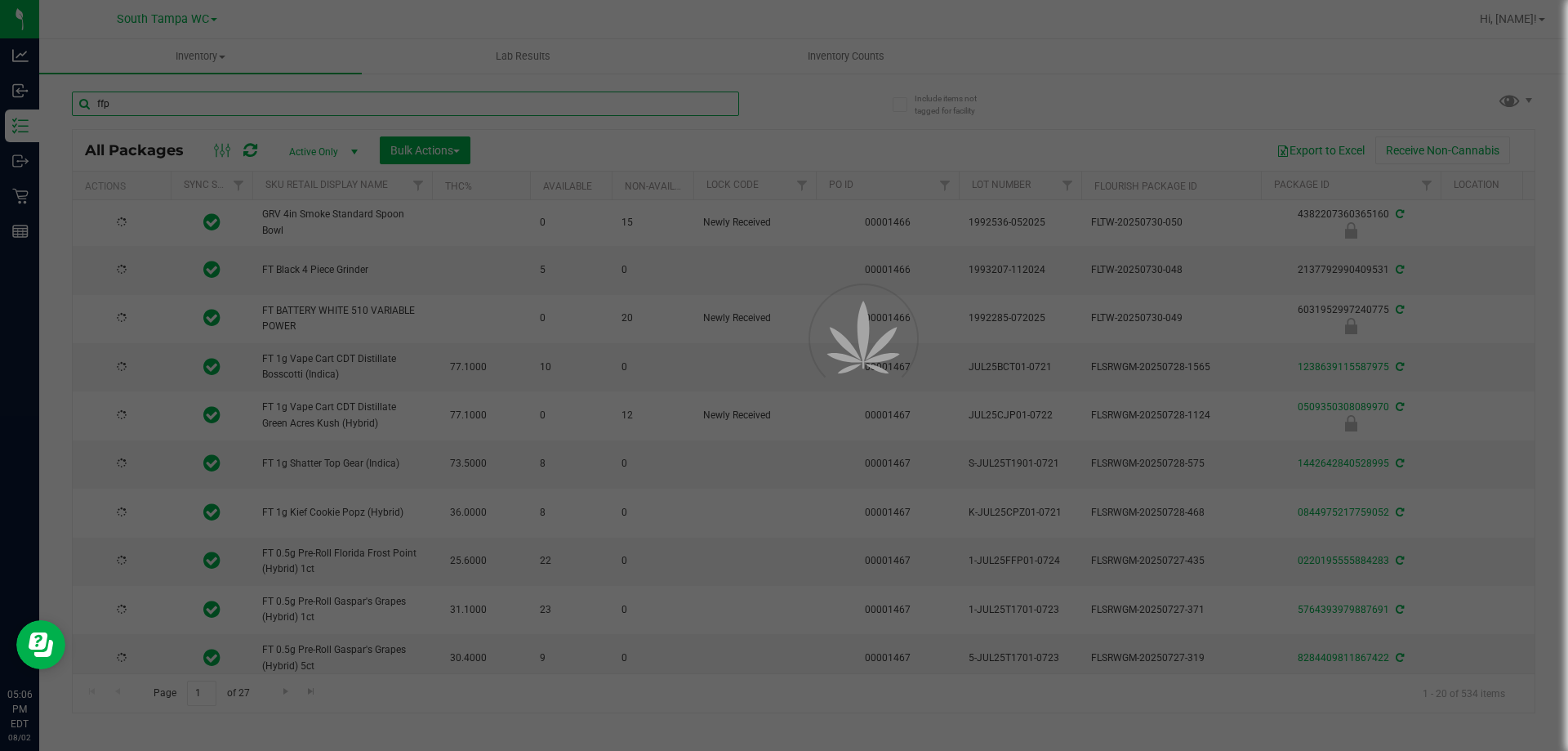 type on "ffp" 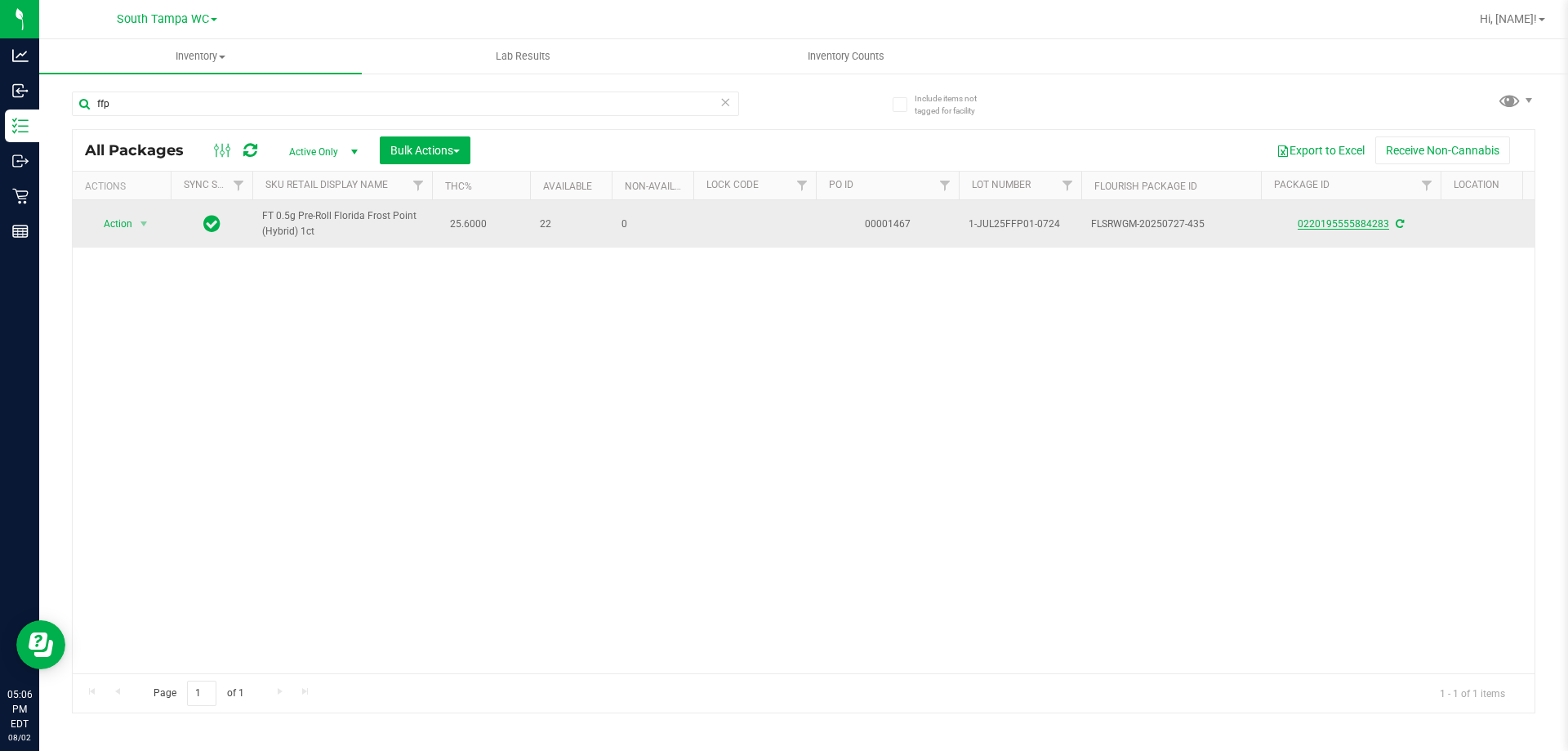 click on "0220195555884283" at bounding box center (1343, 224) 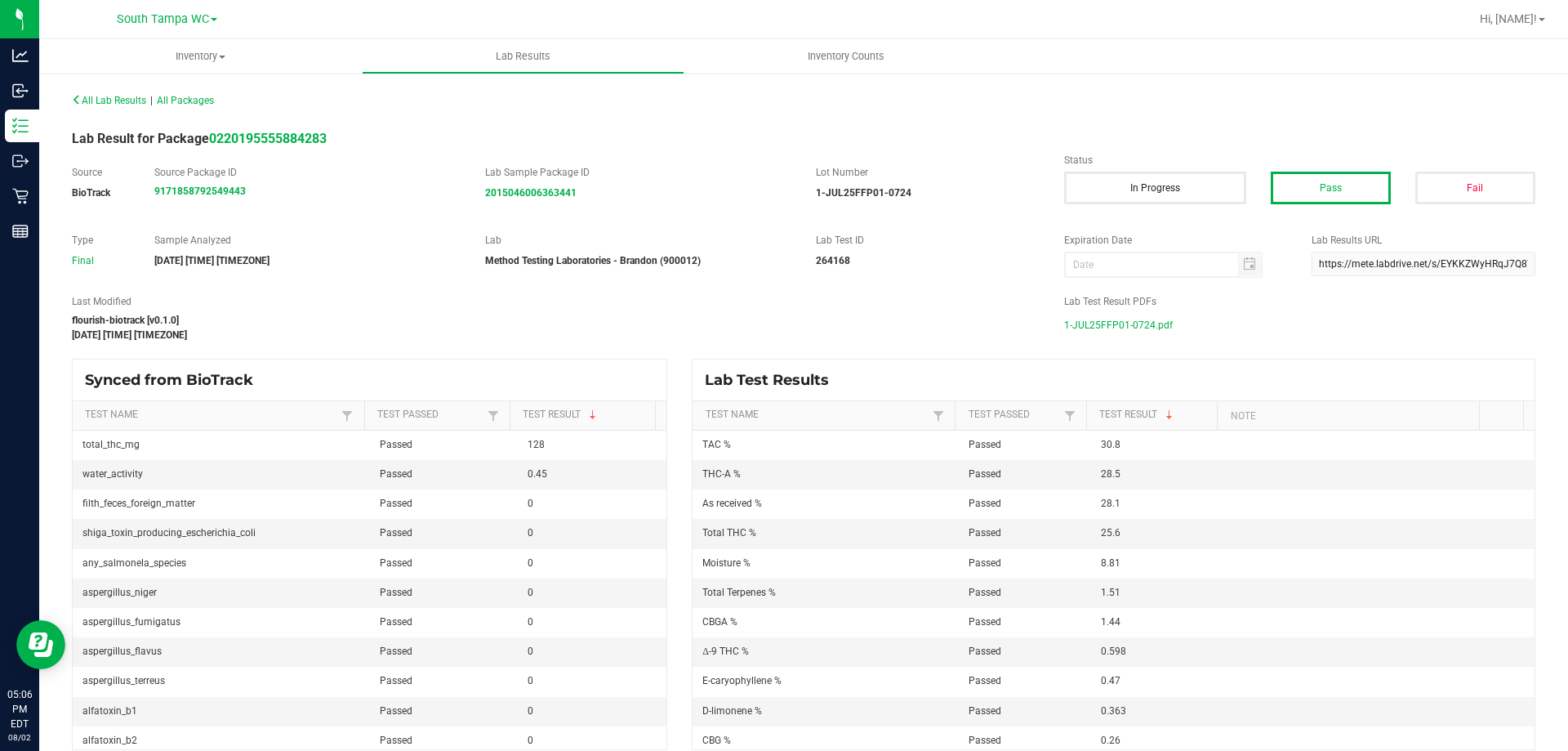 click on "1-JUL25FFP01-0724.pdf" at bounding box center [1118, 325] 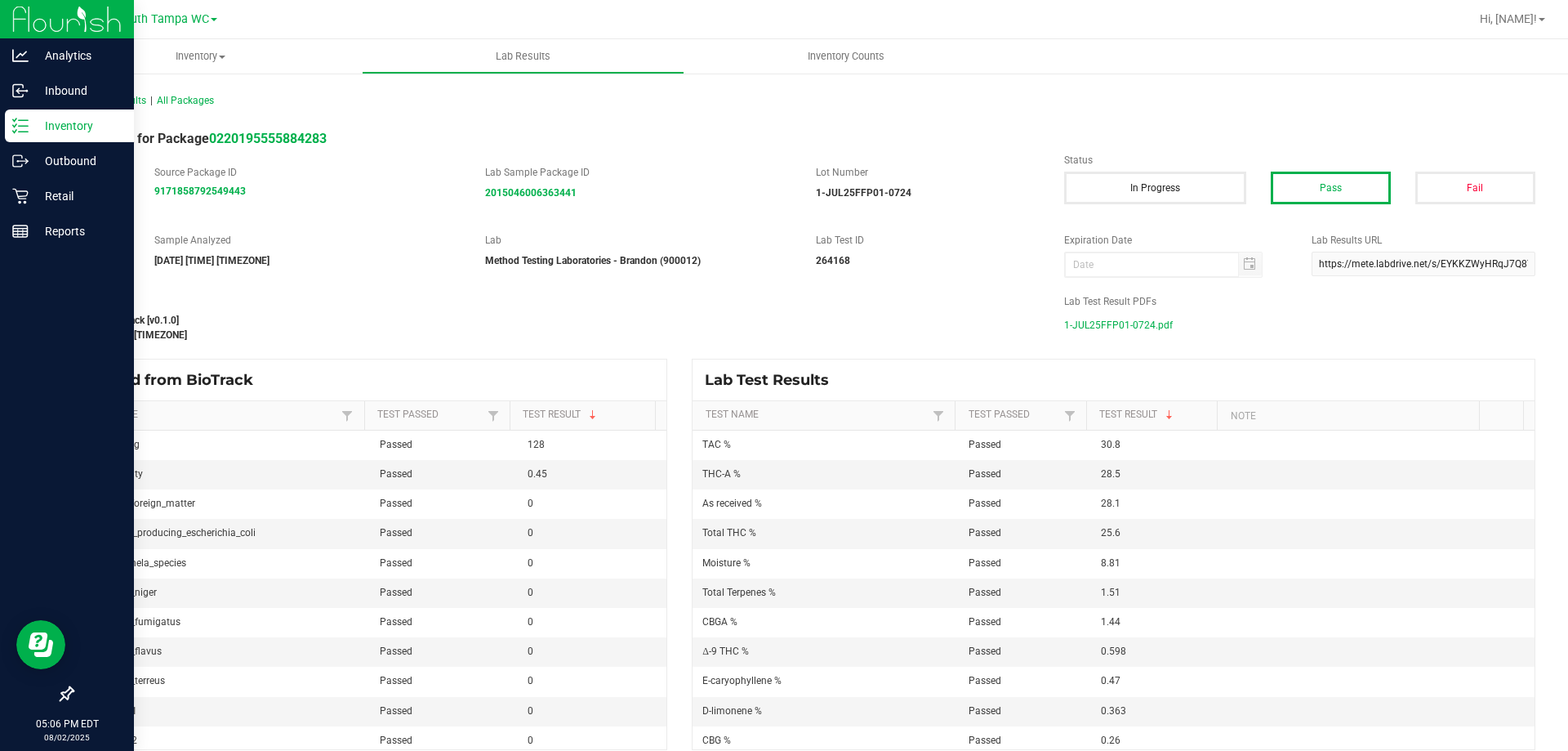 click on "Inventory" at bounding box center [69, 126] 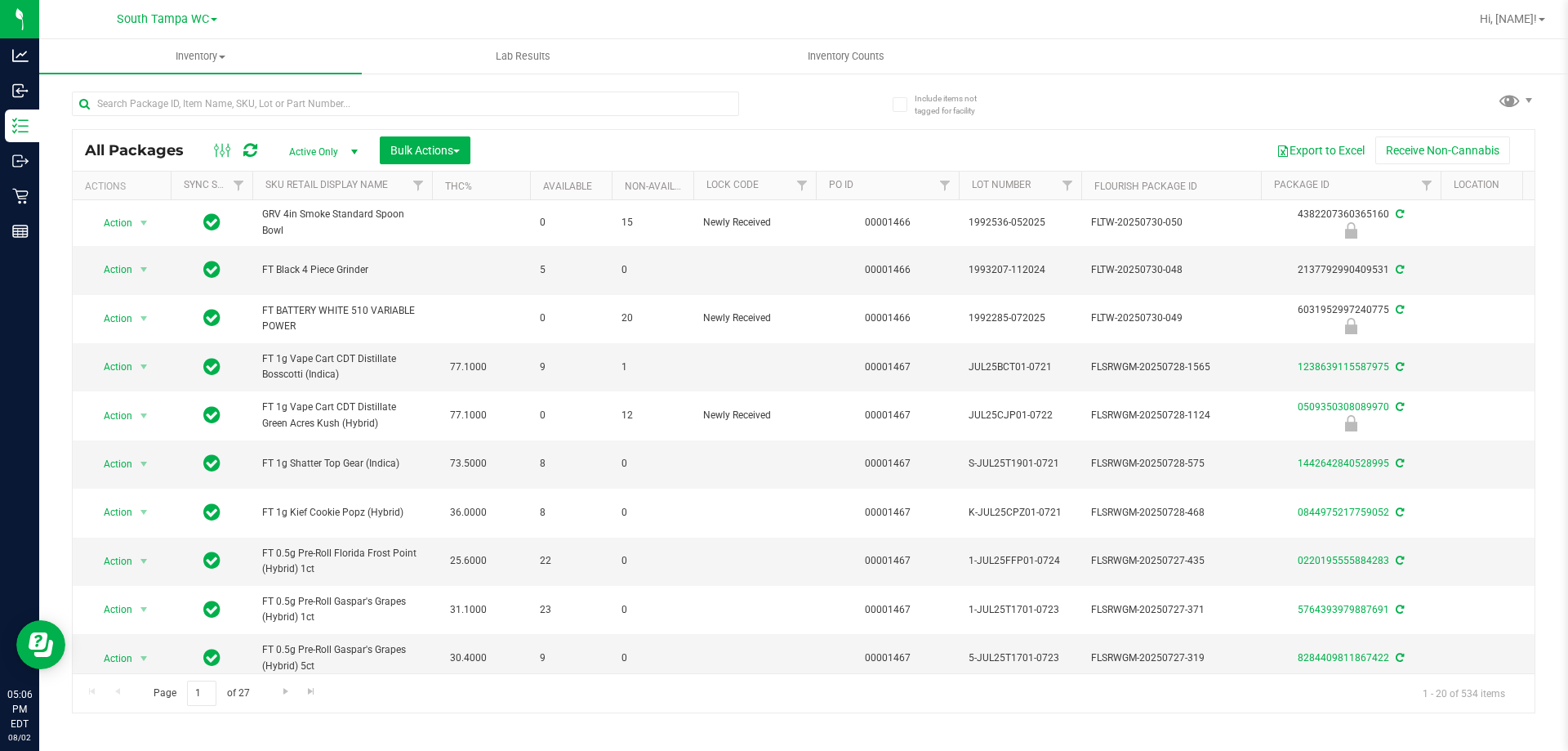 click at bounding box center (405, 110) 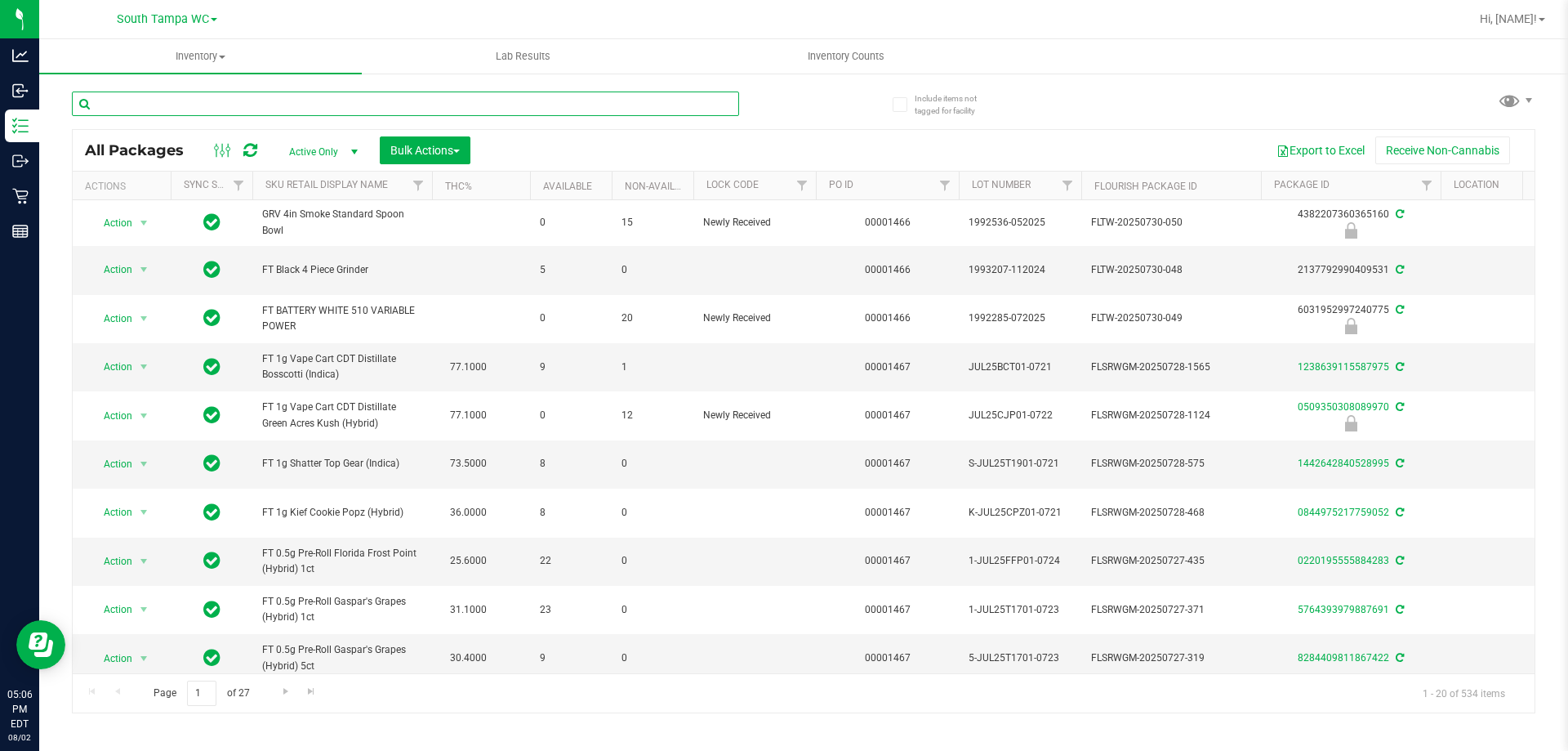 click at bounding box center (405, 104) 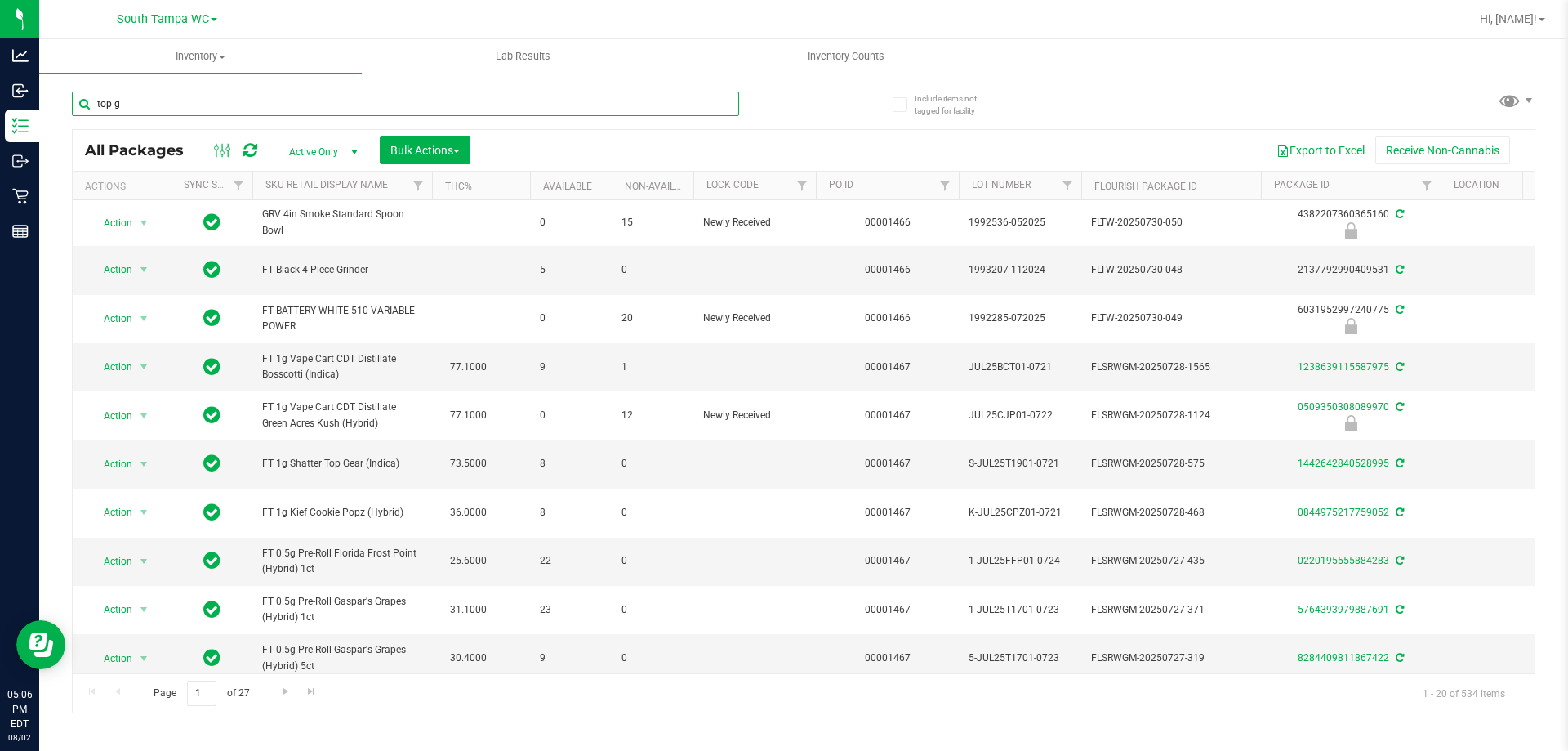 type on "top g" 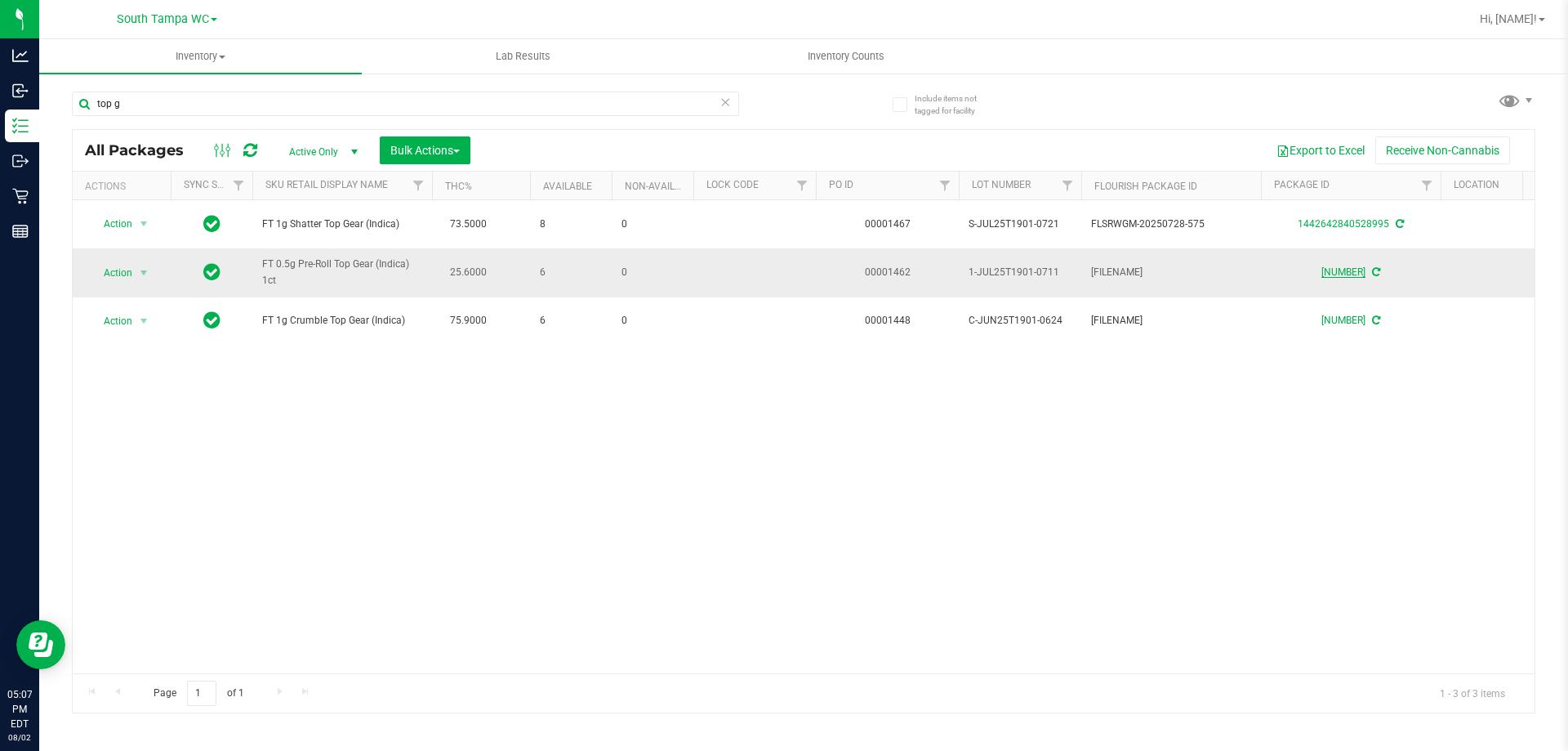 click on "[NUMBER]" at bounding box center (1343, 272) 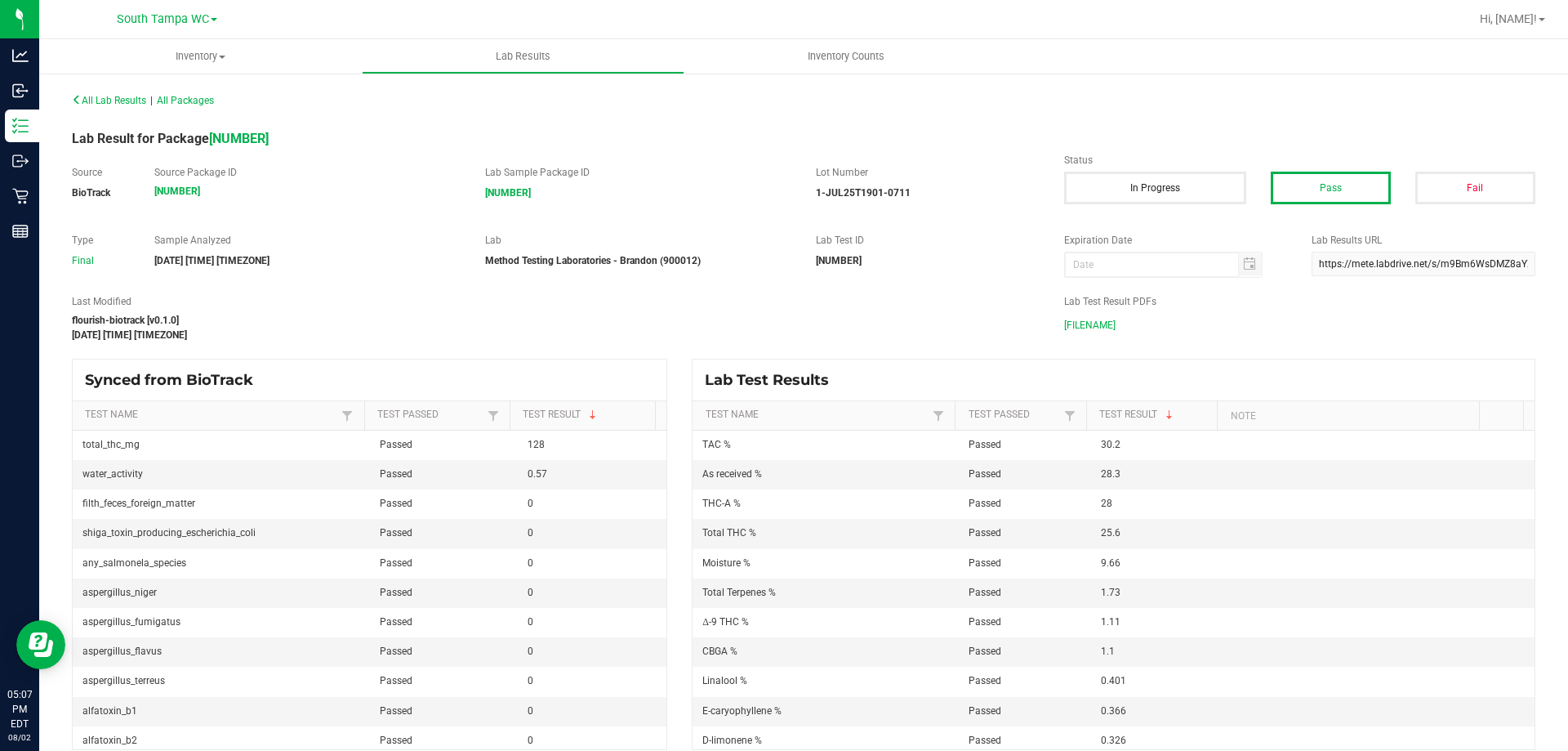 click on "1-JUL25T1901-0711.pdf" at bounding box center (1089, 325) 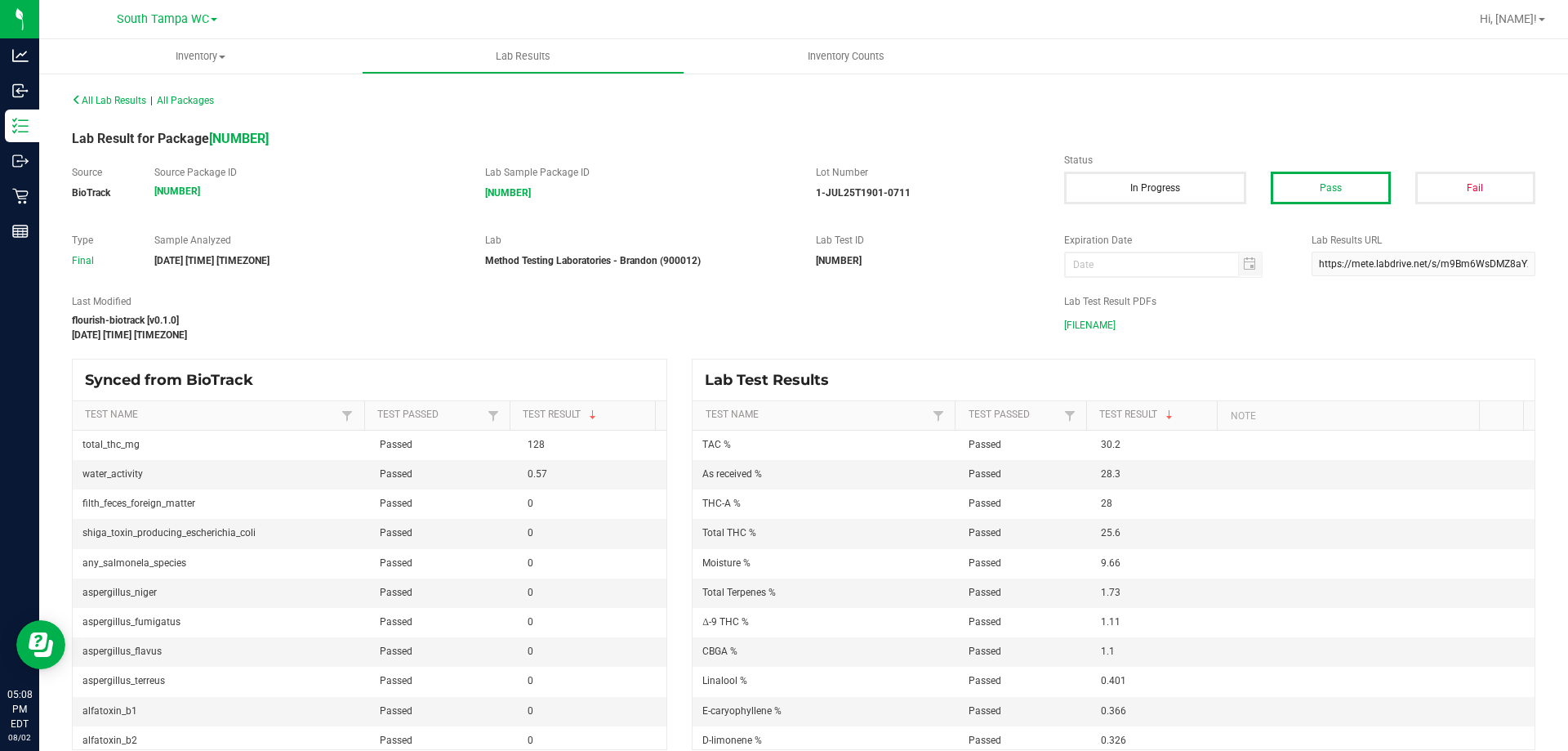 click on "1-JUL25T1901-0711.pdf" at bounding box center (1089, 325) 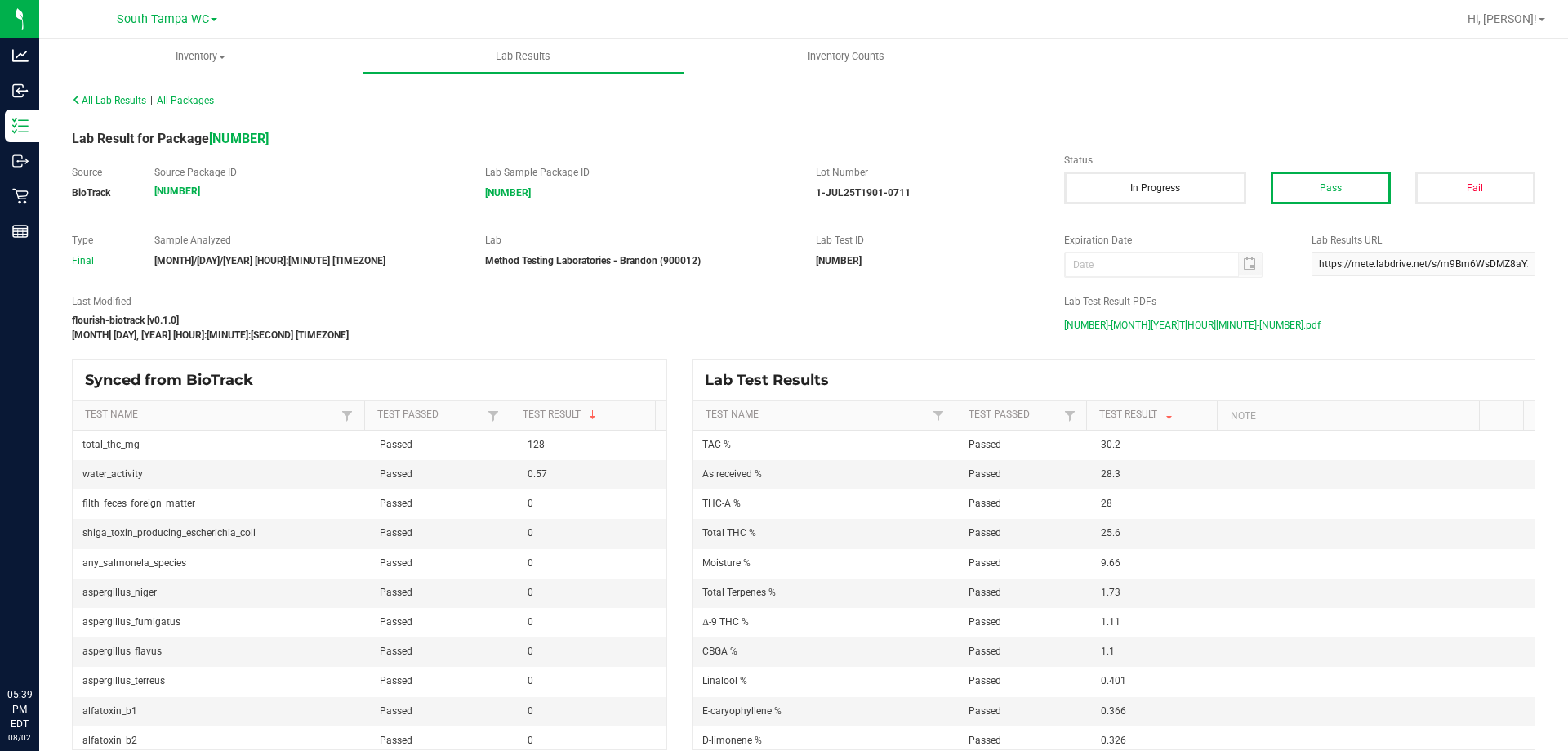 scroll, scrollTop: 0, scrollLeft: 0, axis: both 